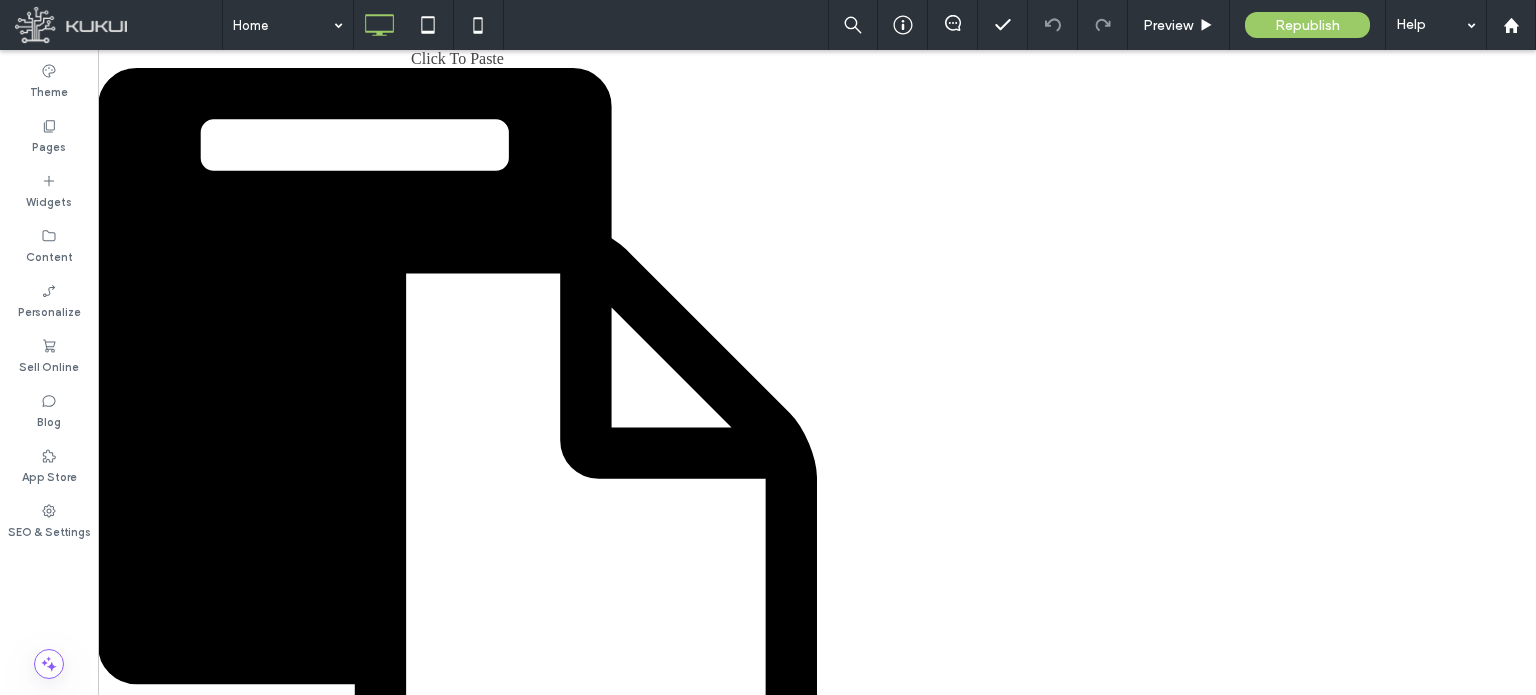 scroll, scrollTop: 0, scrollLeft: 0, axis: both 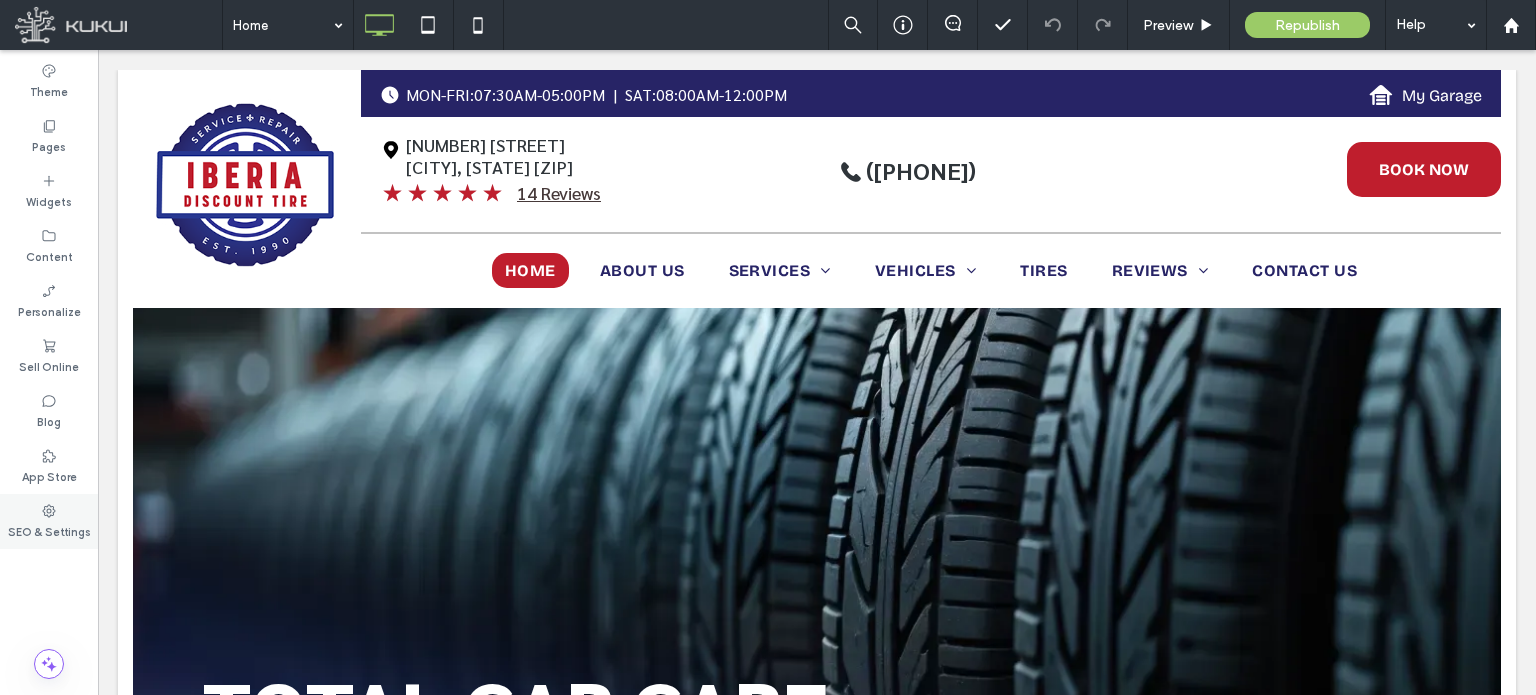 click 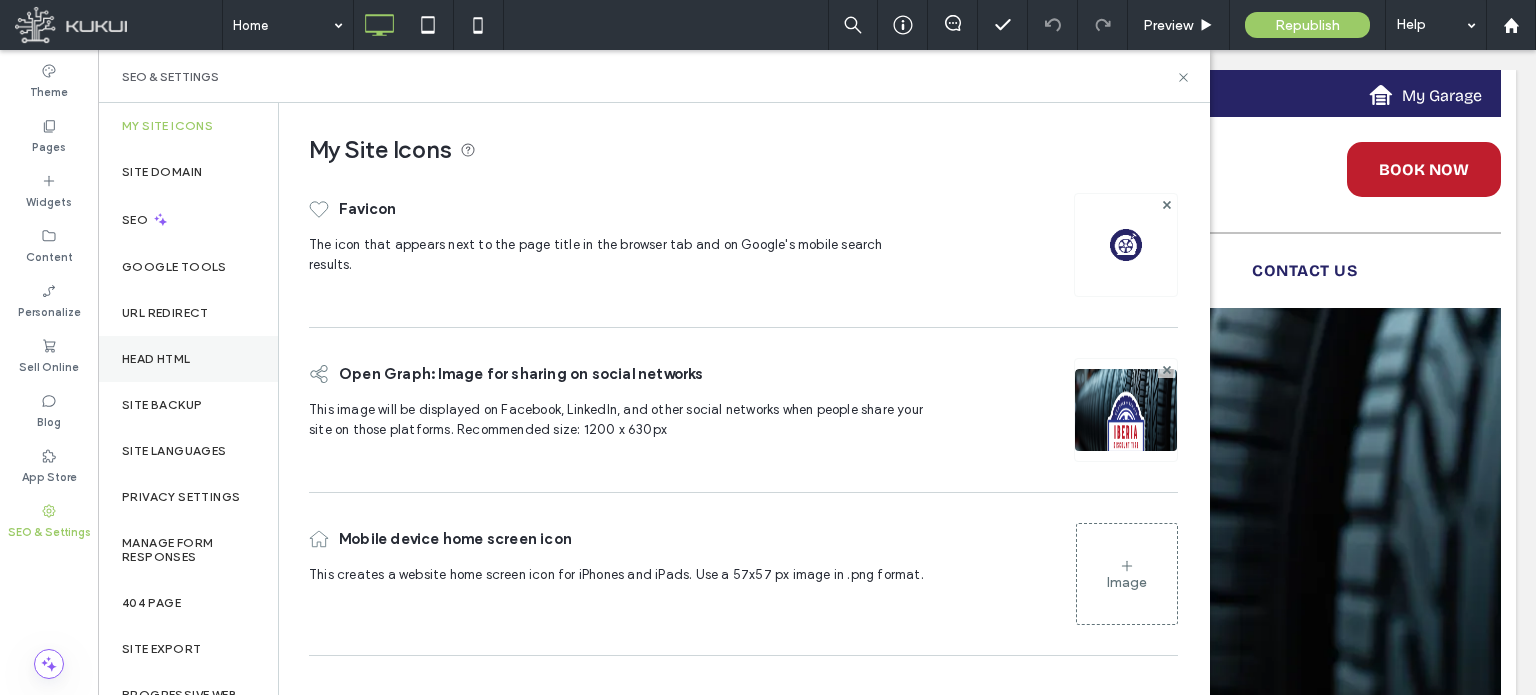 click on "Head HTML" at bounding box center [188, 359] 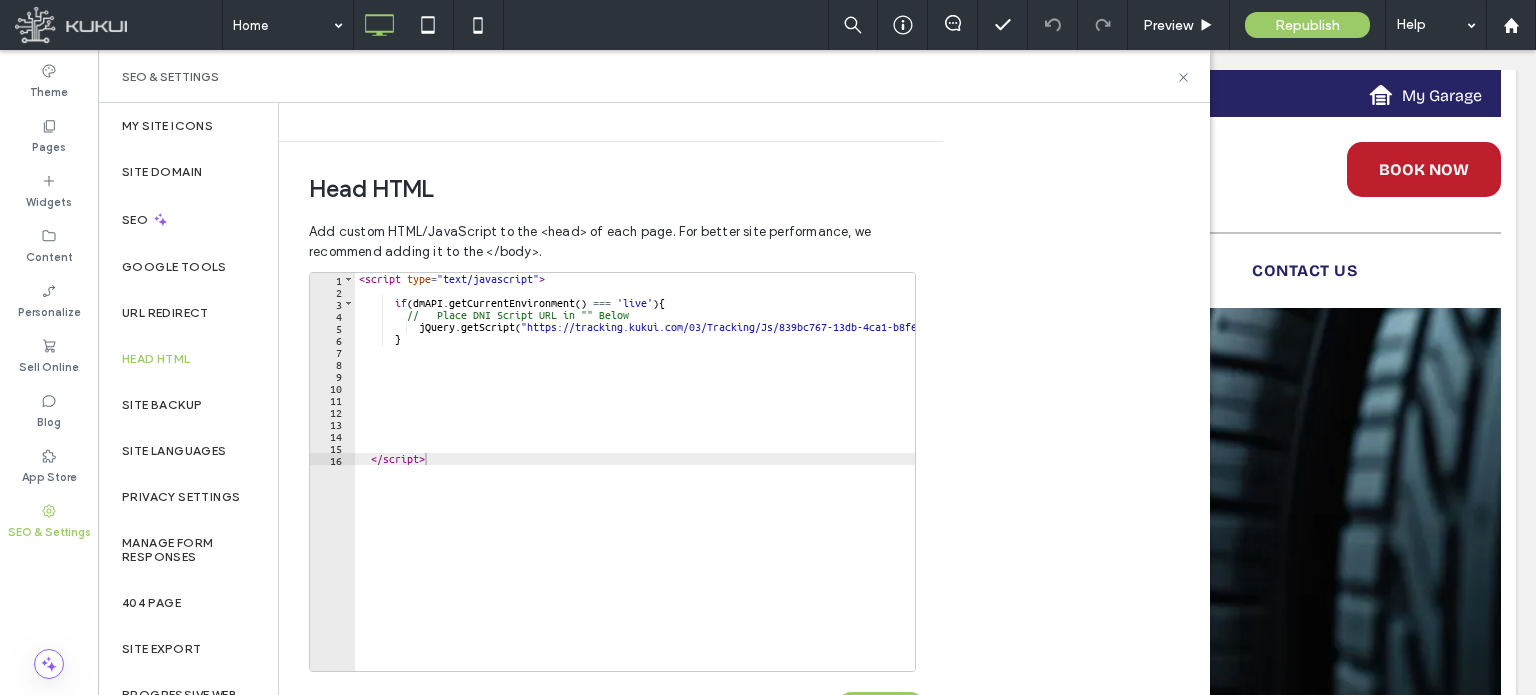scroll, scrollTop: 674, scrollLeft: 0, axis: vertical 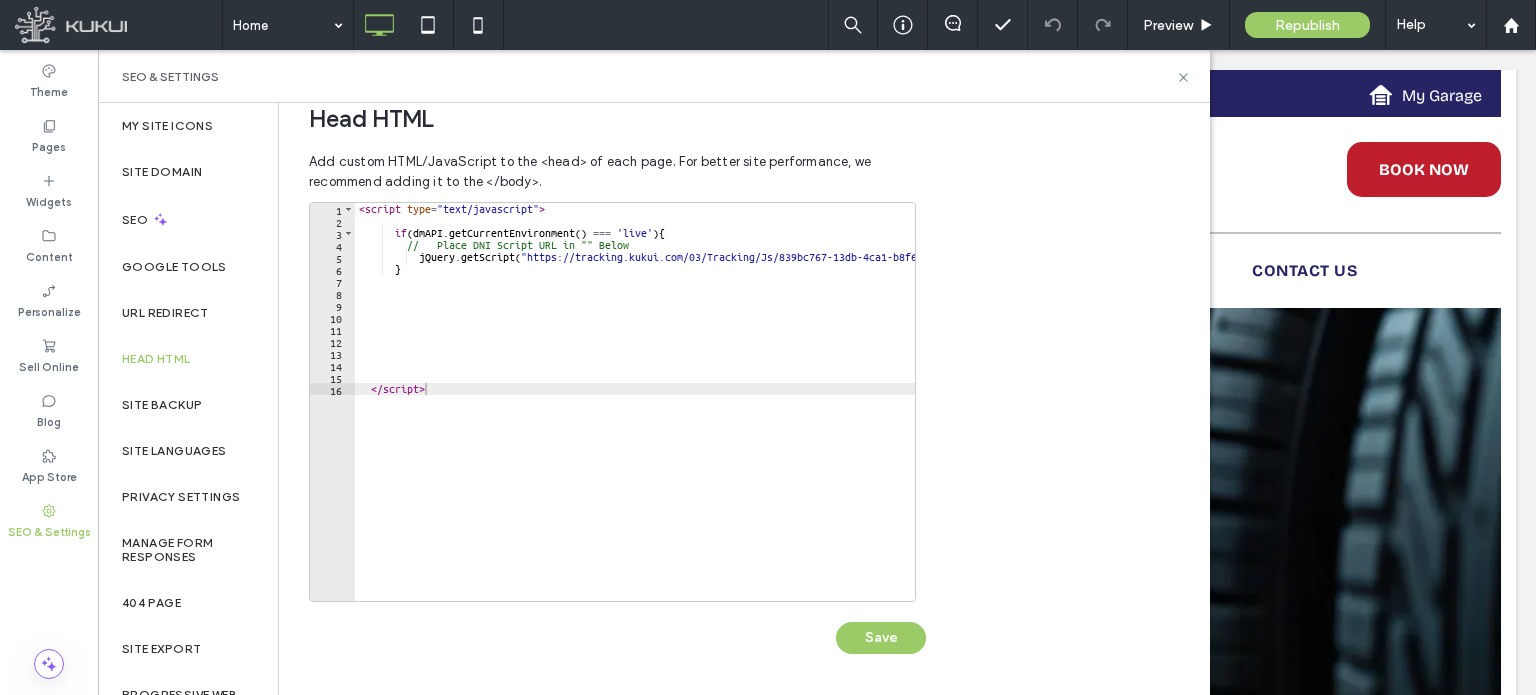type on "*********" 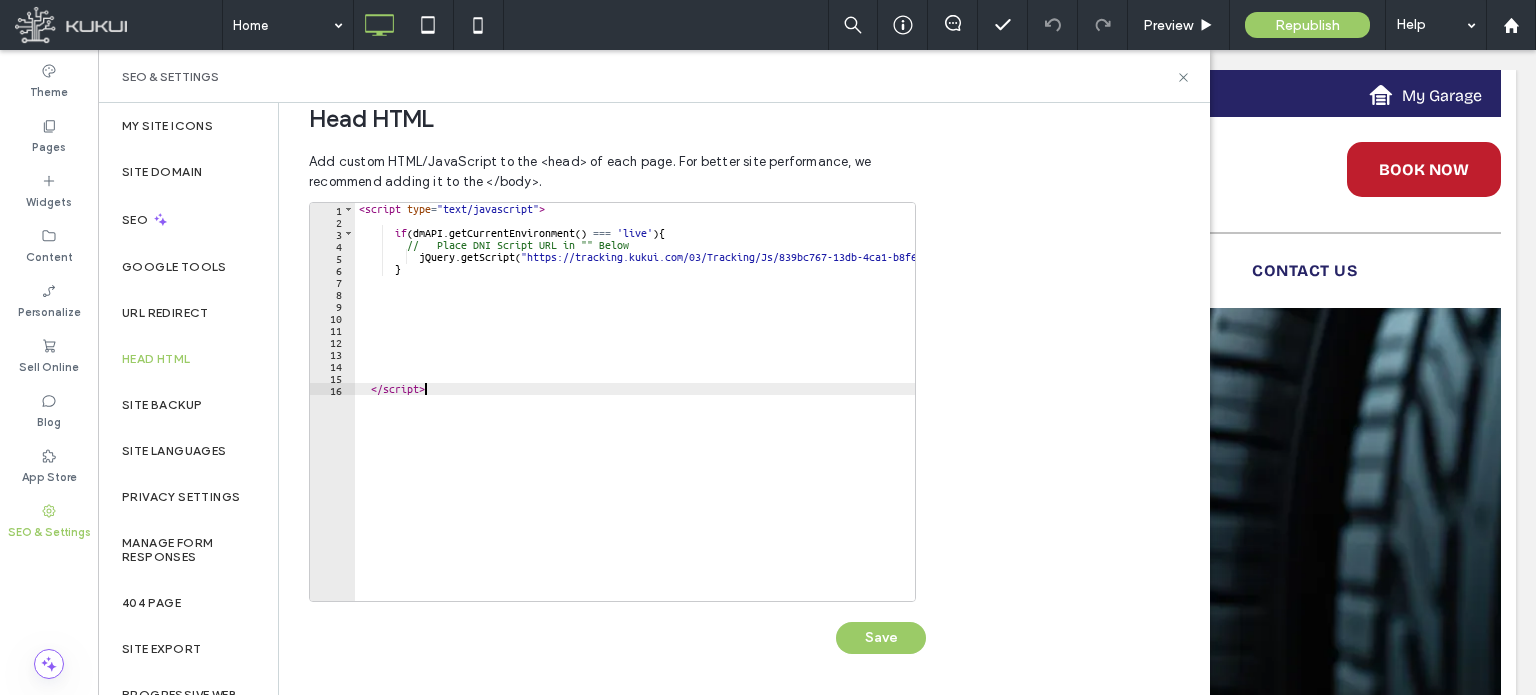 click on "< script   type = "text/javascript" >         if ( dmAPI . getCurrentEnvironment ( )   ===   'live' ) {           //   Place DNI Script URL in "" Below              jQuery . getScript ( "https://tracking.kukui.com/03/Tracking/Js/839bc767-13db-4ca1-b8f6-8e8c2d07b2cb" ) ;         }                            </ script >" at bounding box center (686, 406) 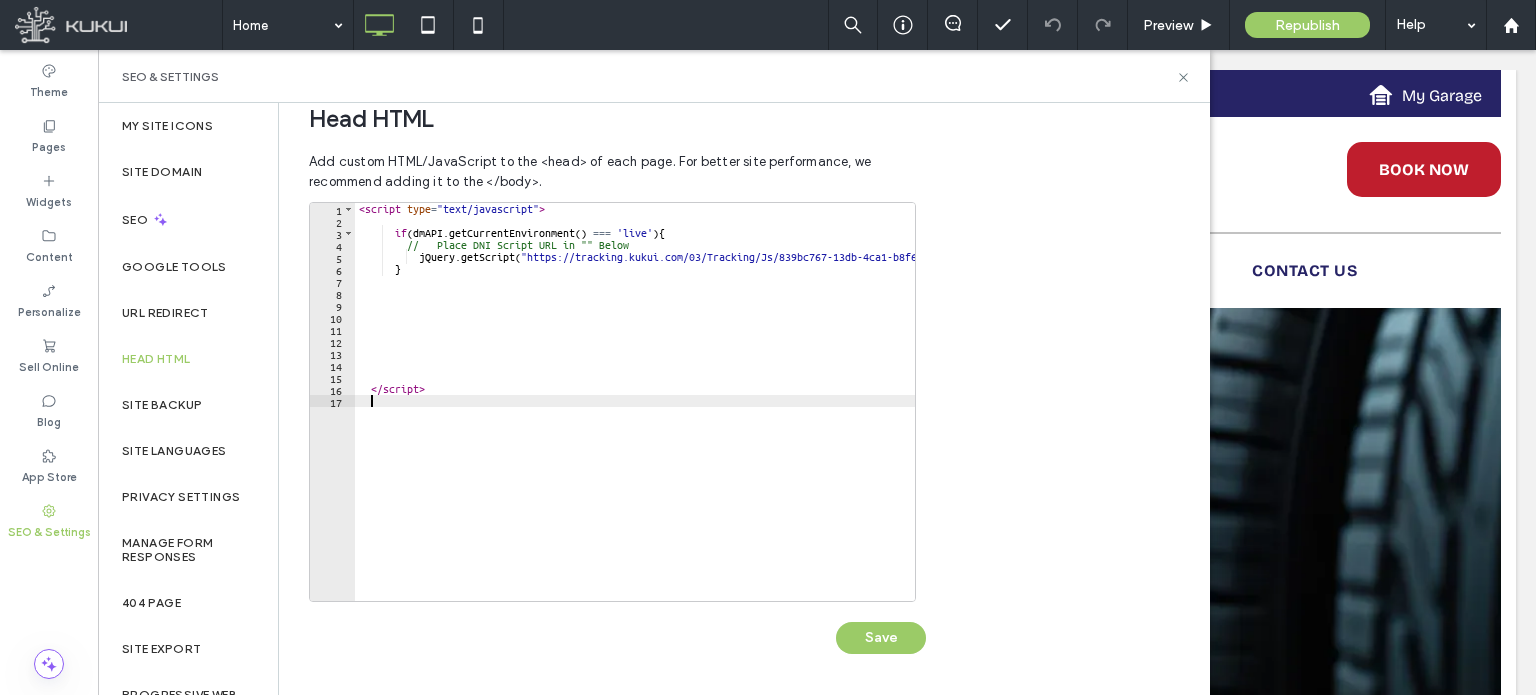 paste on "*********" 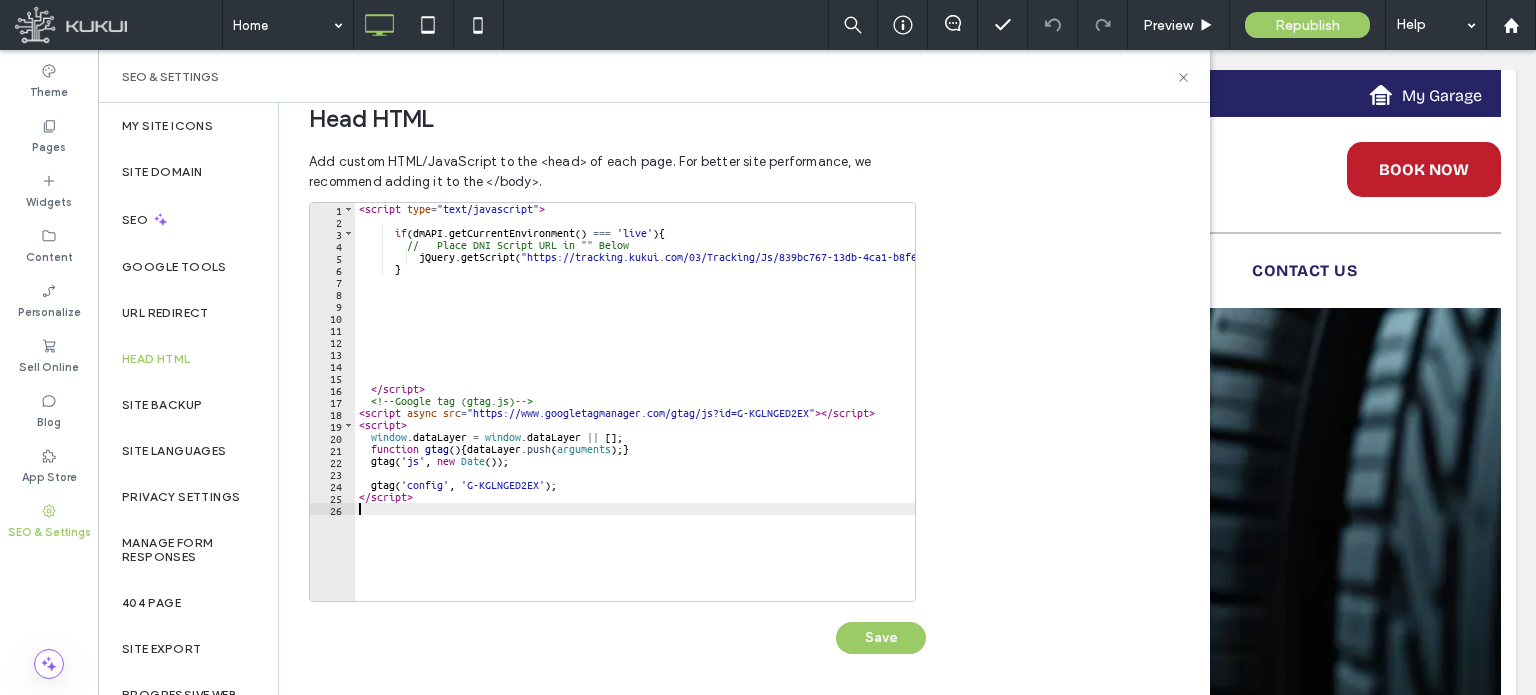 paste on "**********" 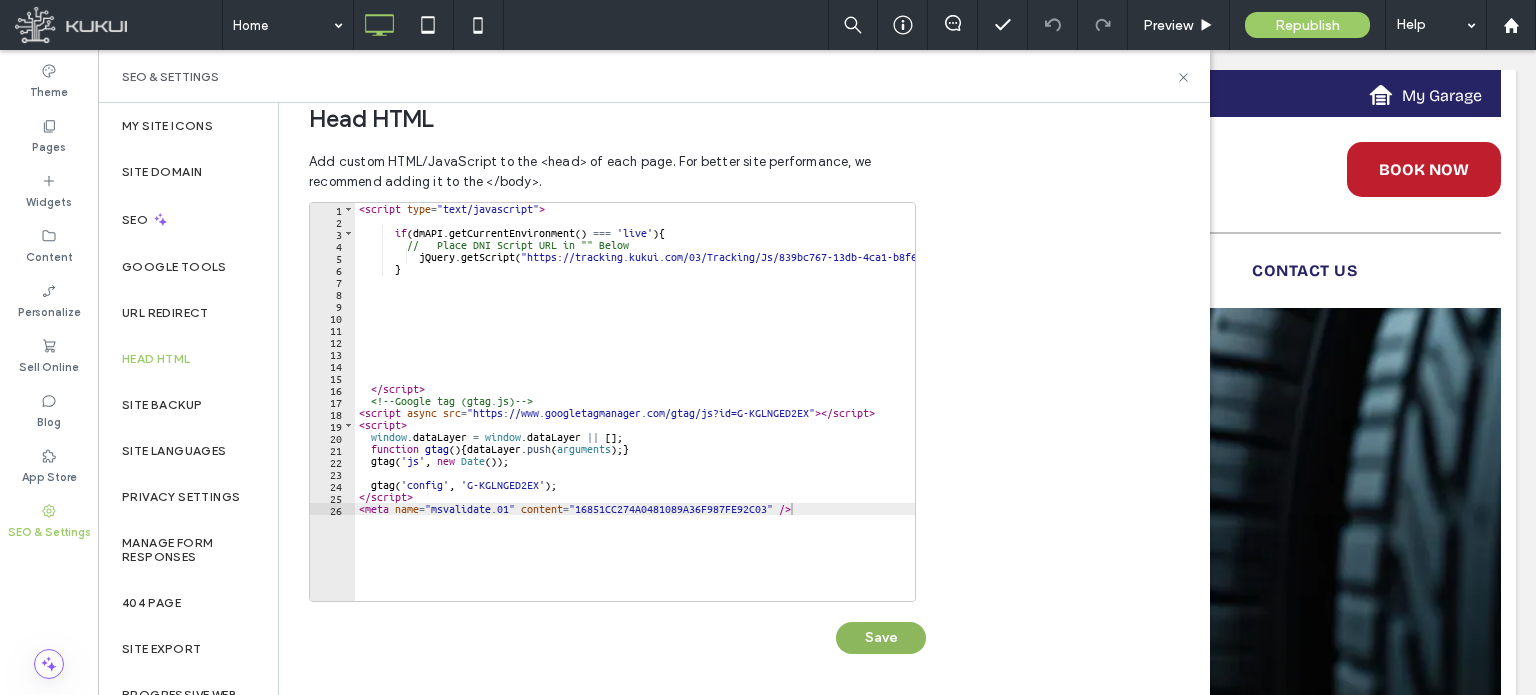 click on "Save" at bounding box center (881, 638) 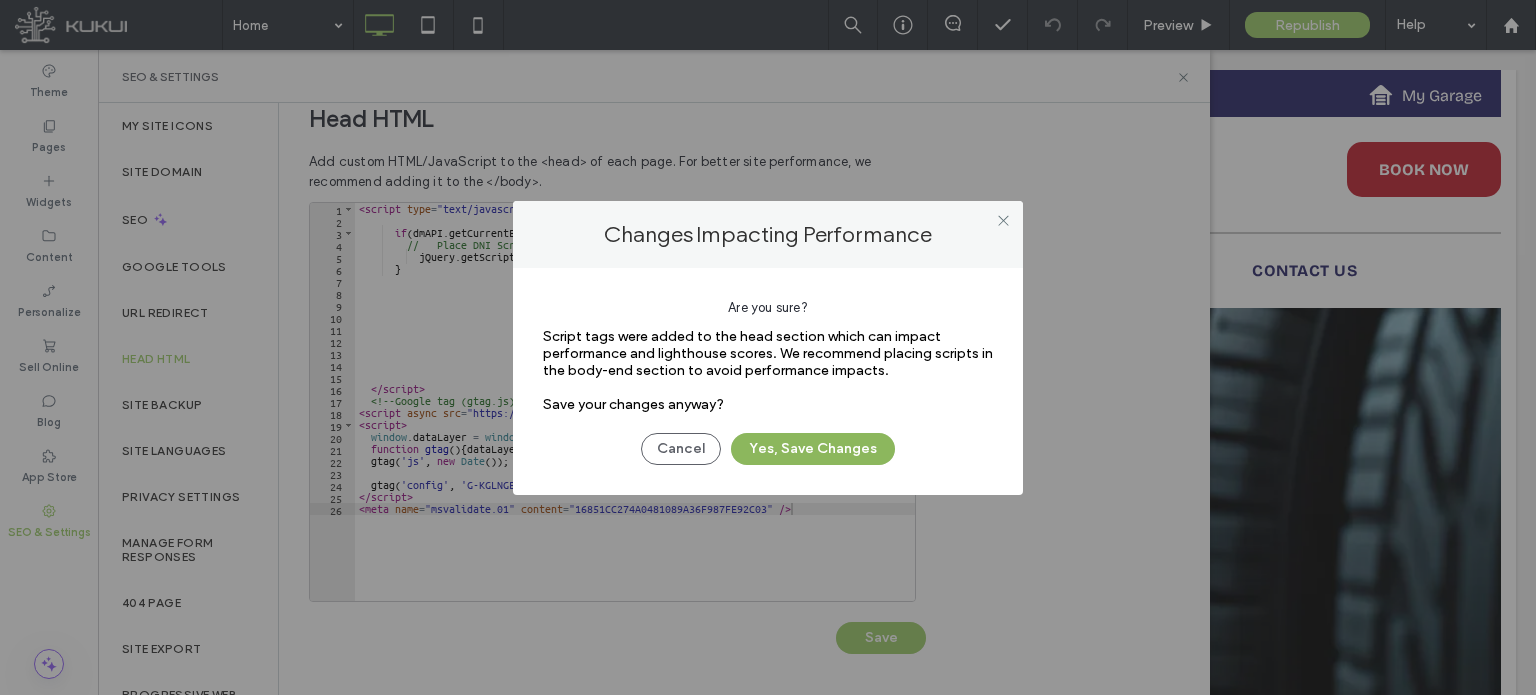 click on "Yes, Save Changes" at bounding box center (813, 449) 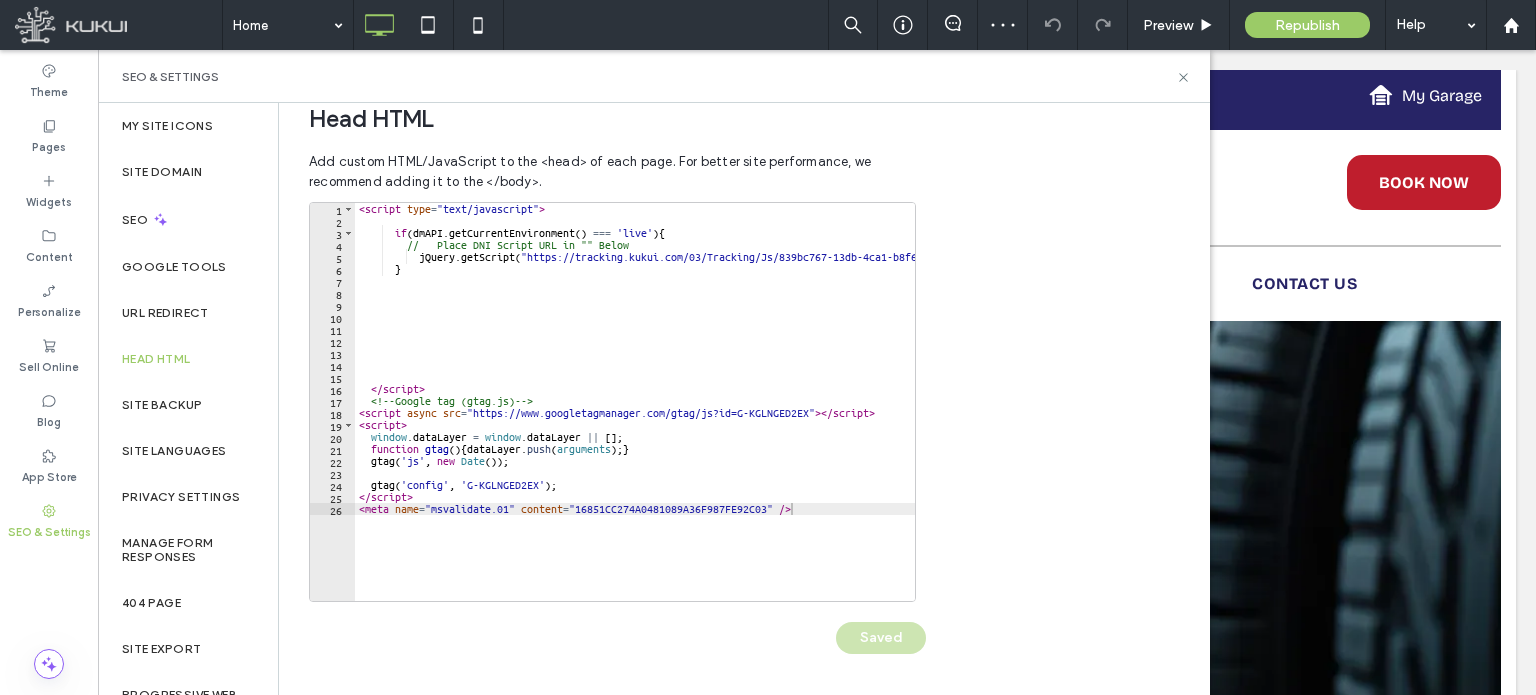 scroll, scrollTop: 0, scrollLeft: 0, axis: both 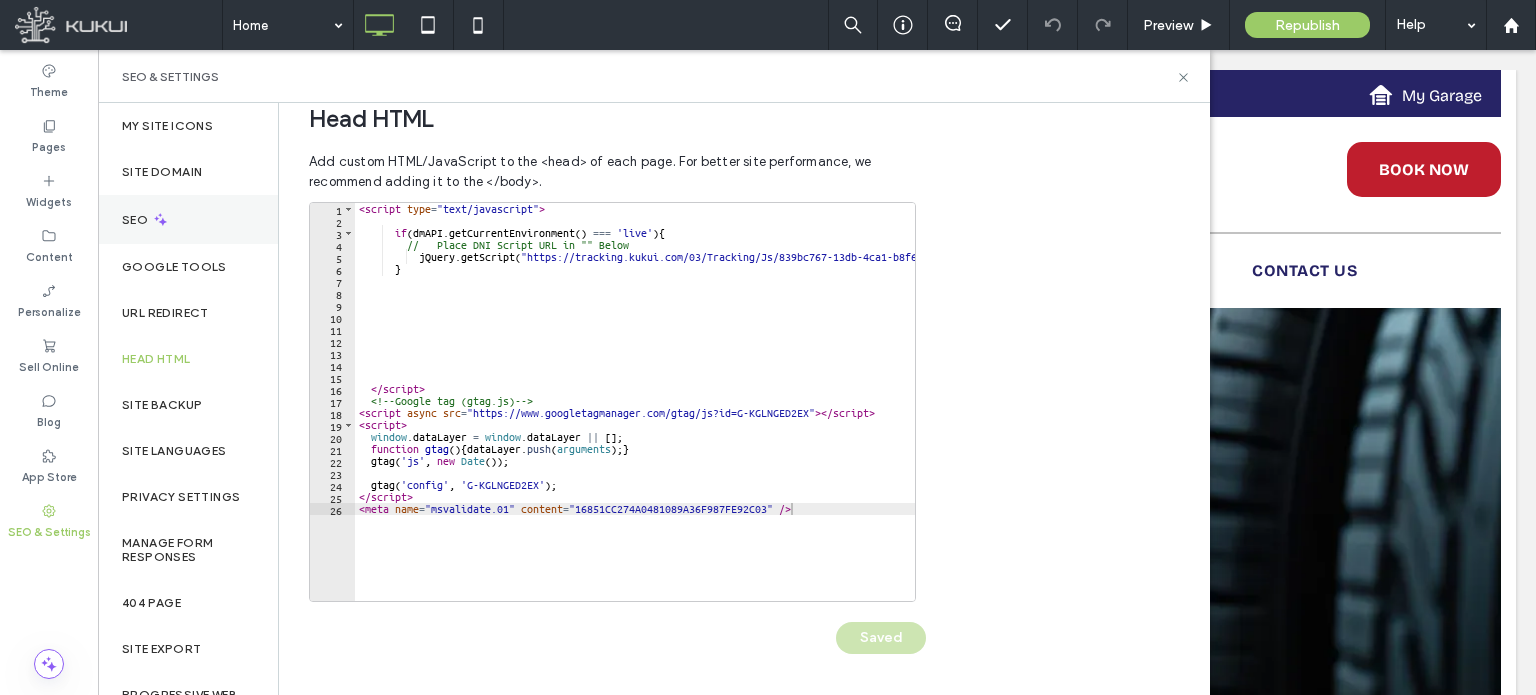 click on "SEO" at bounding box center [137, 220] 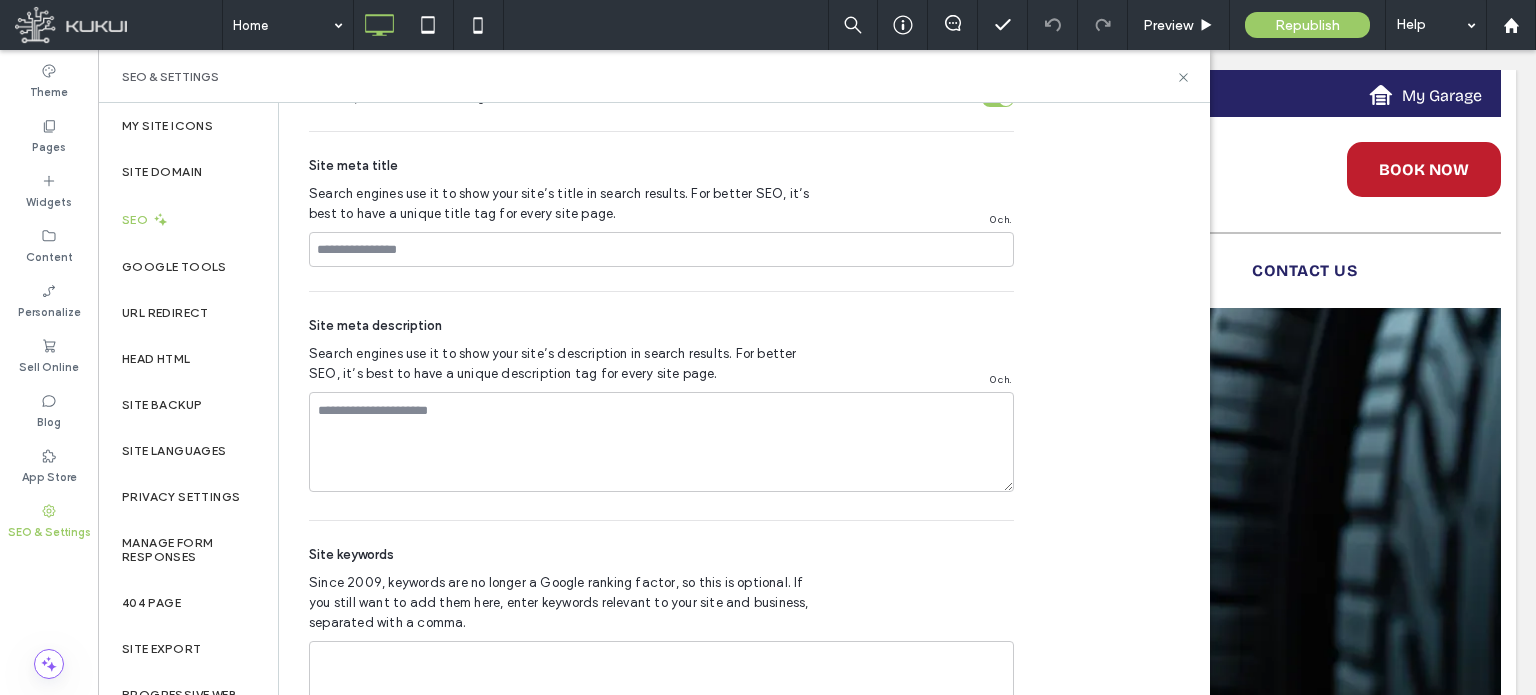 scroll, scrollTop: 1121, scrollLeft: 0, axis: vertical 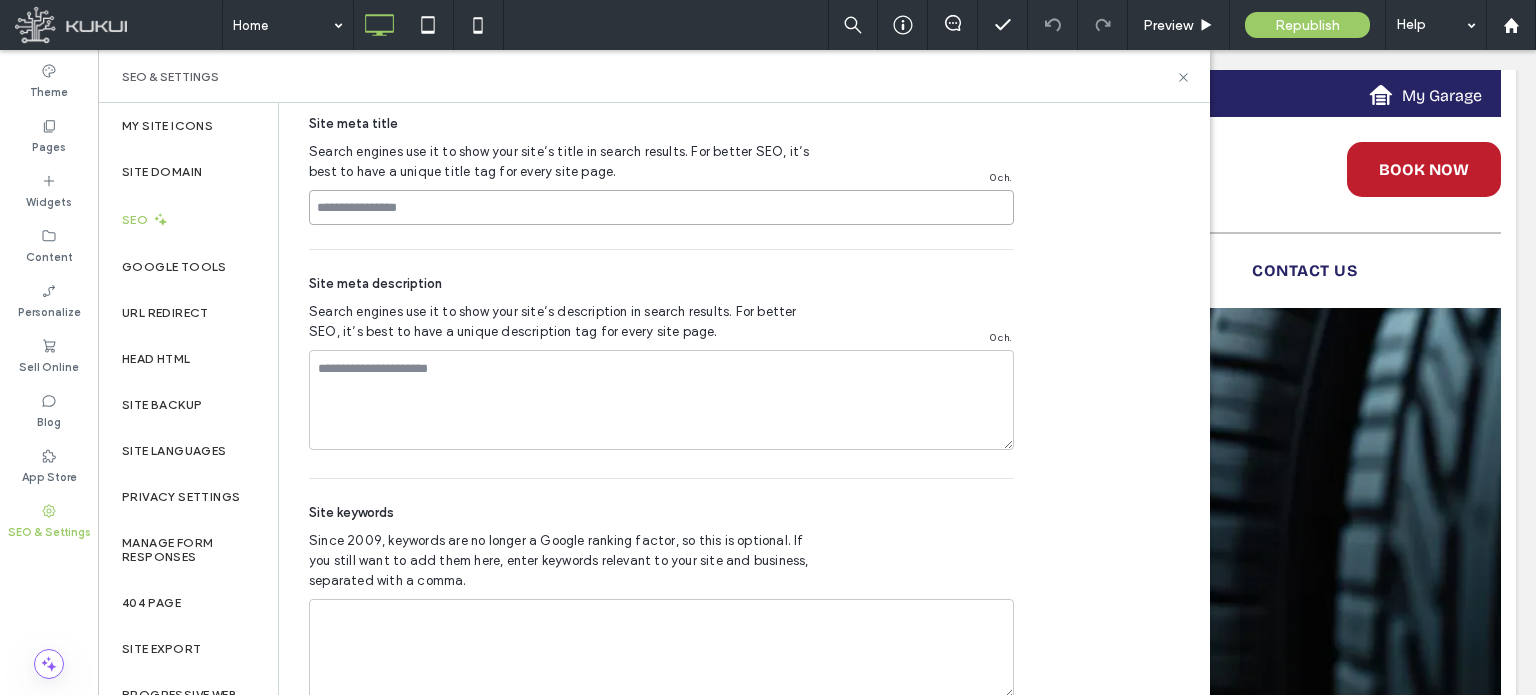 click at bounding box center [661, 207] 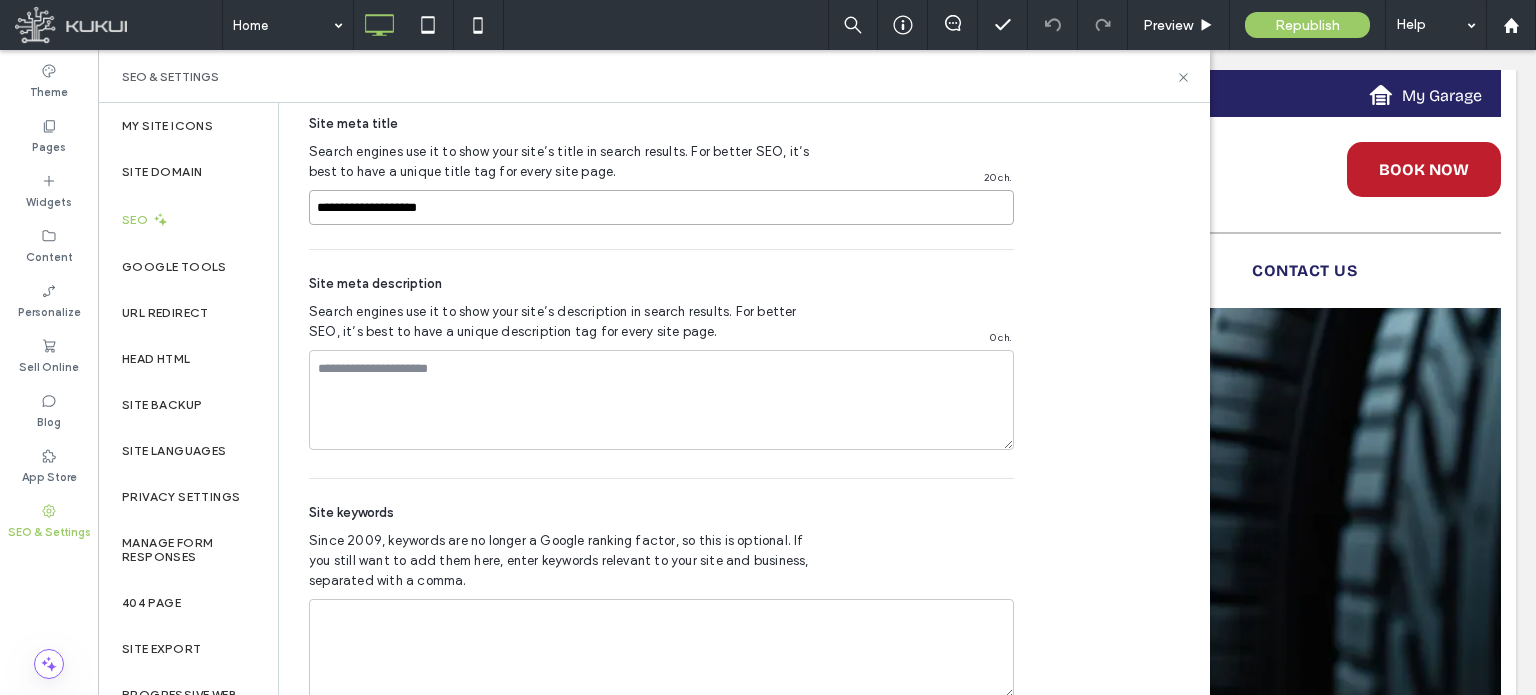 type on "**********" 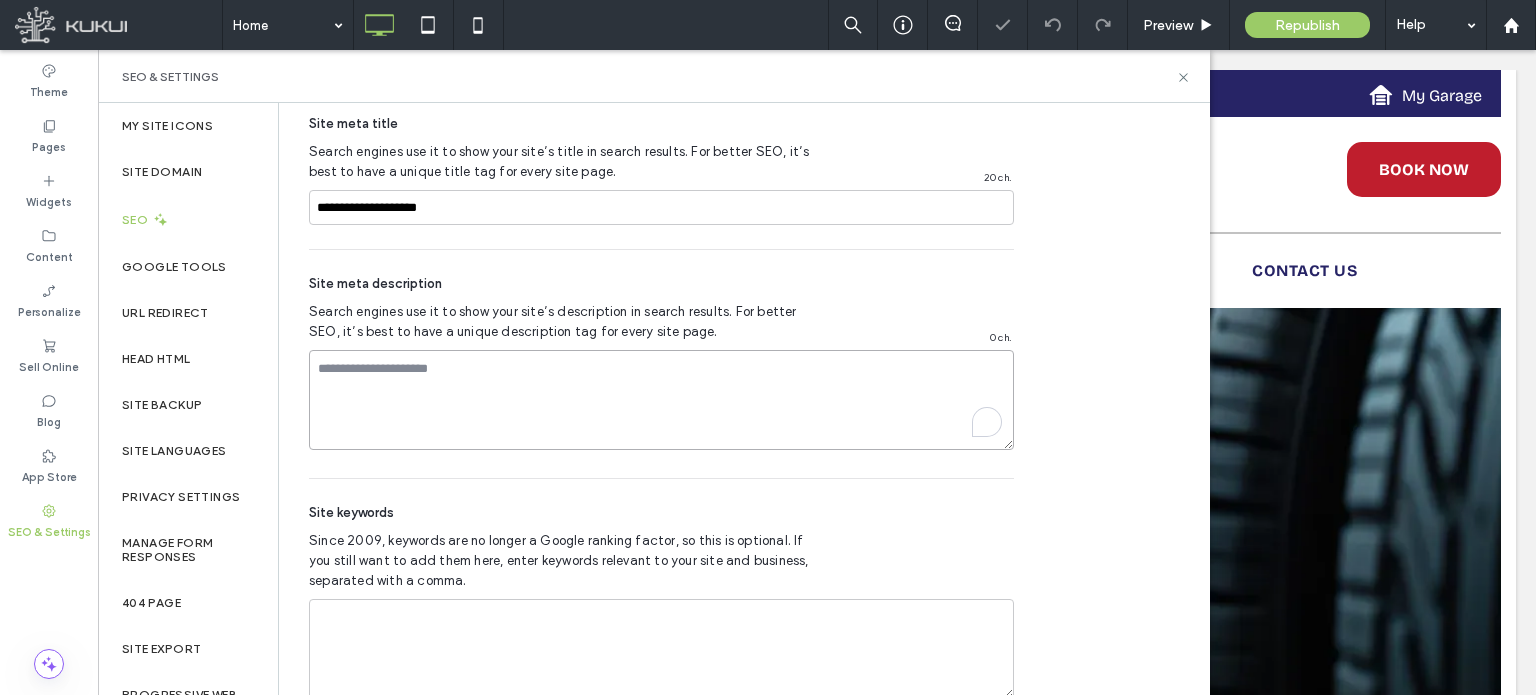 click at bounding box center [661, 400] 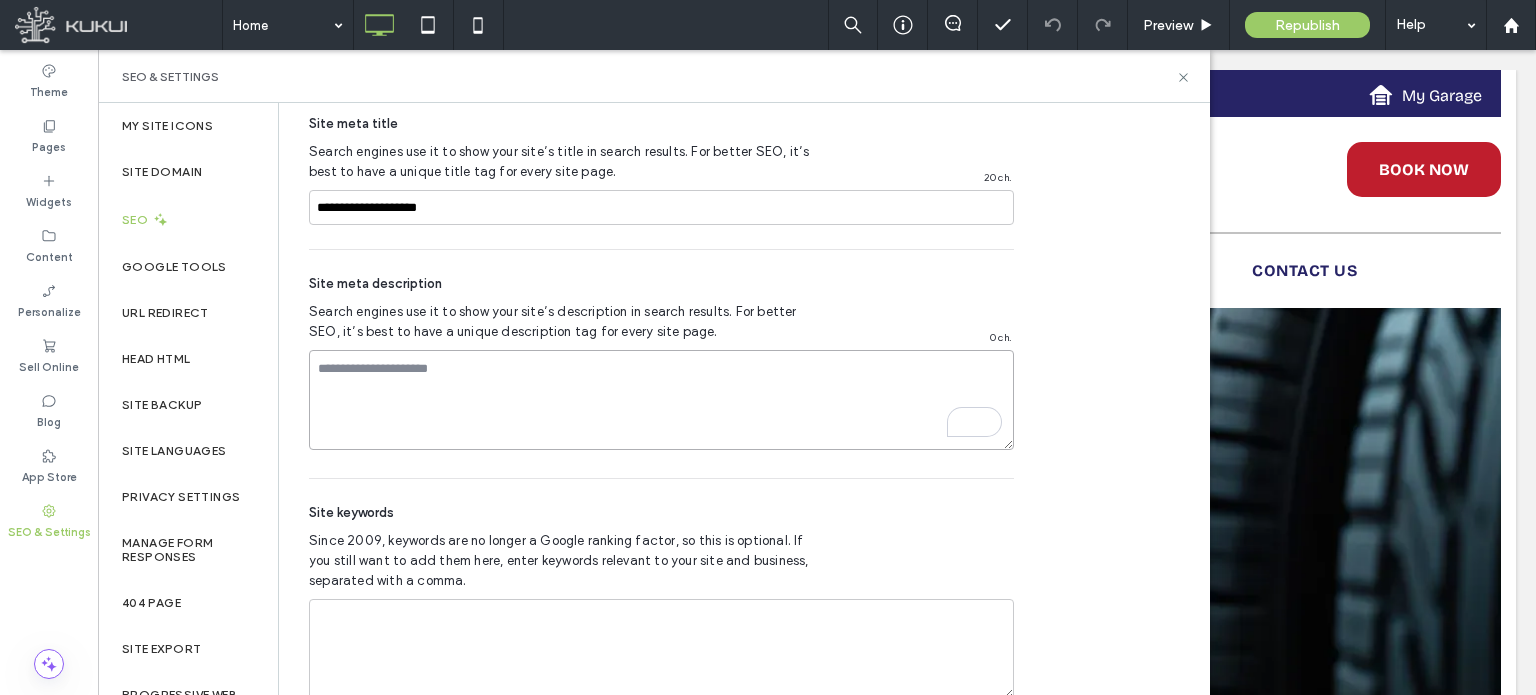 paste on "**********" 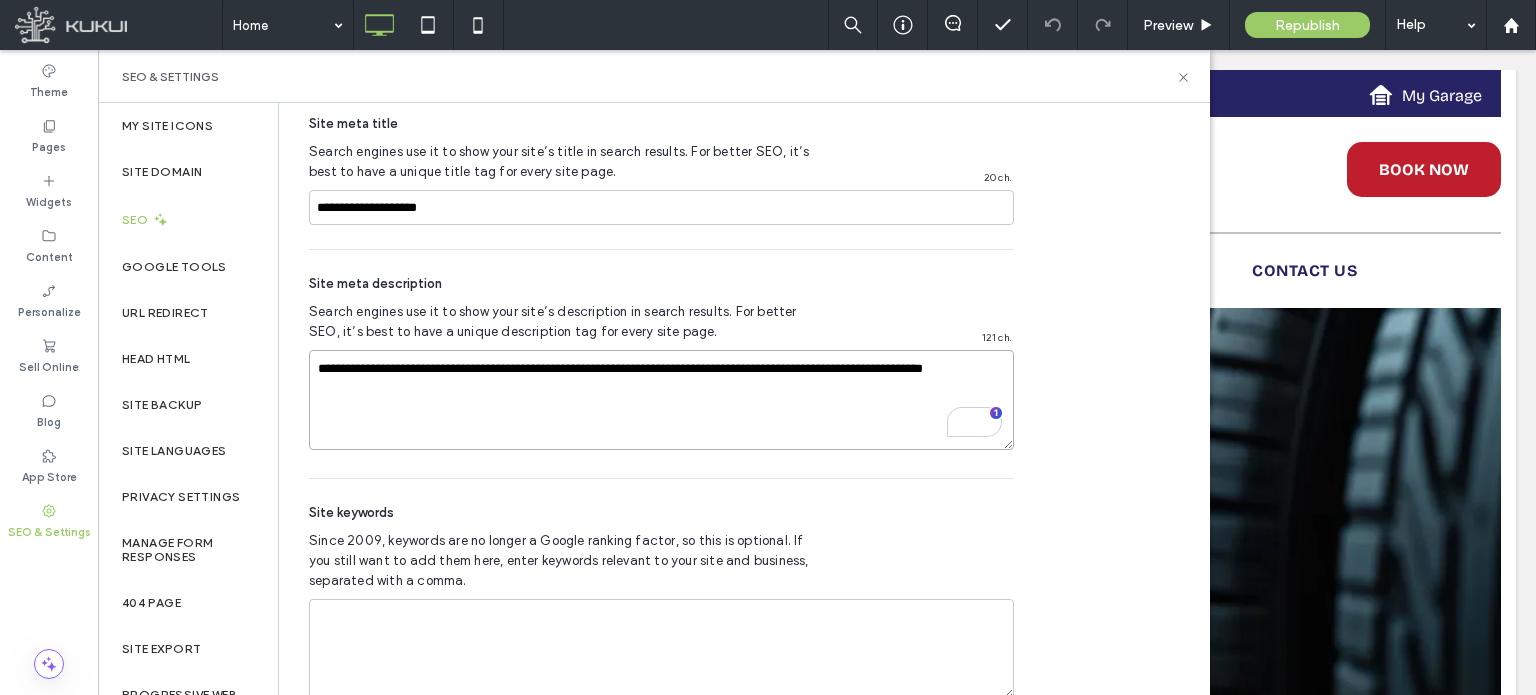 click on "**********" at bounding box center (661, 400) 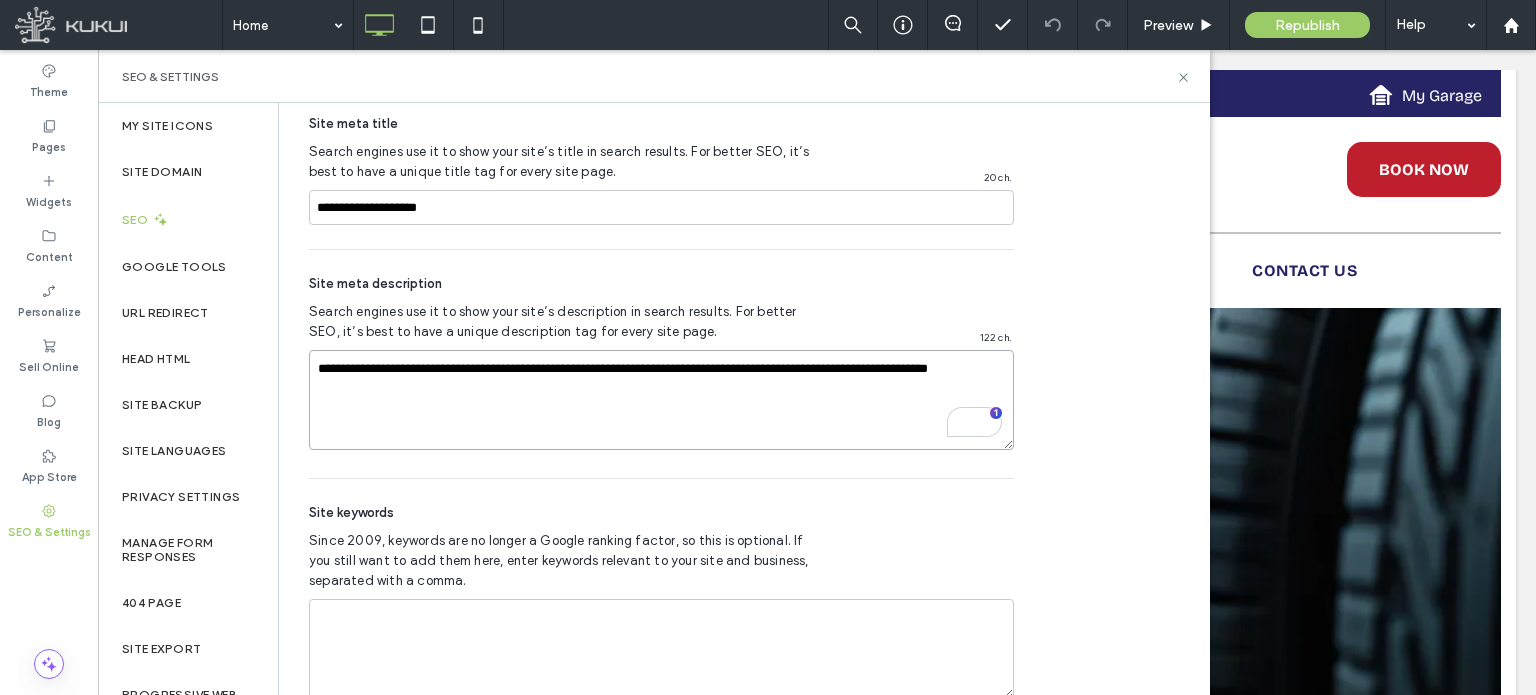 paste on "**********" 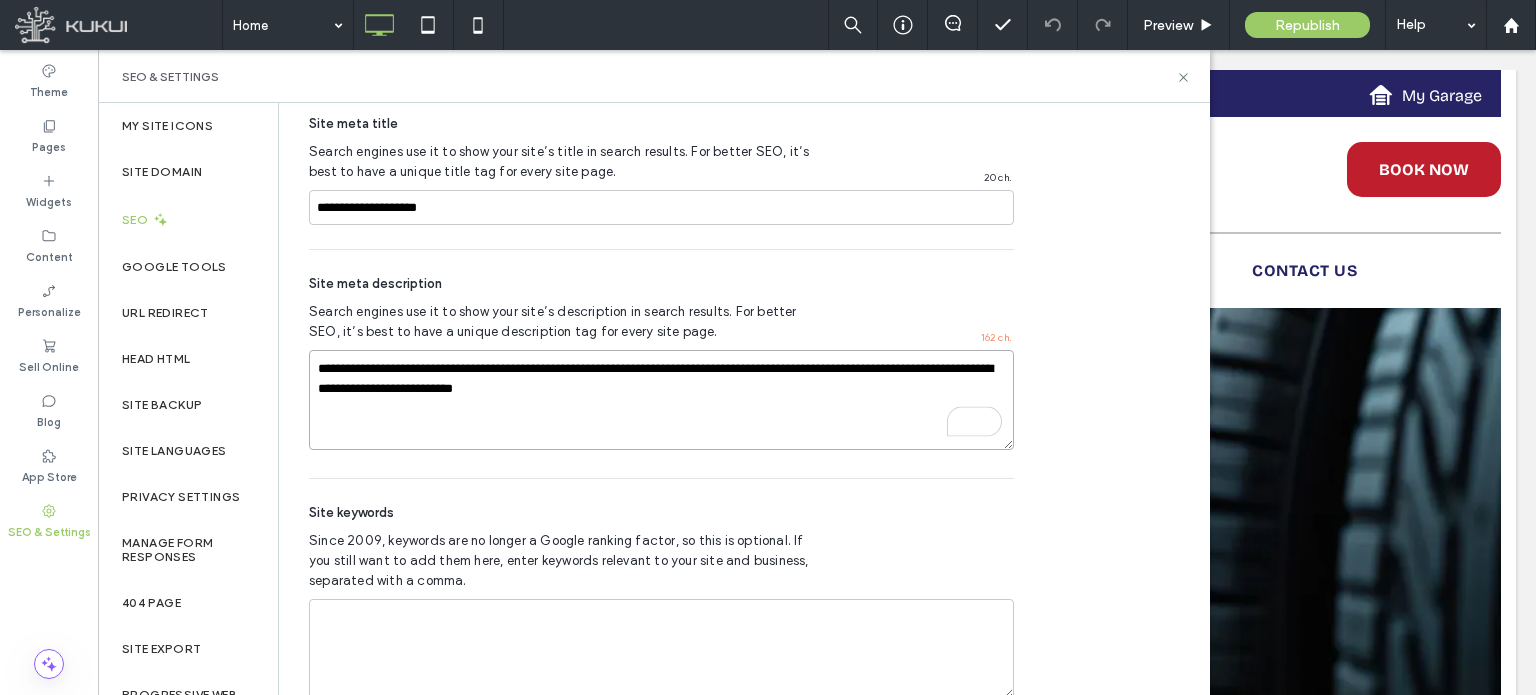 type on "**********" 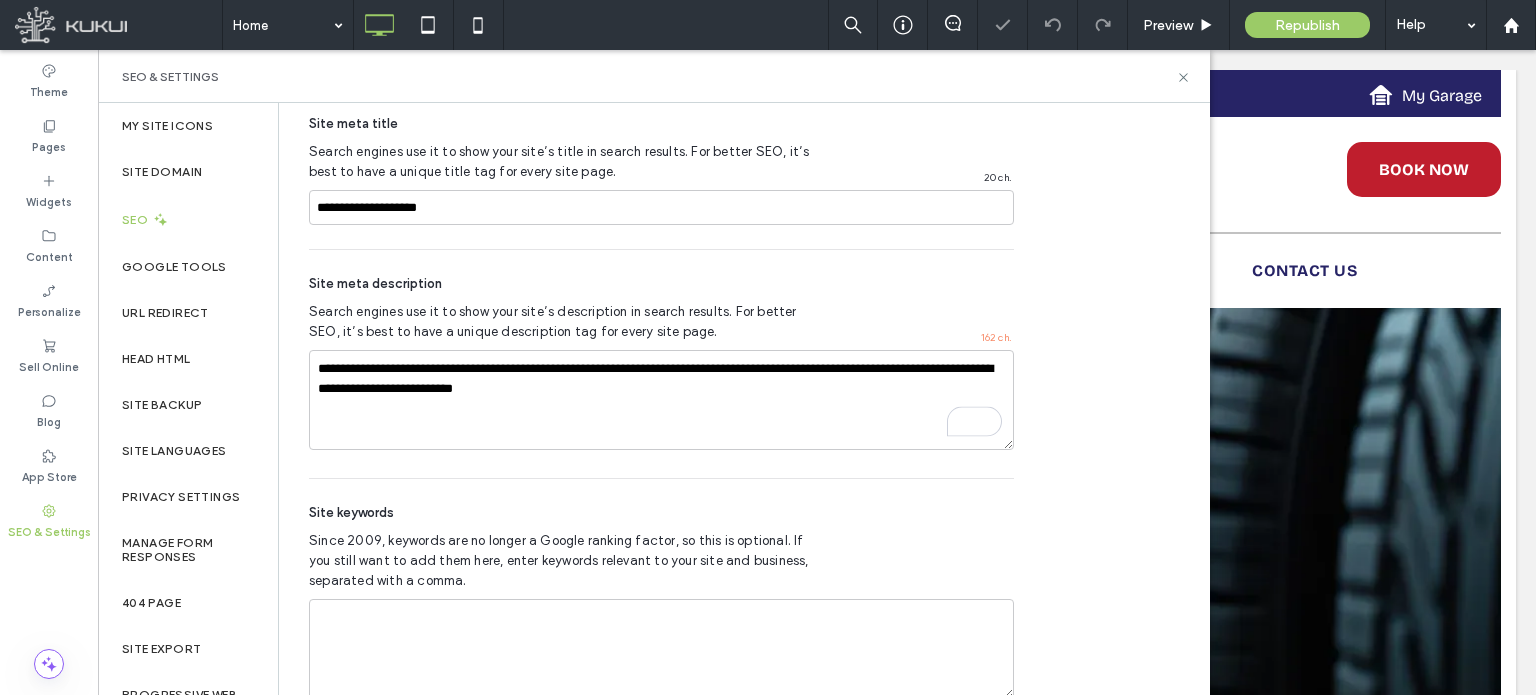 click on "**********" at bounding box center (661, 364) 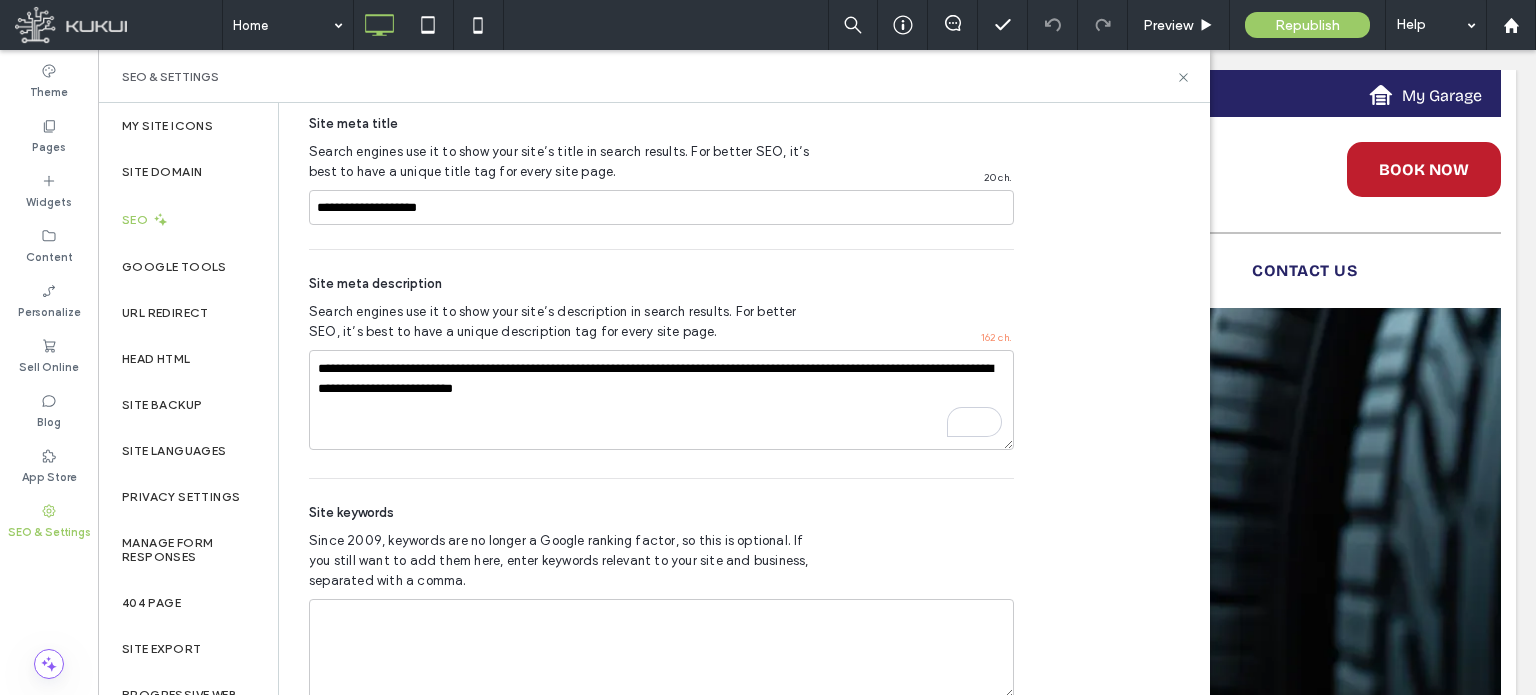 scroll, scrollTop: 1164, scrollLeft: 0, axis: vertical 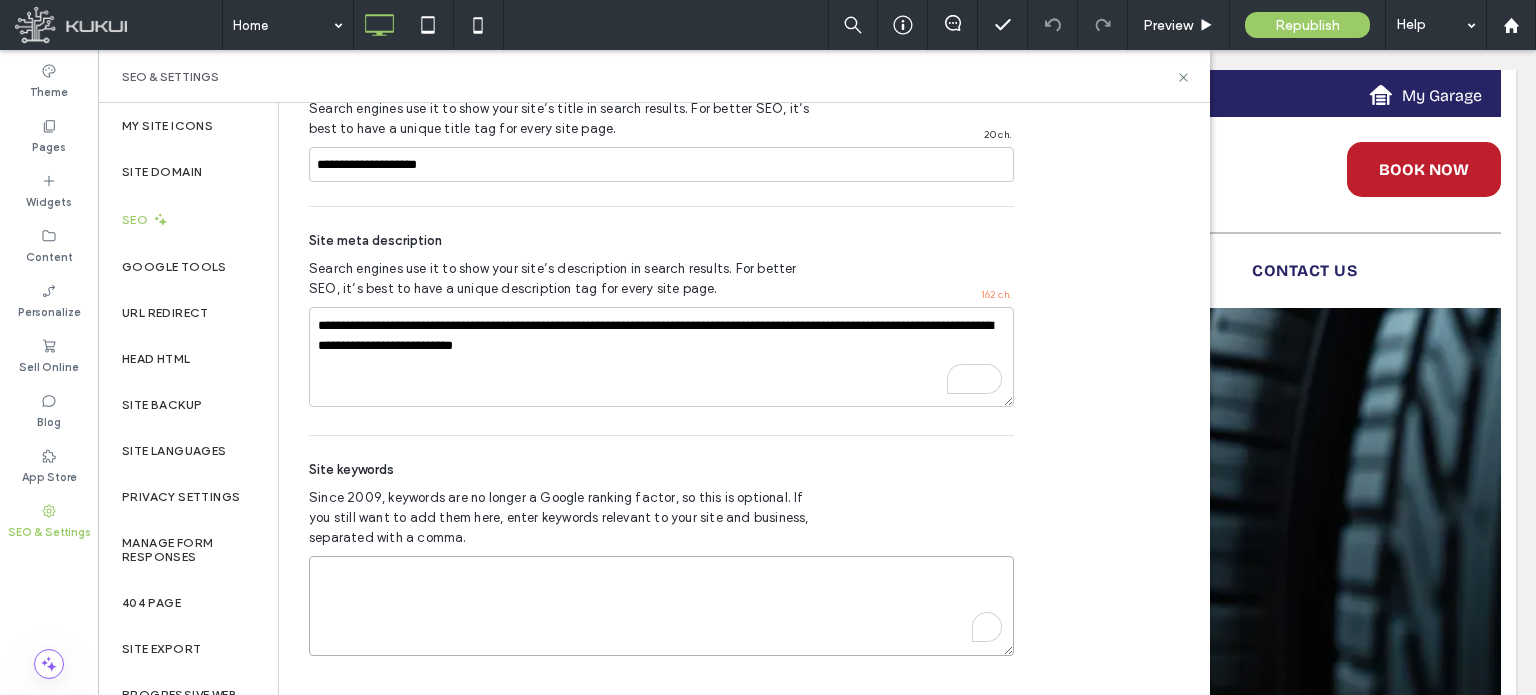 click at bounding box center (661, 606) 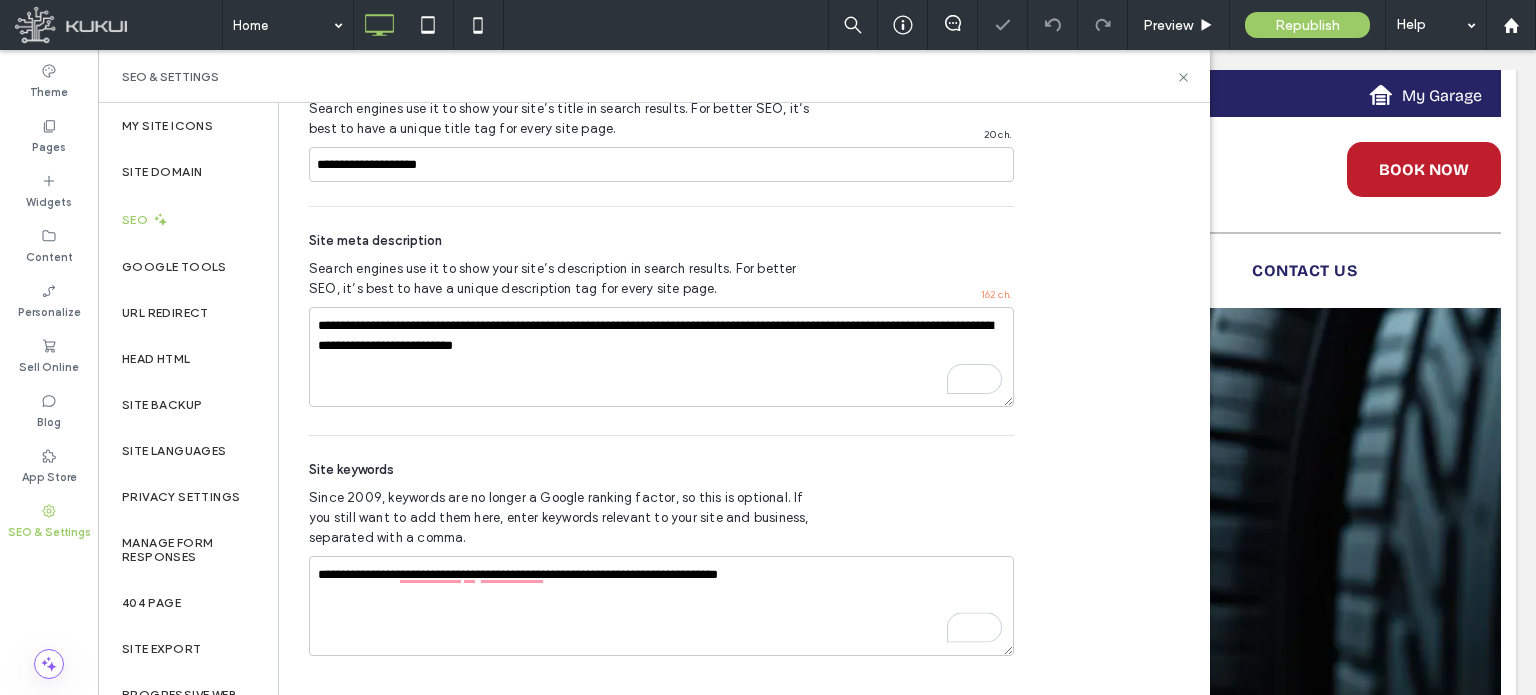 click on "Since 2009, keywords are no longer a Google ranking factor, so this is optional. If you still want to add them here, enter keywords relevant to your site and business, separated with a comma." at bounding box center [661, 518] 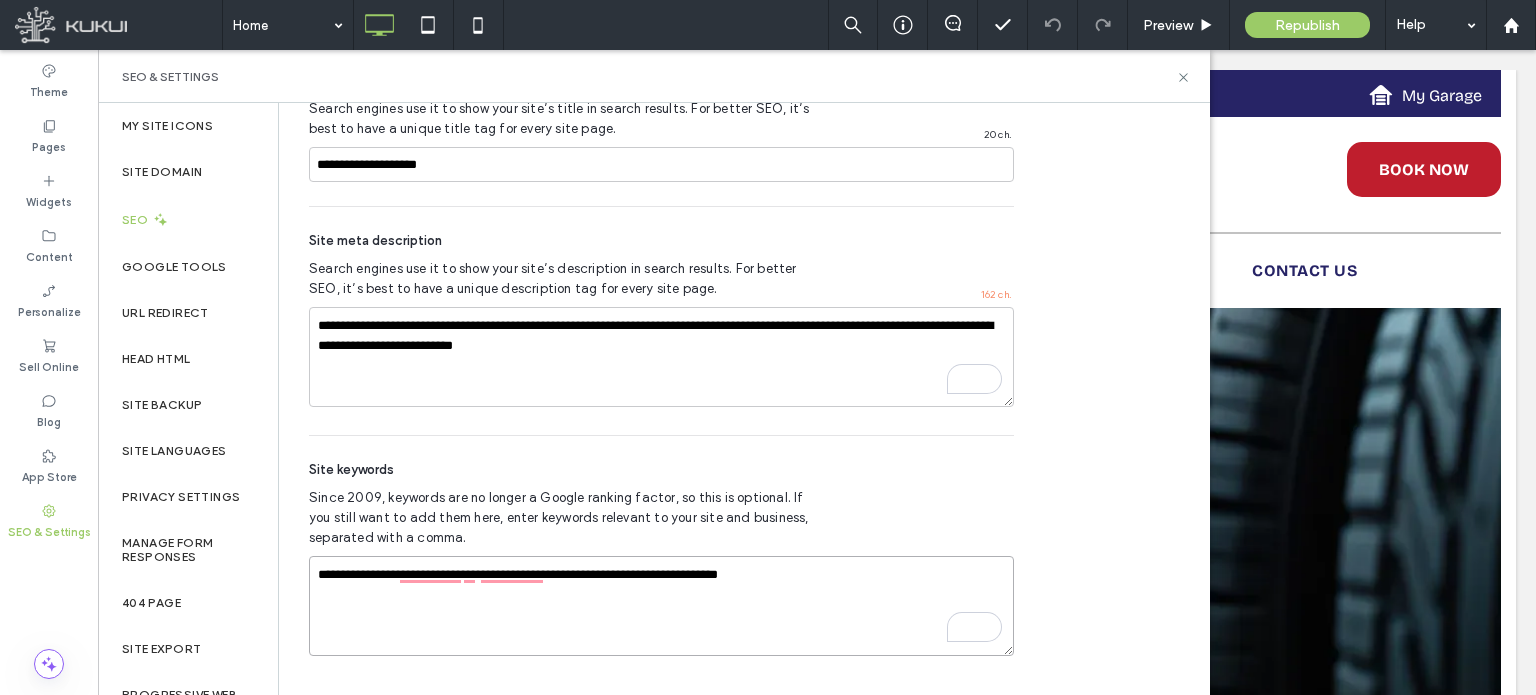 click on "**********" at bounding box center (661, 606) 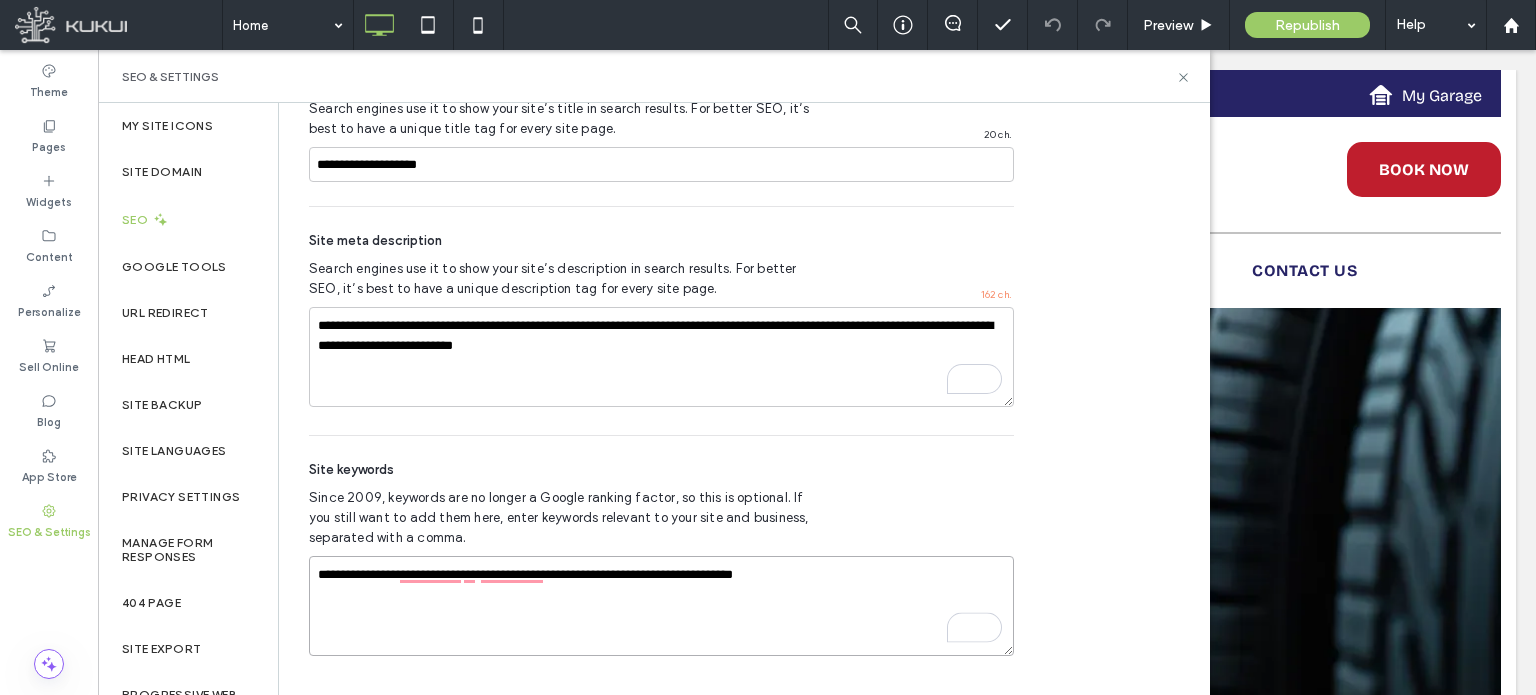 type on "**********" 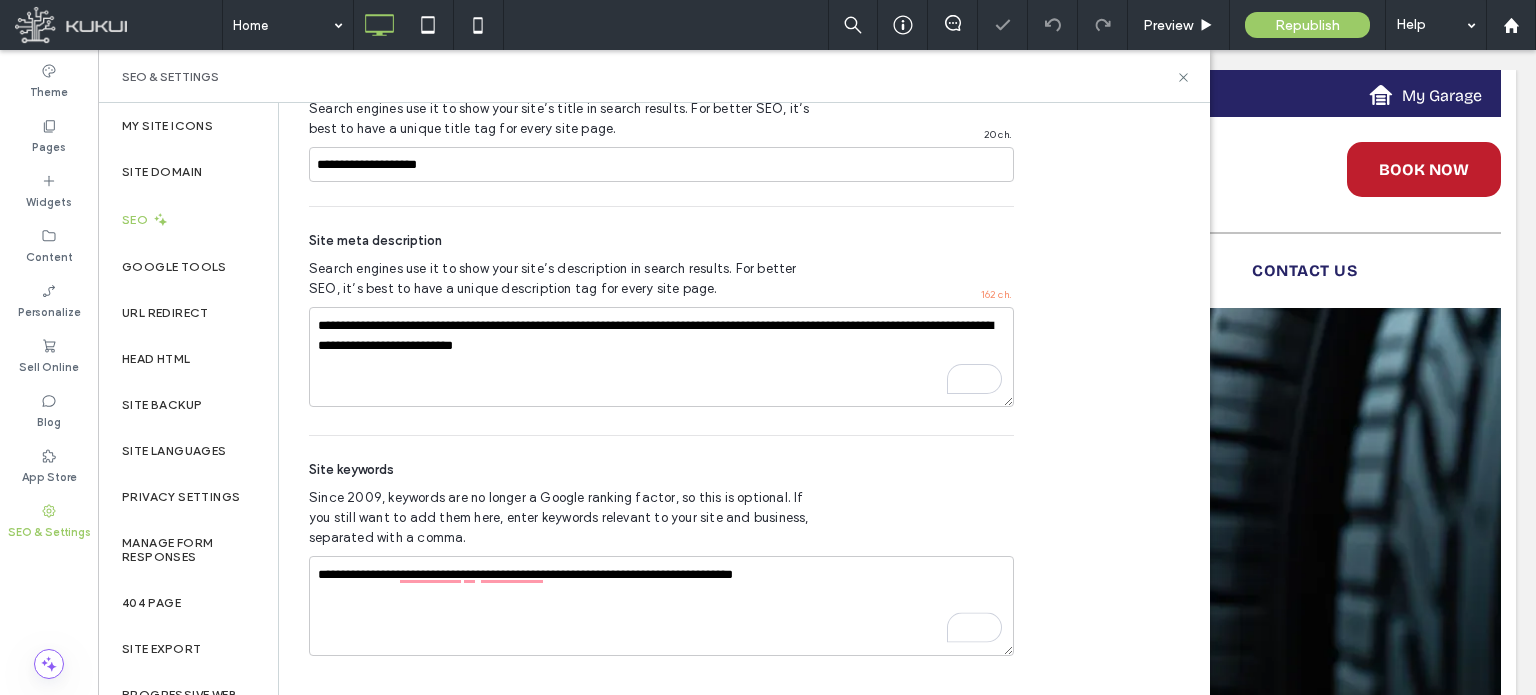 click on "Since 2009, keywords are no longer a Google ranking factor, so this is optional. If you still want to add them here, enter keywords relevant to your site and business, separated with a comma." at bounding box center (661, 518) 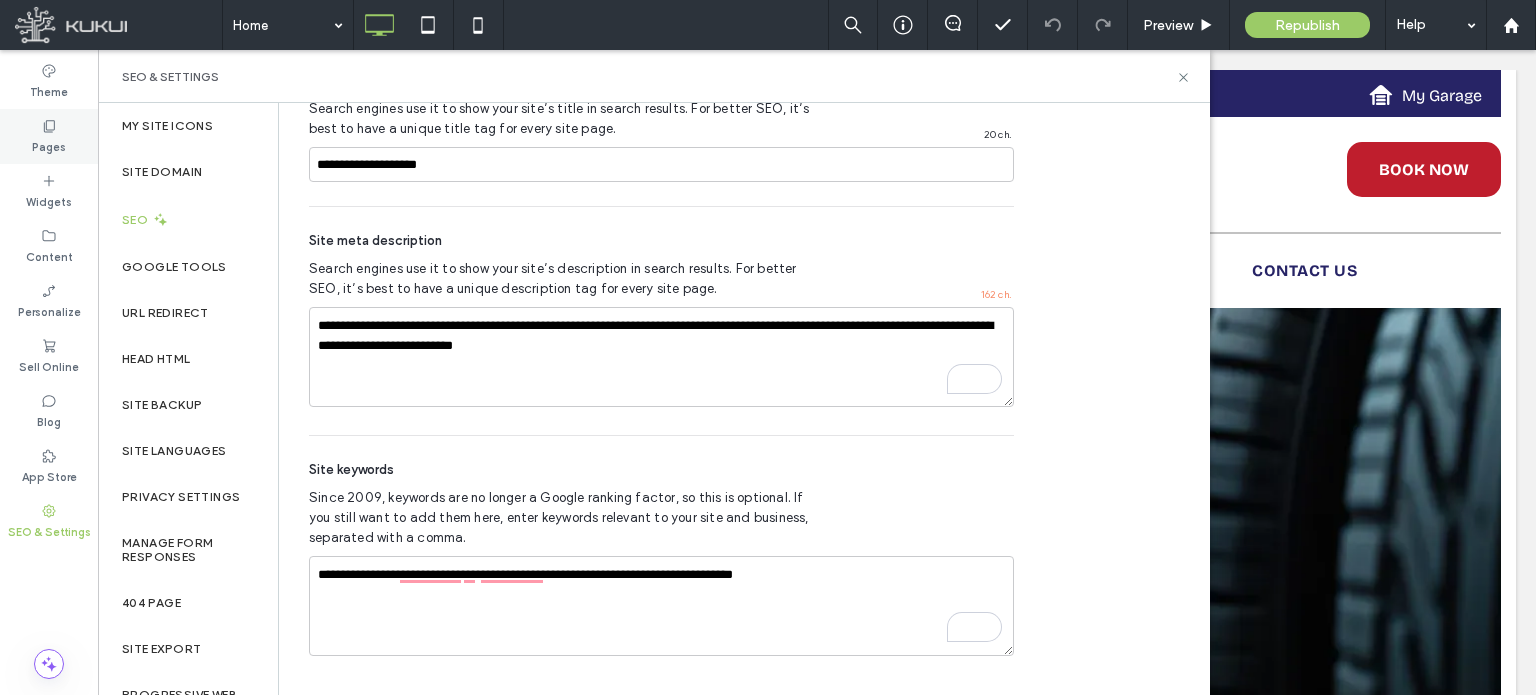 click 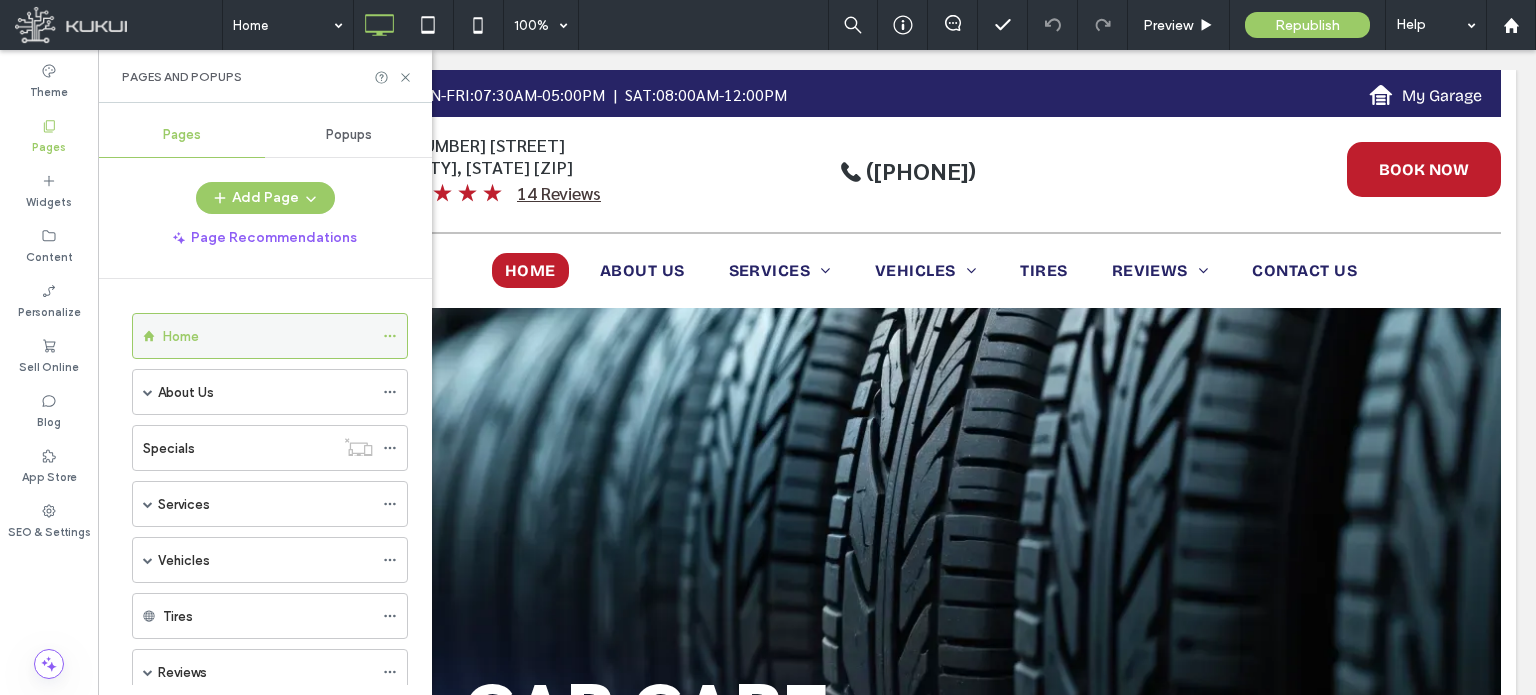 click 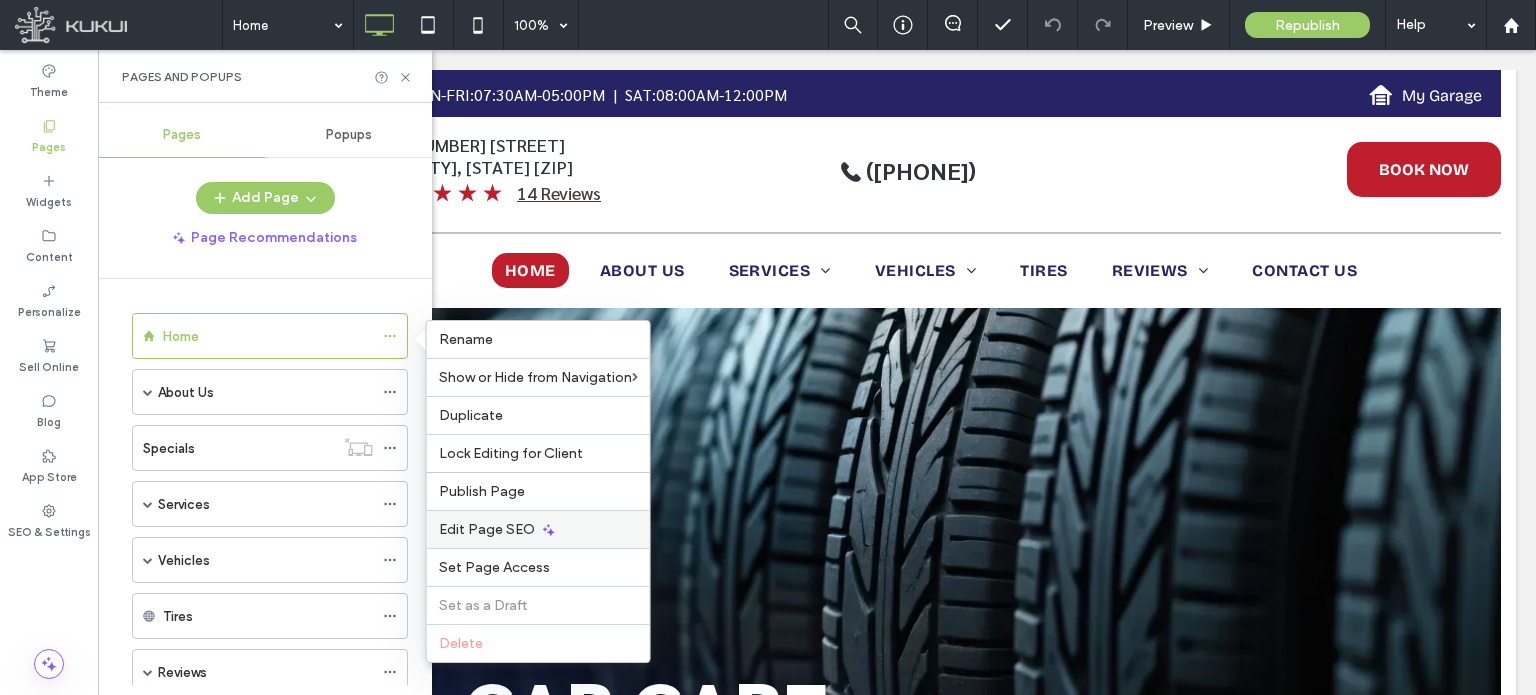 click on "Edit Page SEO" at bounding box center [487, 529] 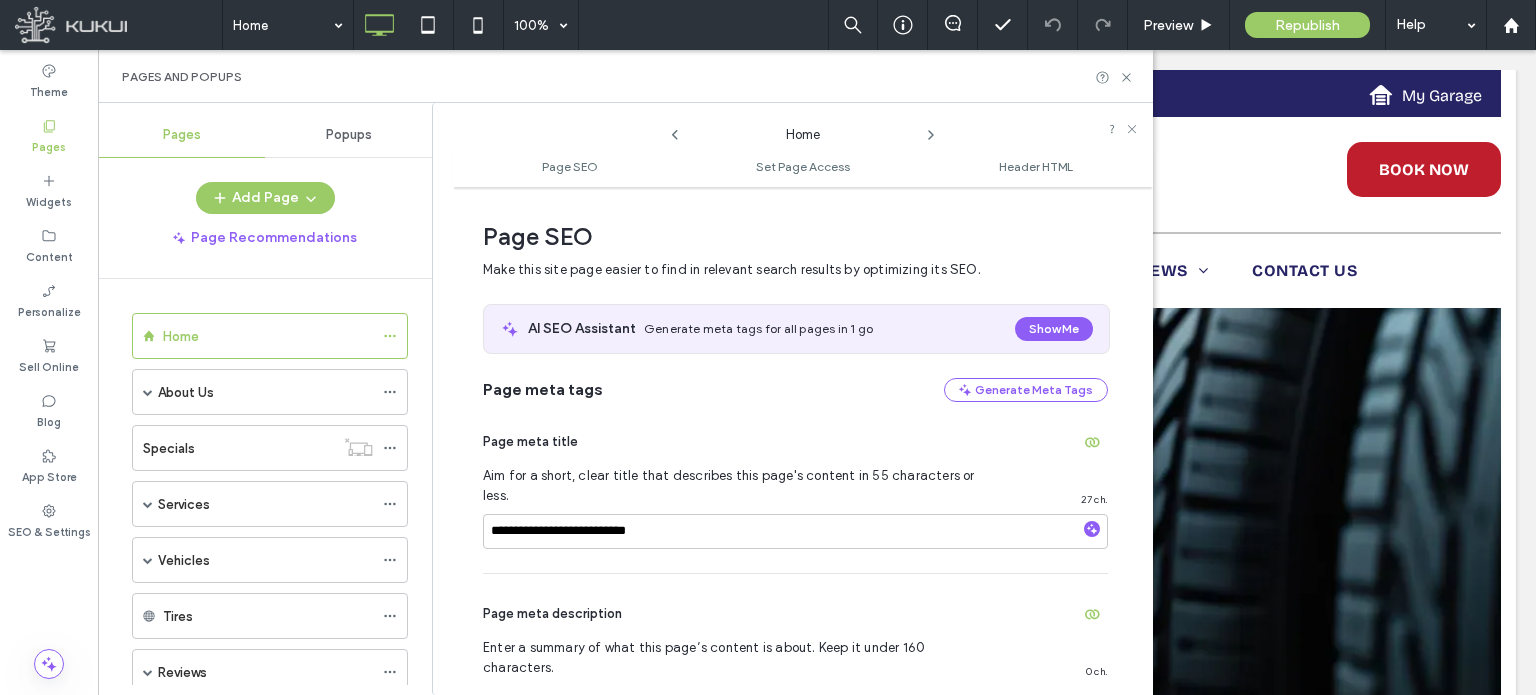 scroll, scrollTop: 10, scrollLeft: 0, axis: vertical 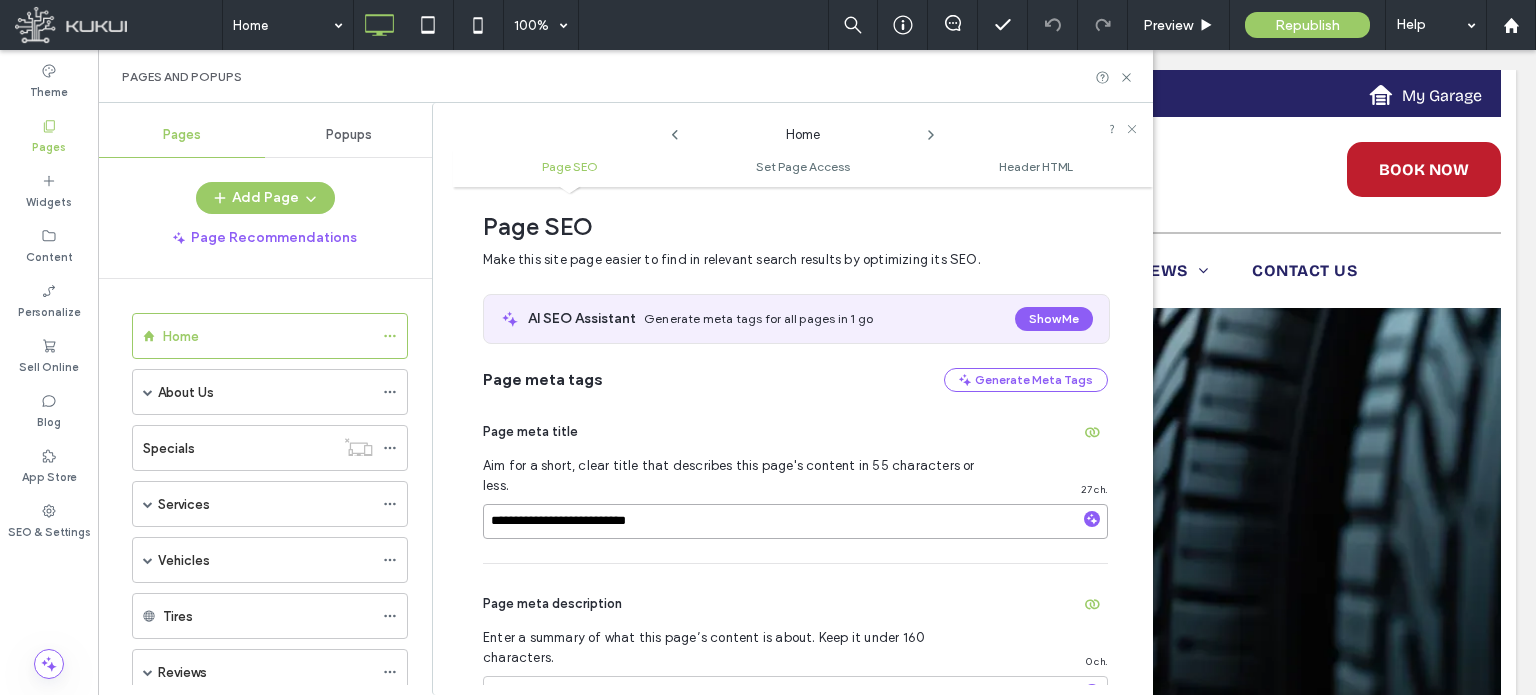 click on "**********" at bounding box center [795, 521] 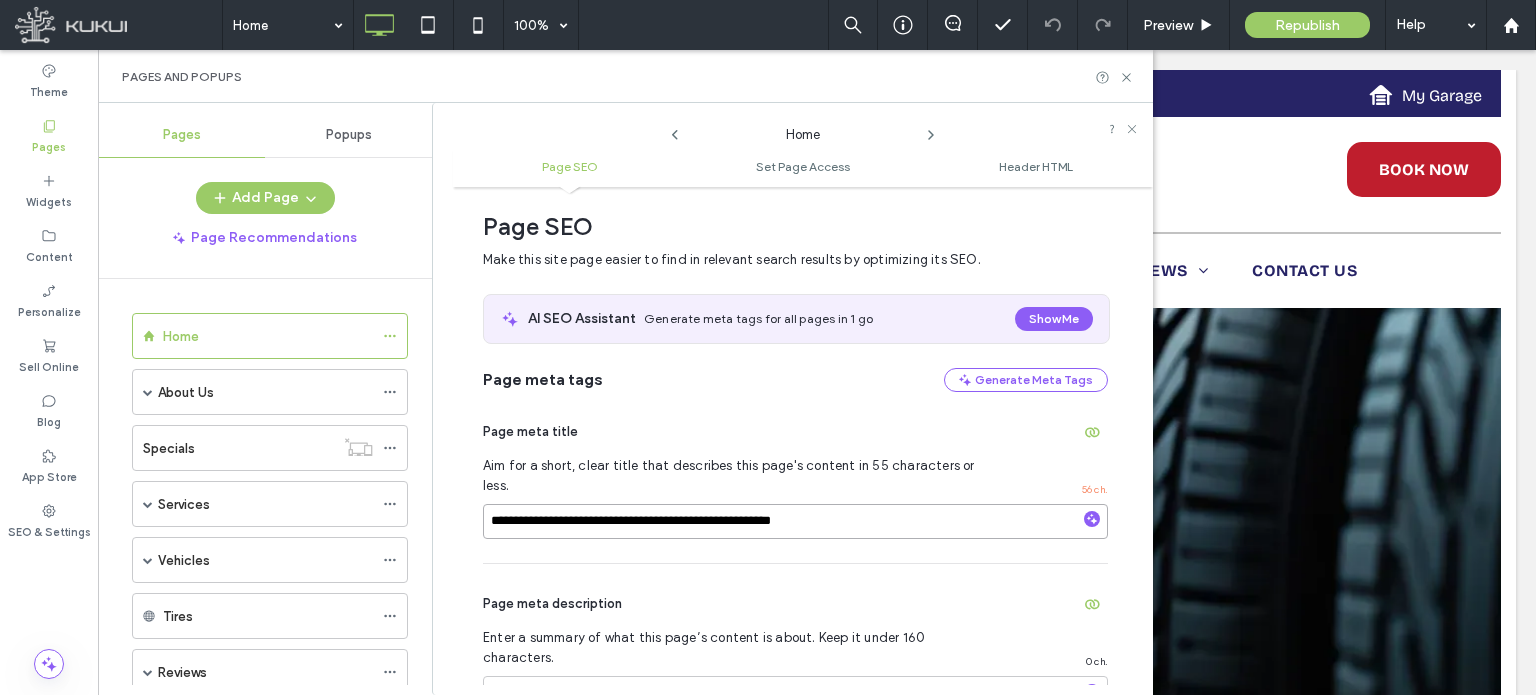 type on "**********" 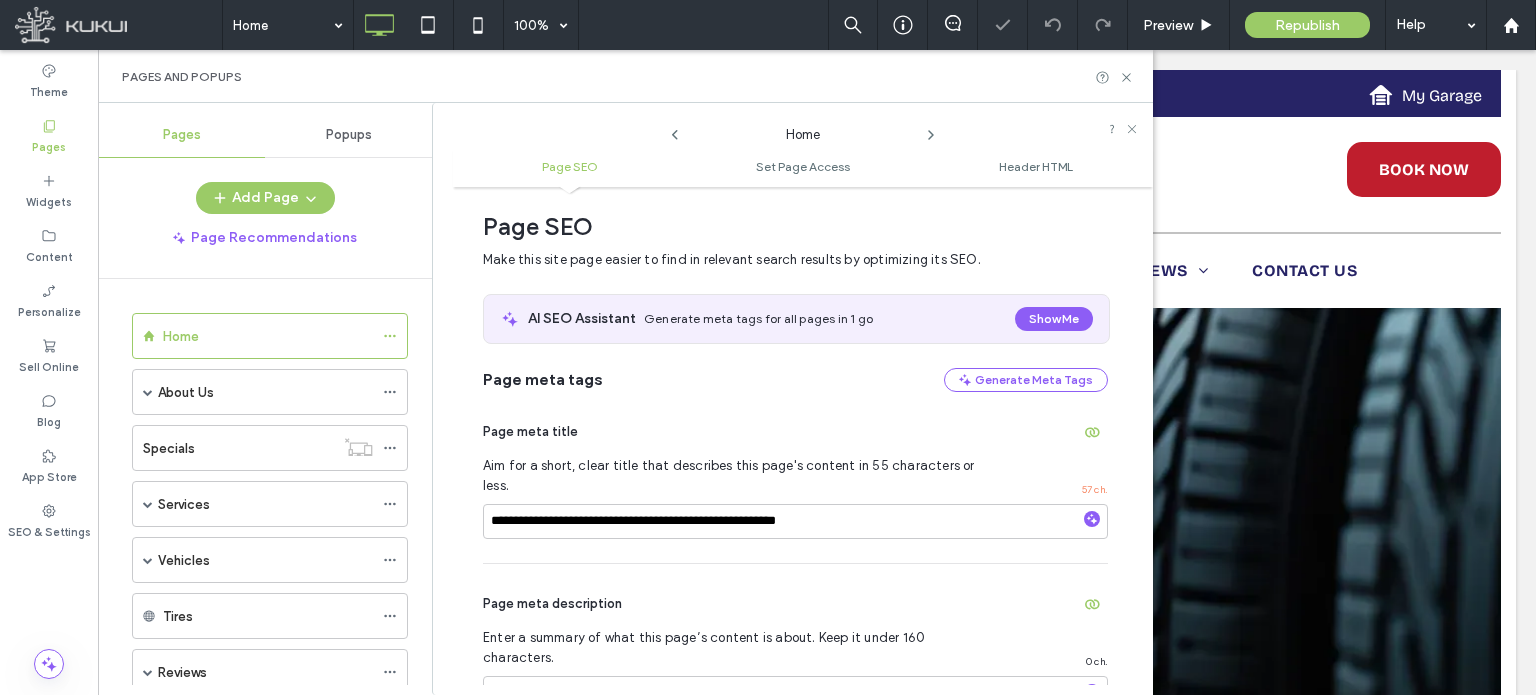 click on "Page meta description Enter a summary of what this page’s content is about. Keep it under 160 characters. 0   ch." at bounding box center (795, 682) 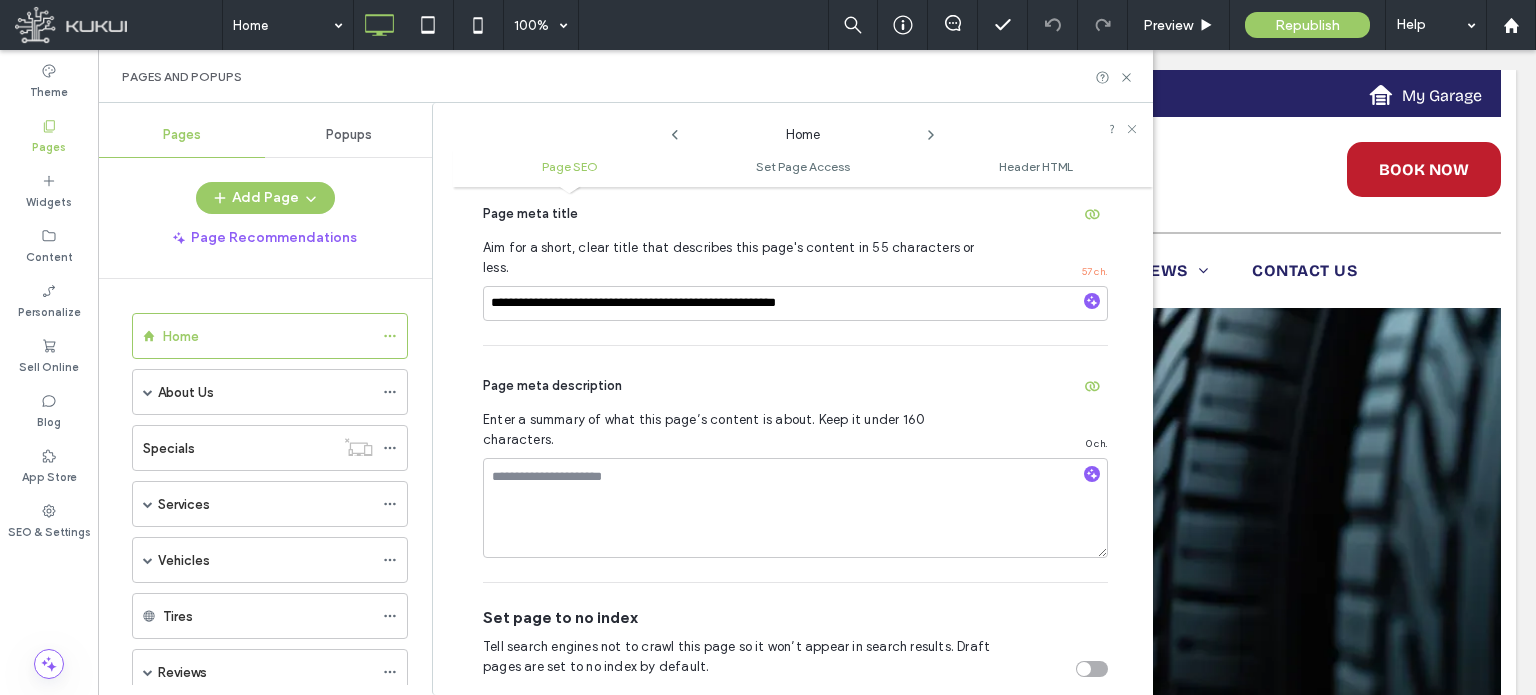 scroll, scrollTop: 236, scrollLeft: 0, axis: vertical 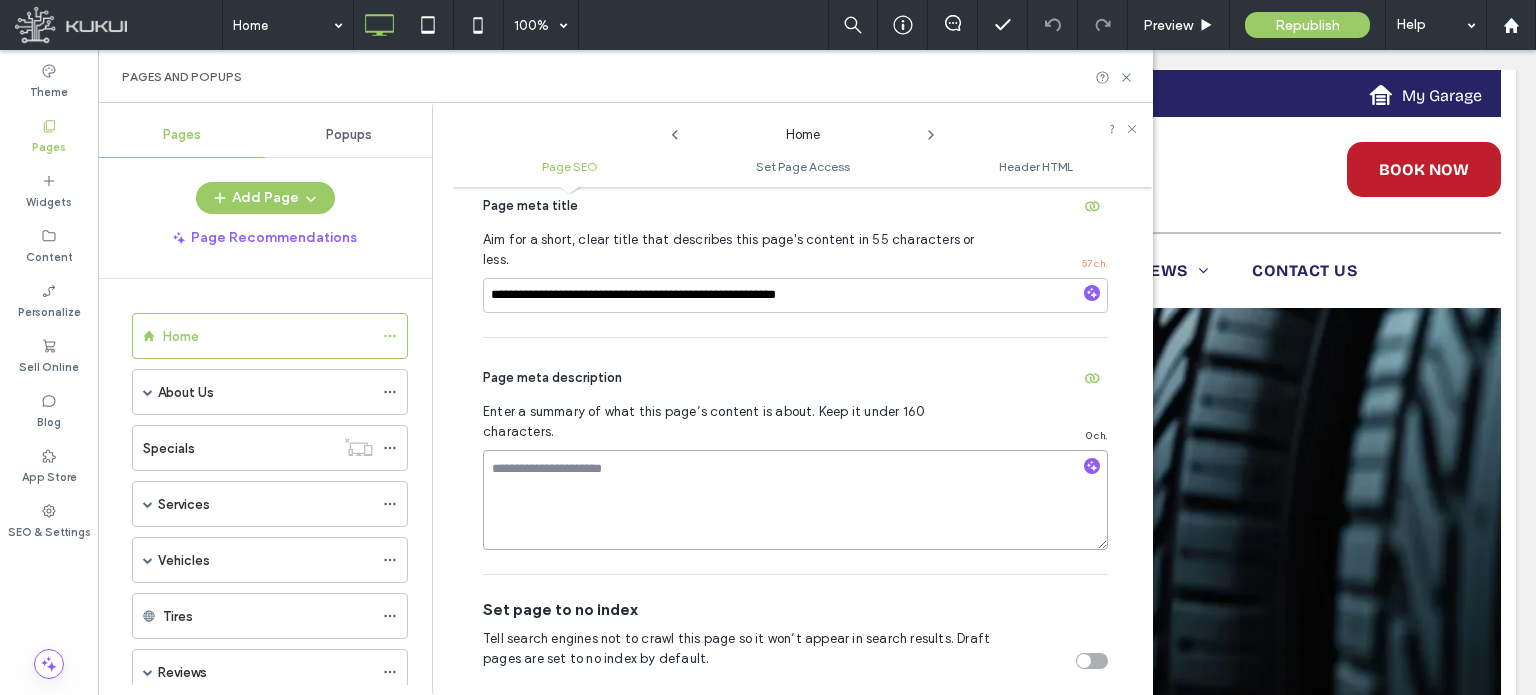 click at bounding box center (795, 500) 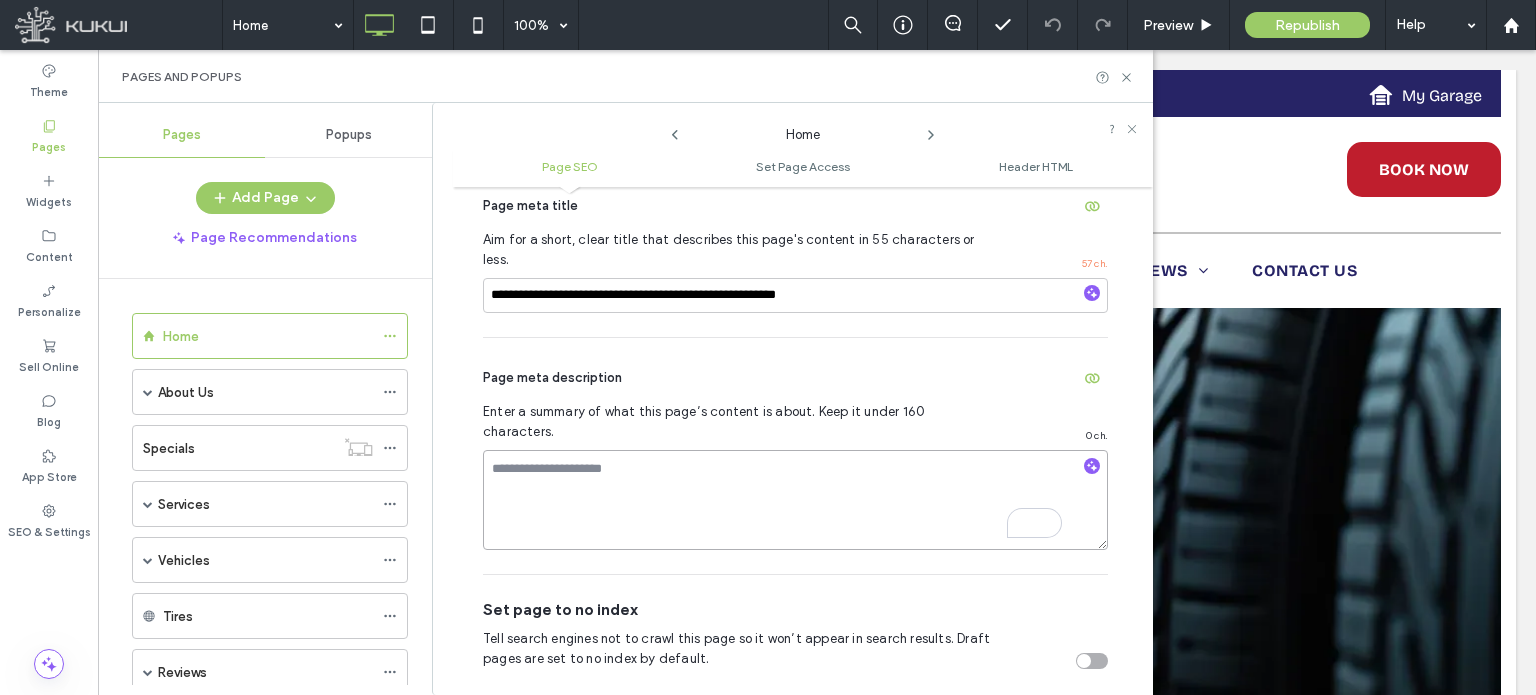 paste on "**********" 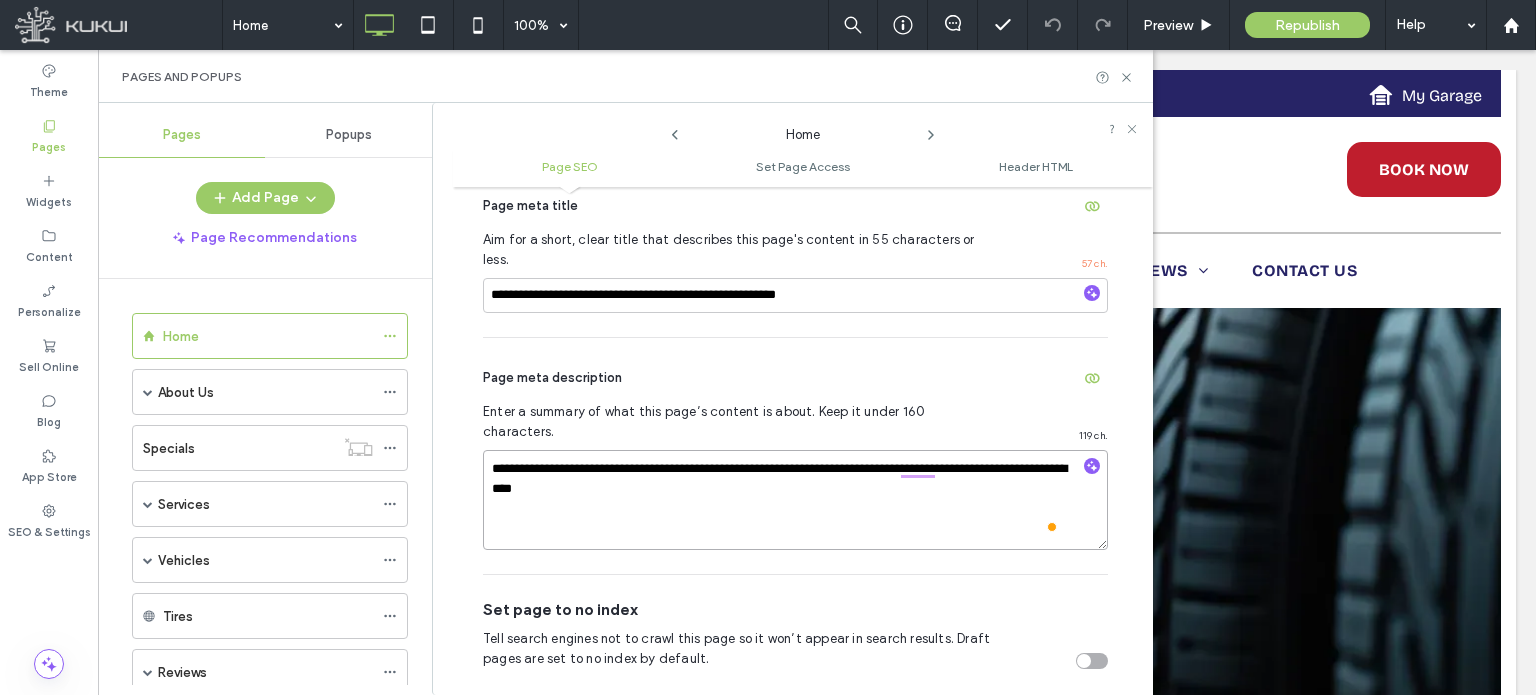type on "**********" 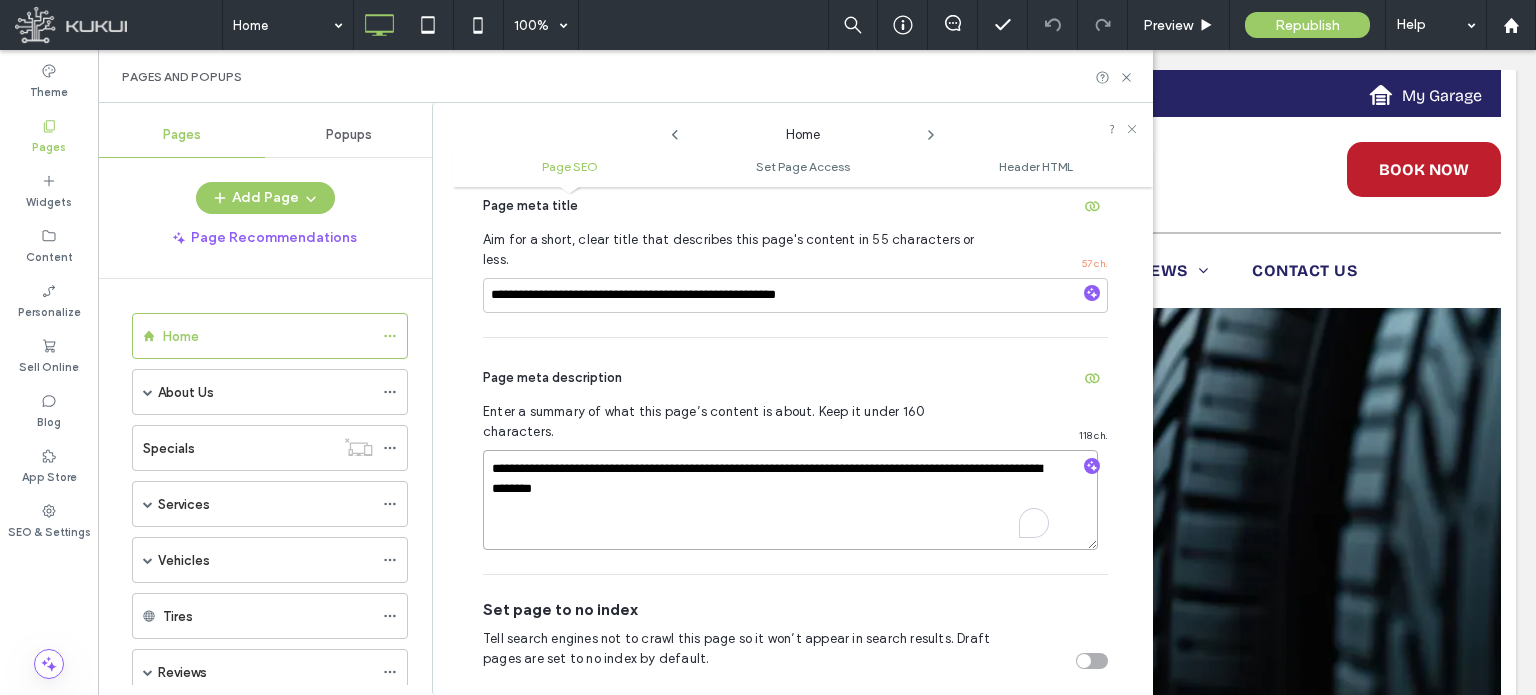 click on "**********" at bounding box center [790, 500] 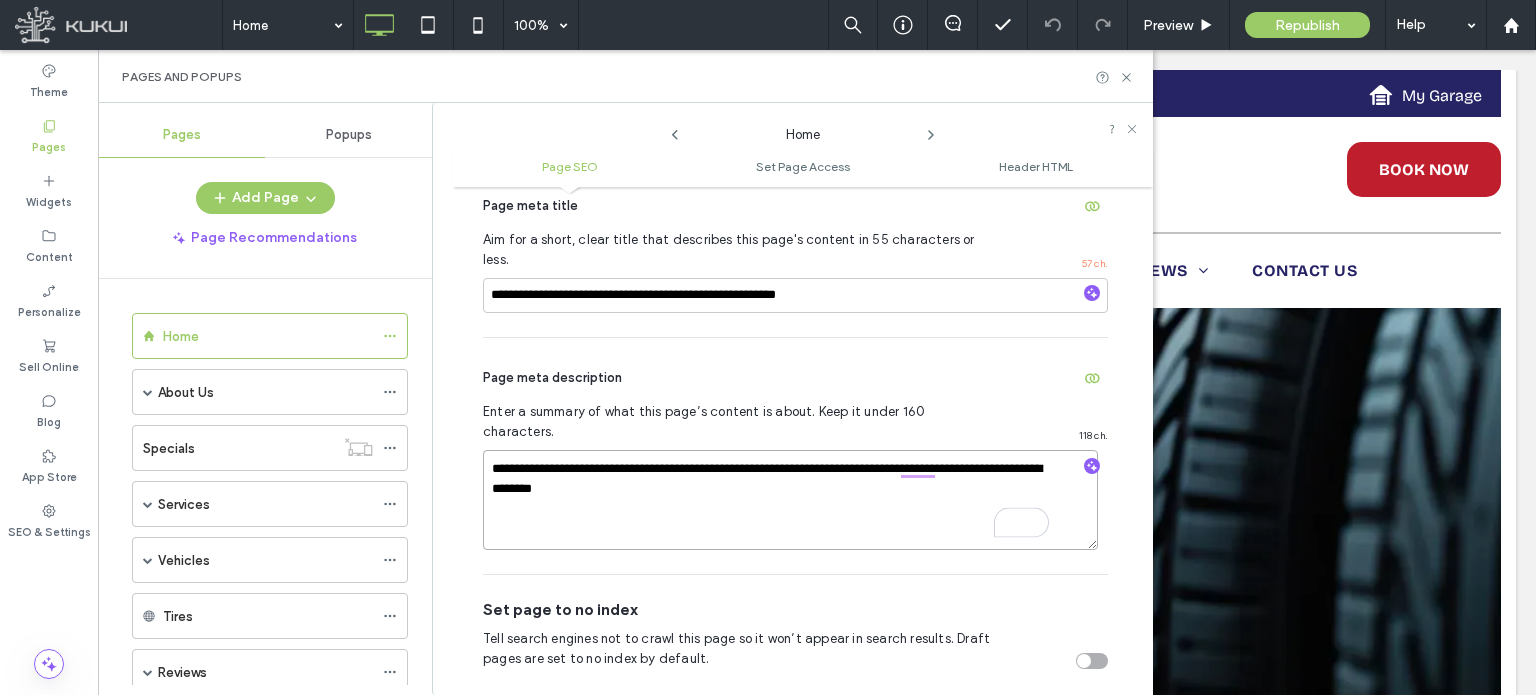 paste on "**********" 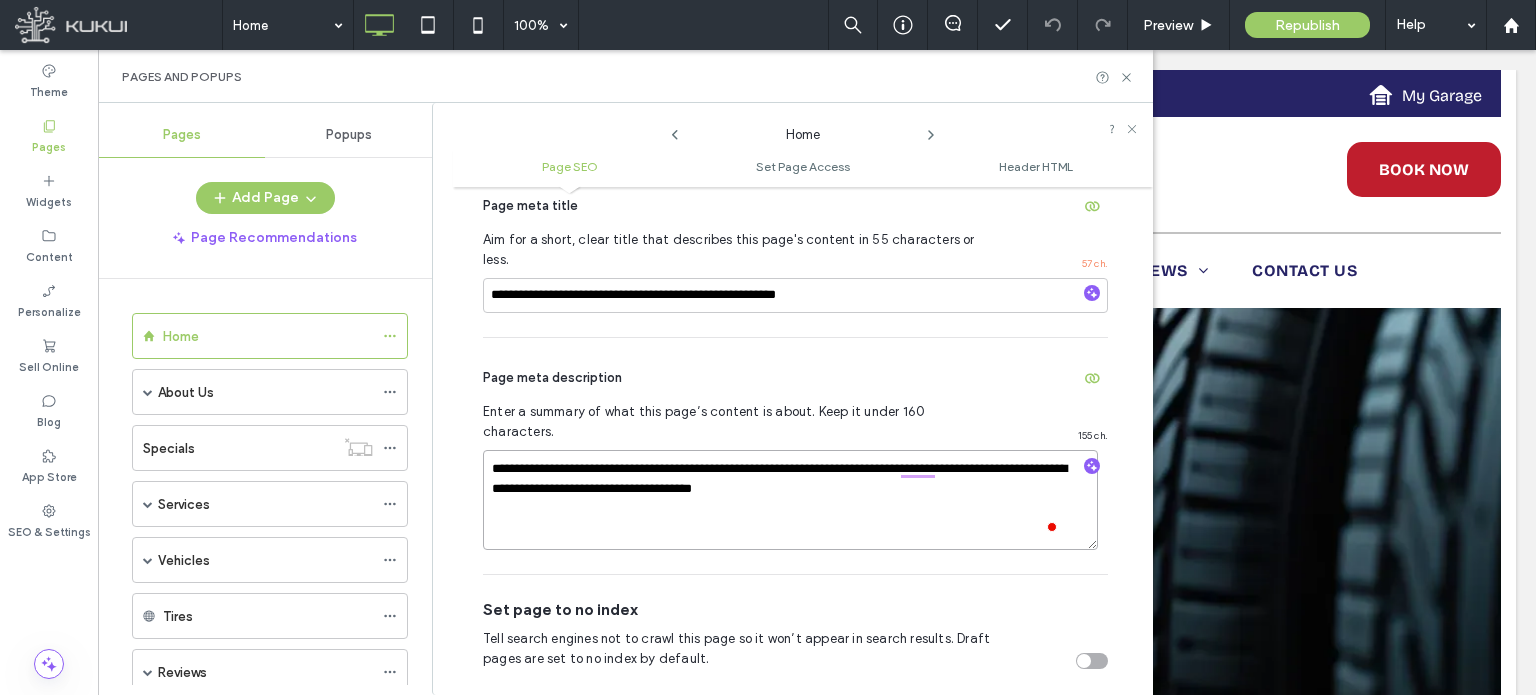 type on "**********" 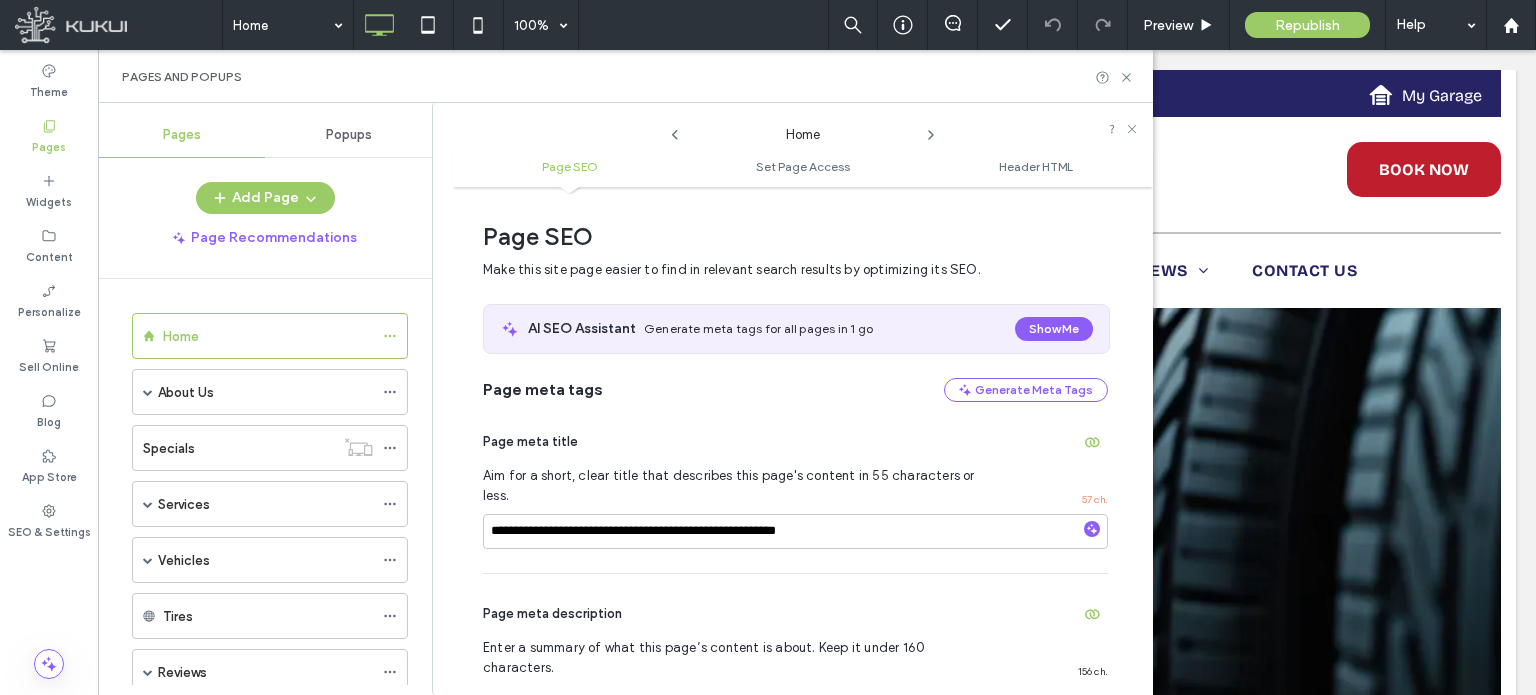scroll, scrollTop: 0, scrollLeft: 0, axis: both 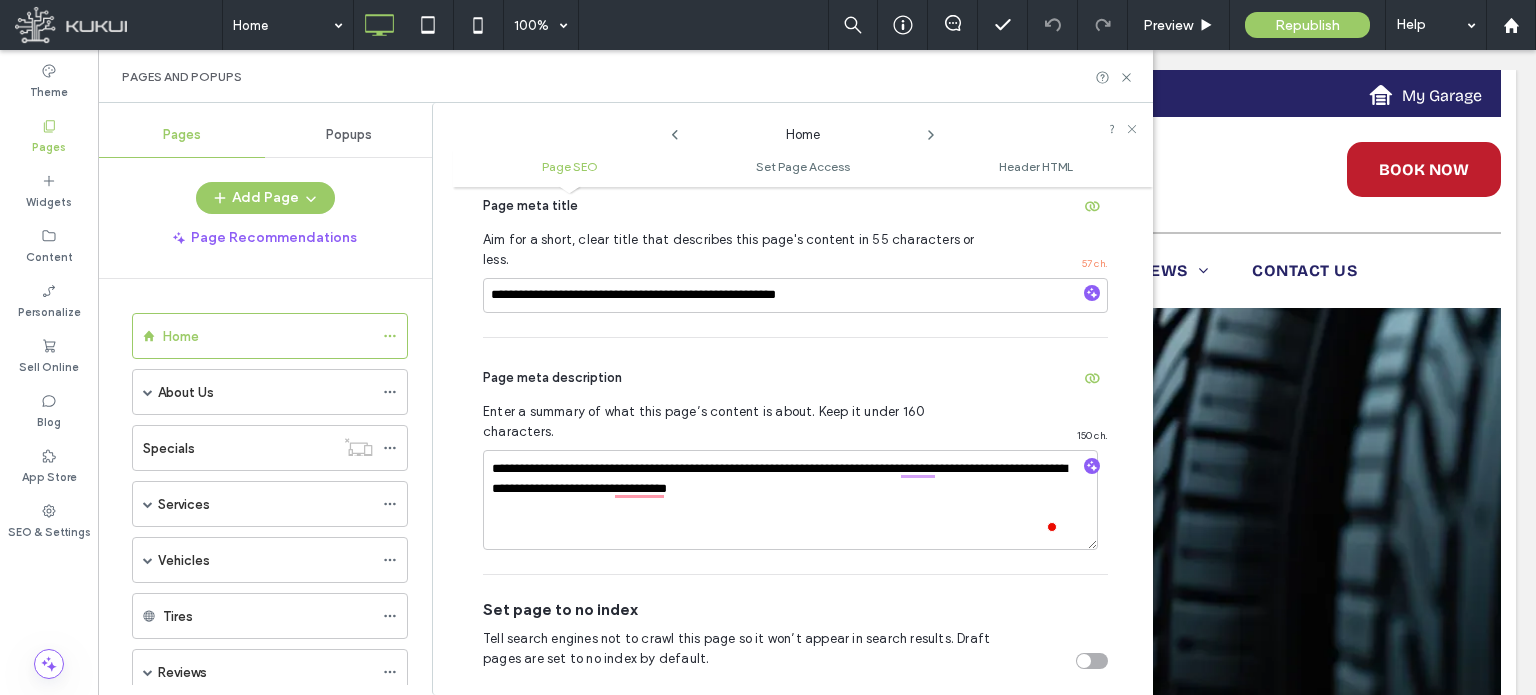 type on "**********" 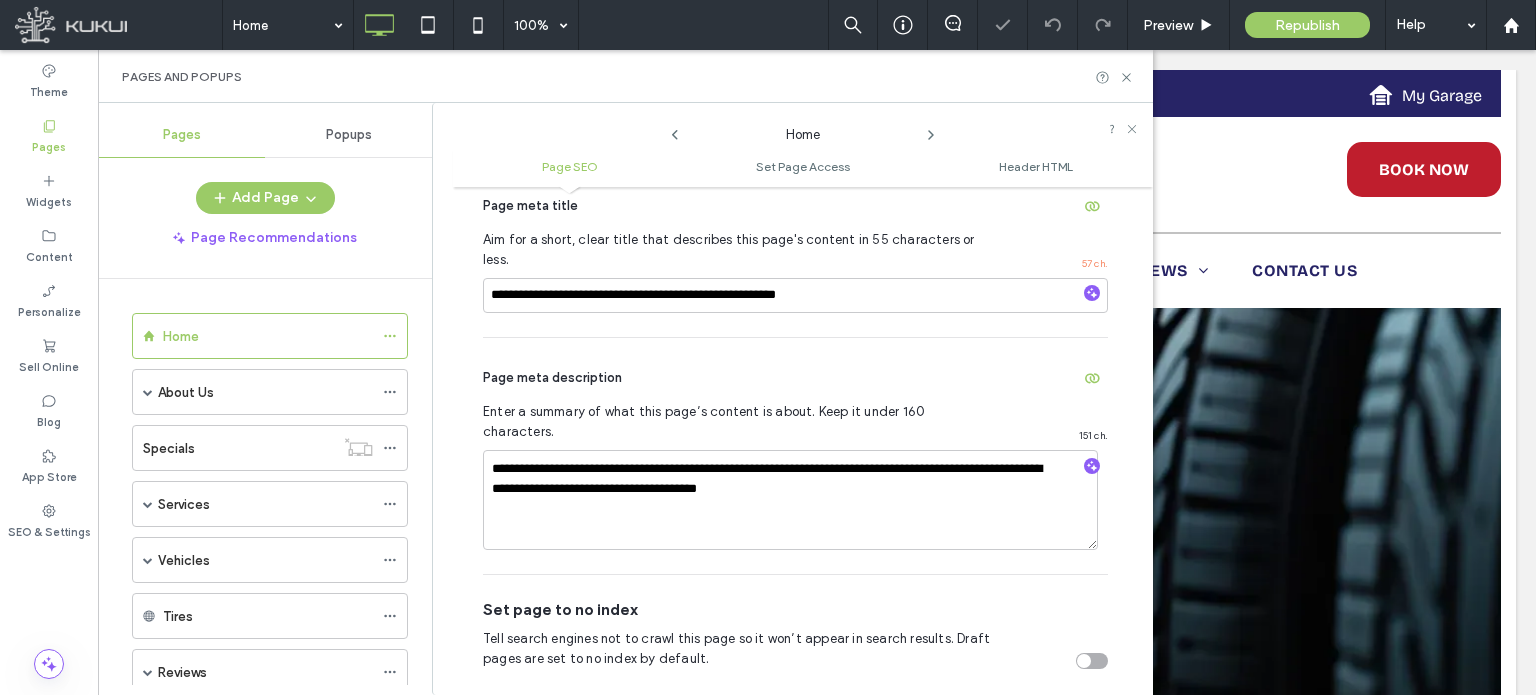 click on "Page meta description" at bounding box center (795, 378) 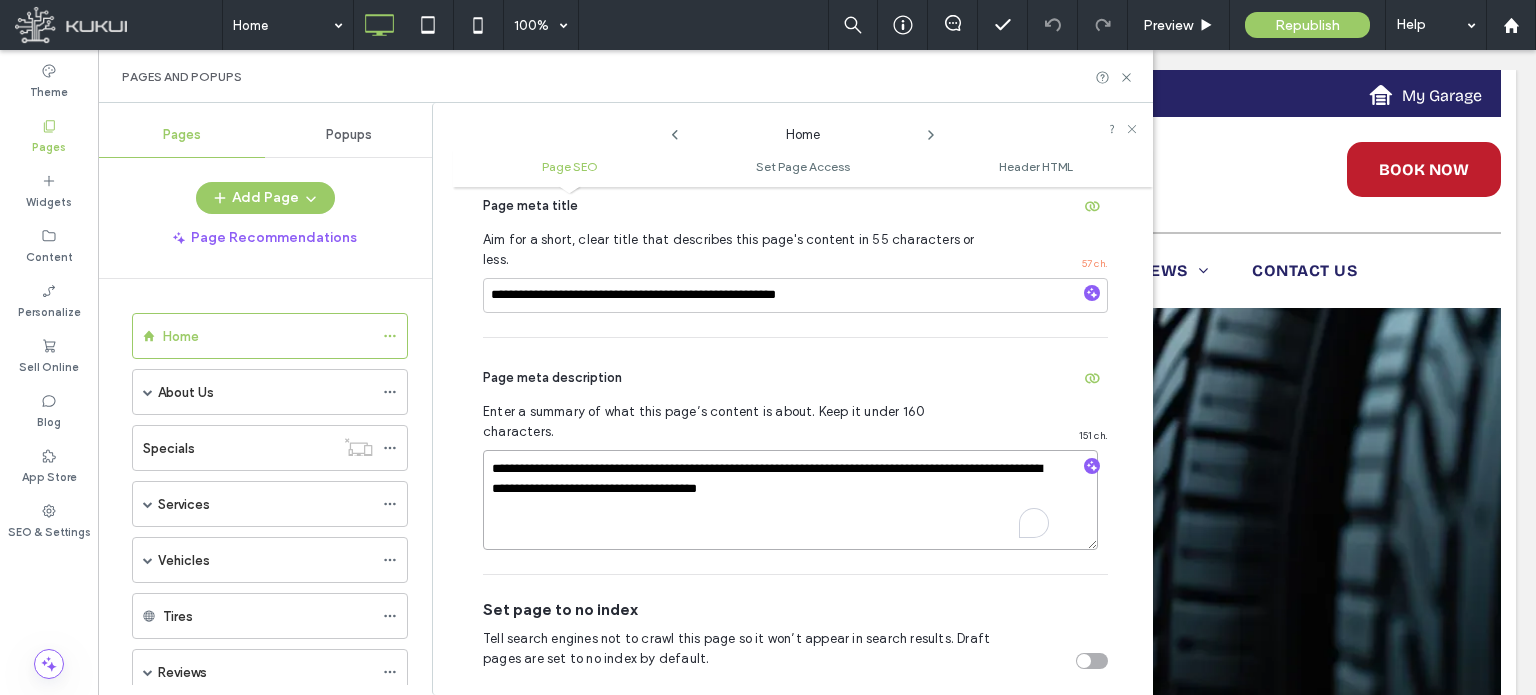 click on "**********" at bounding box center [790, 500] 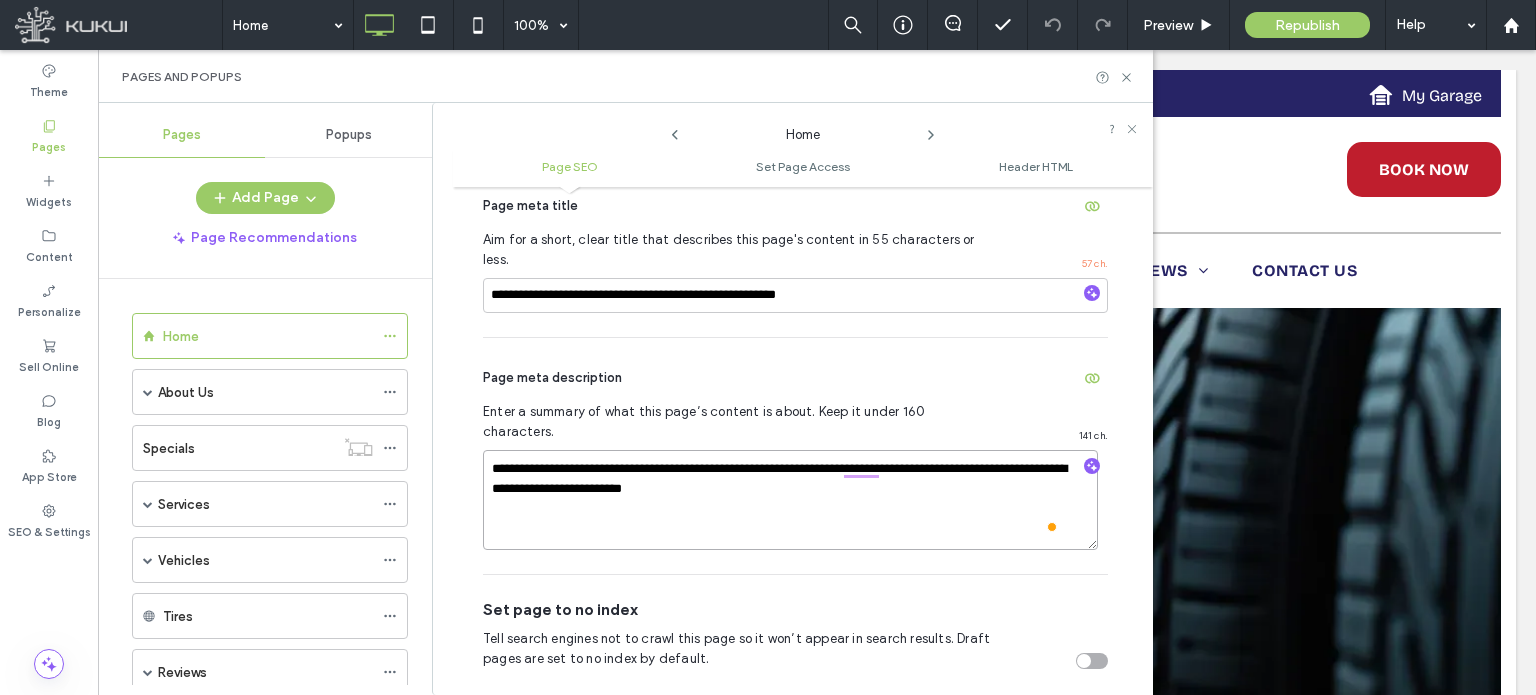 type on "**********" 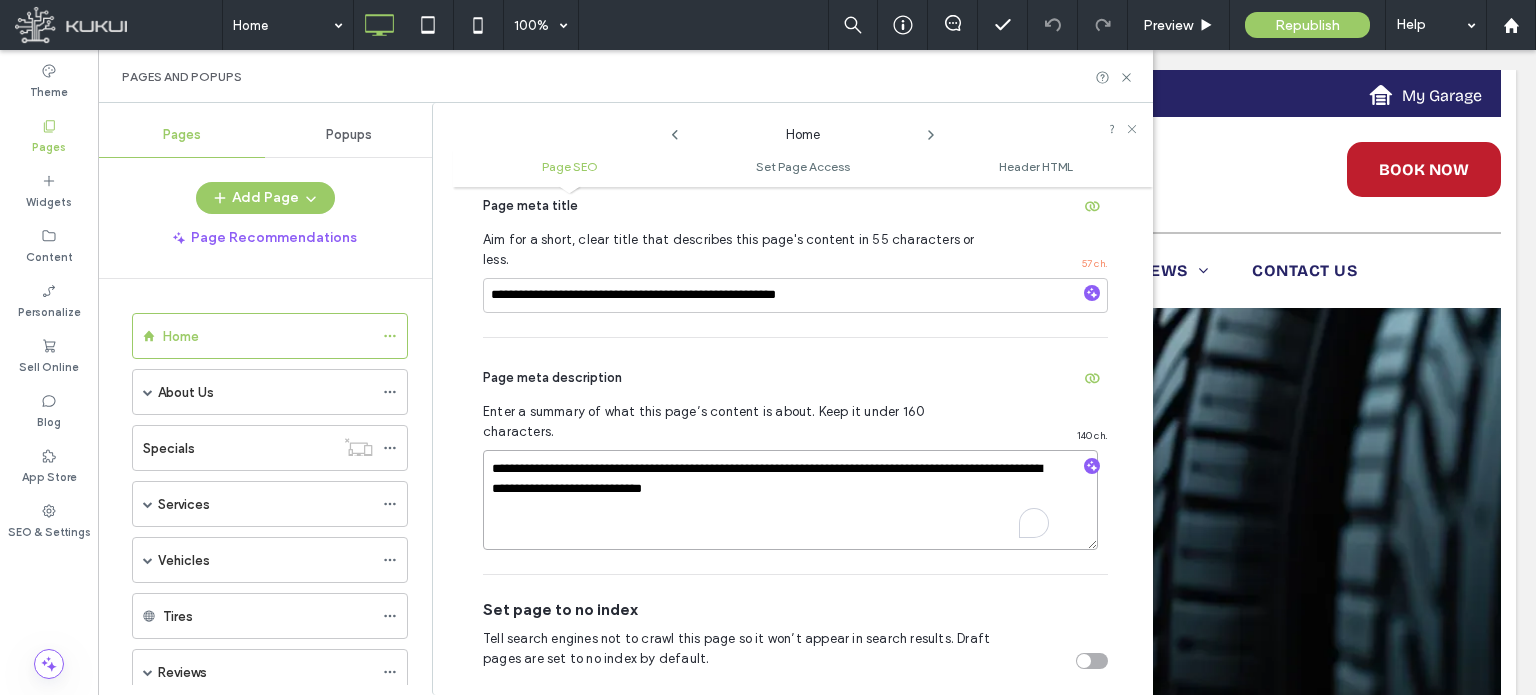 click on "**********" at bounding box center (790, 500) 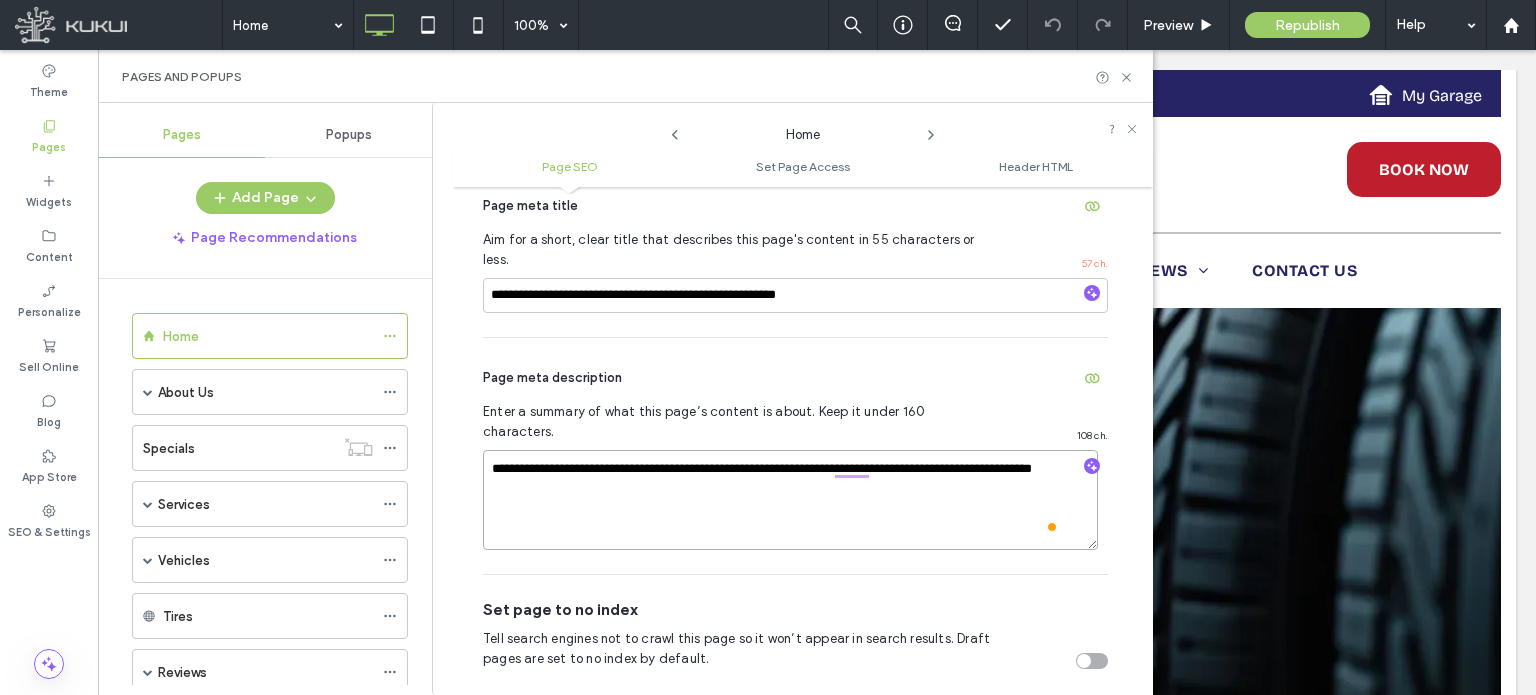 paste on "**********" 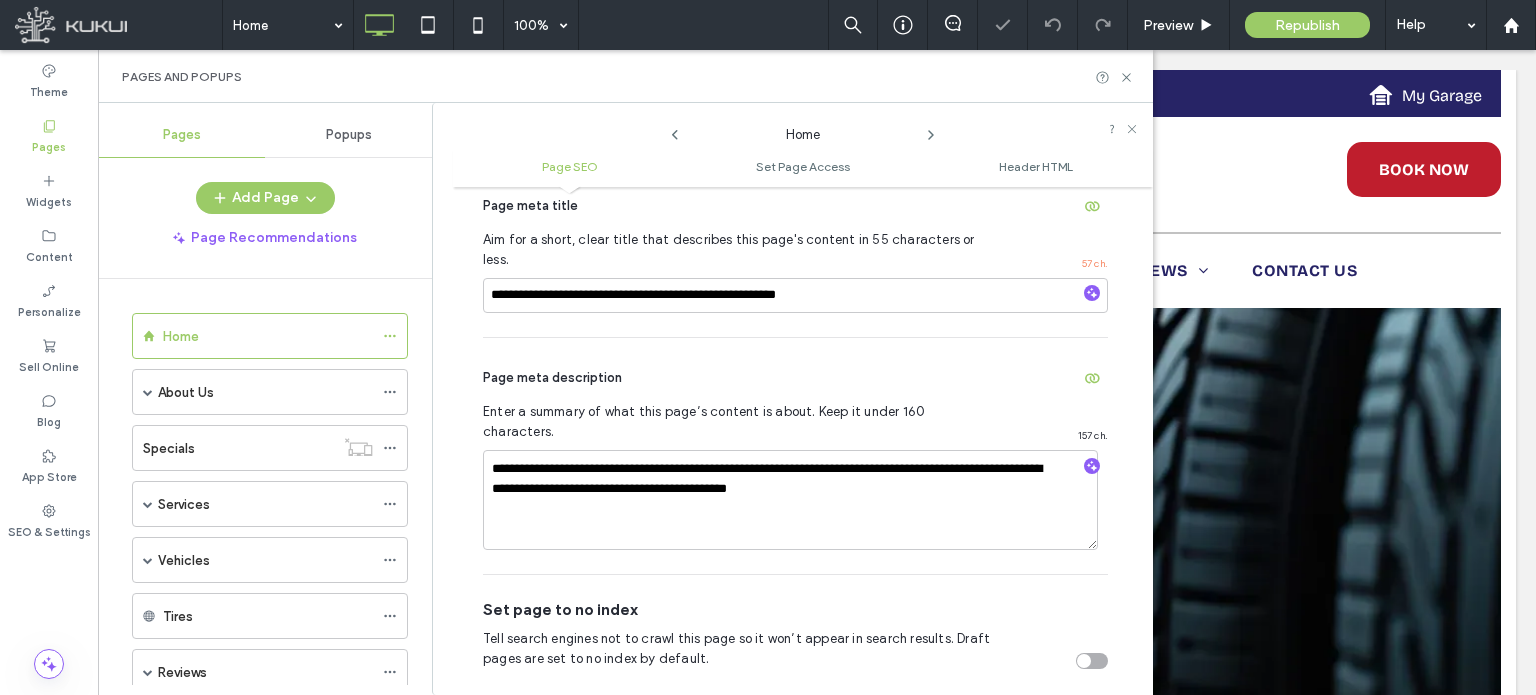 click on "Page meta description" at bounding box center (795, 378) 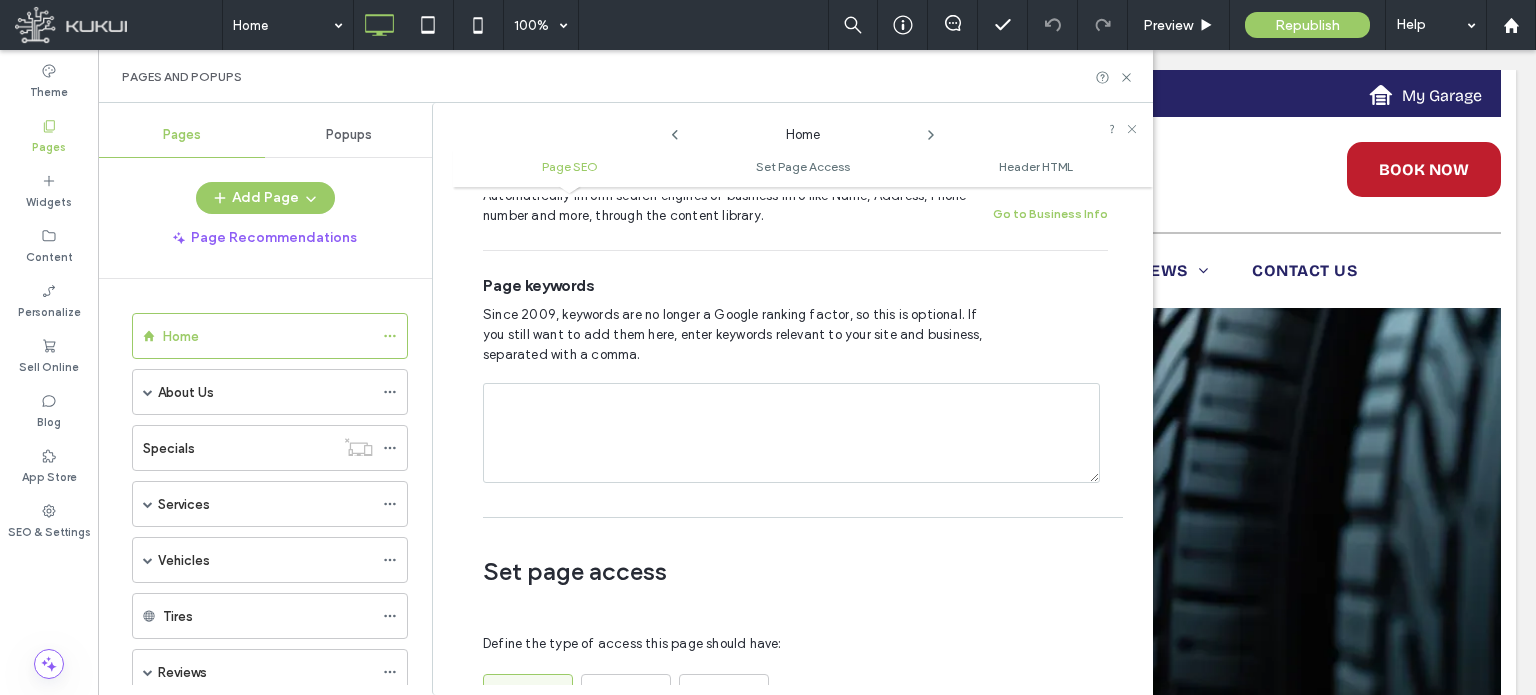 scroll, scrollTop: 1061, scrollLeft: 0, axis: vertical 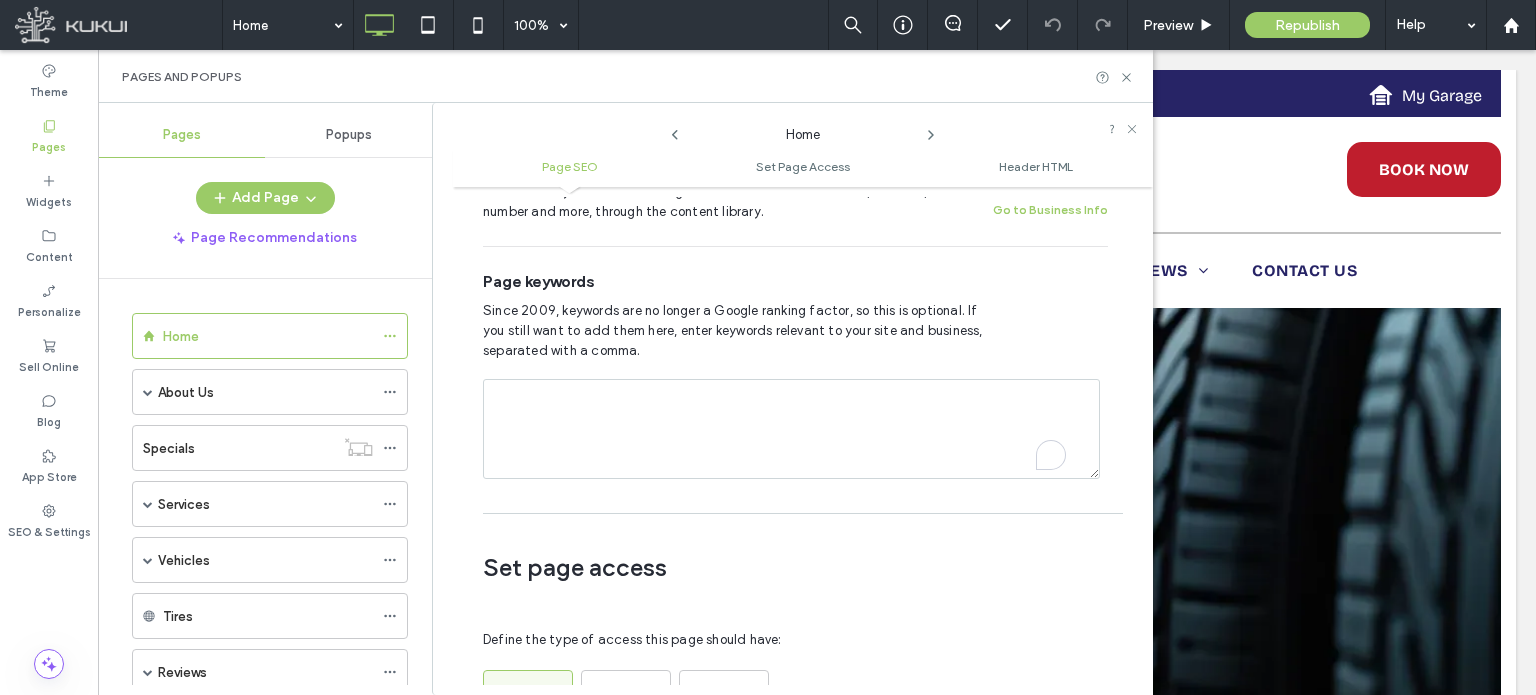 click at bounding box center (791, 429) 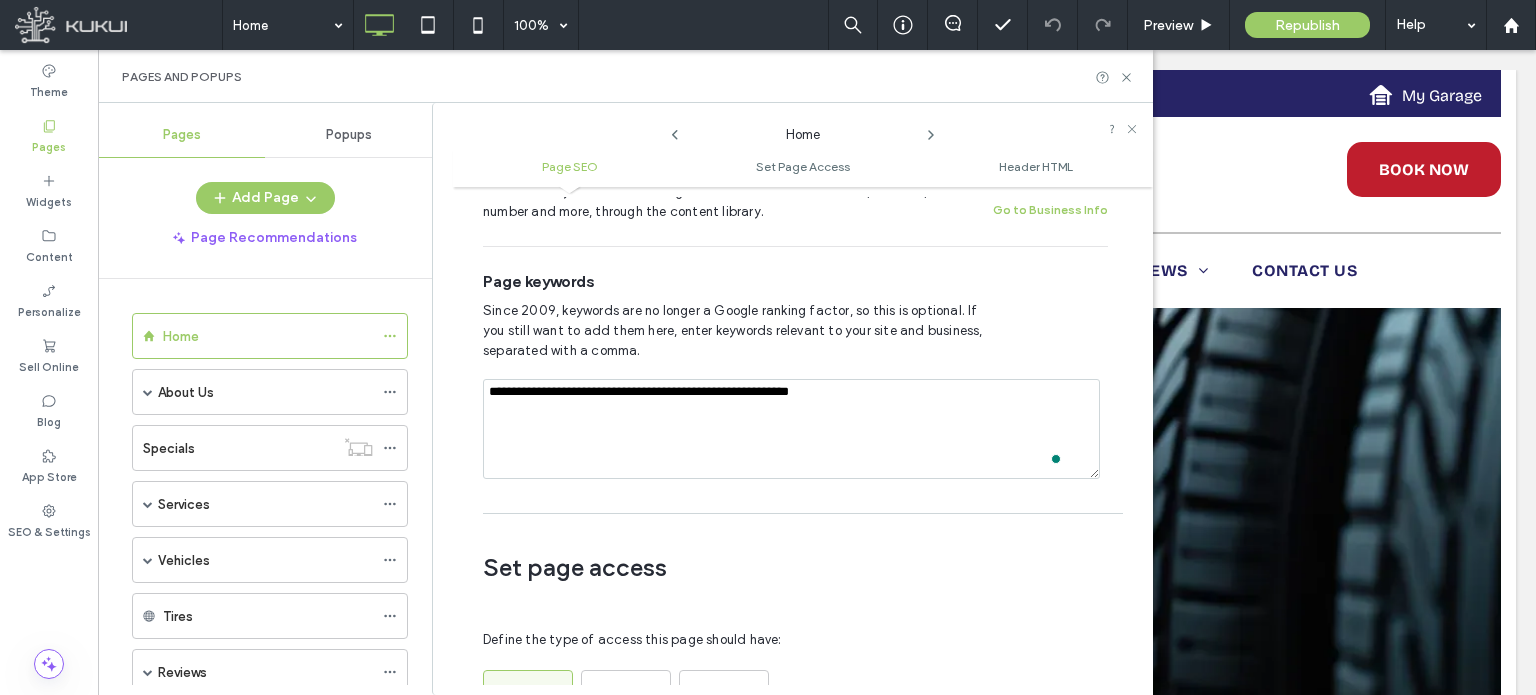 type on "**********" 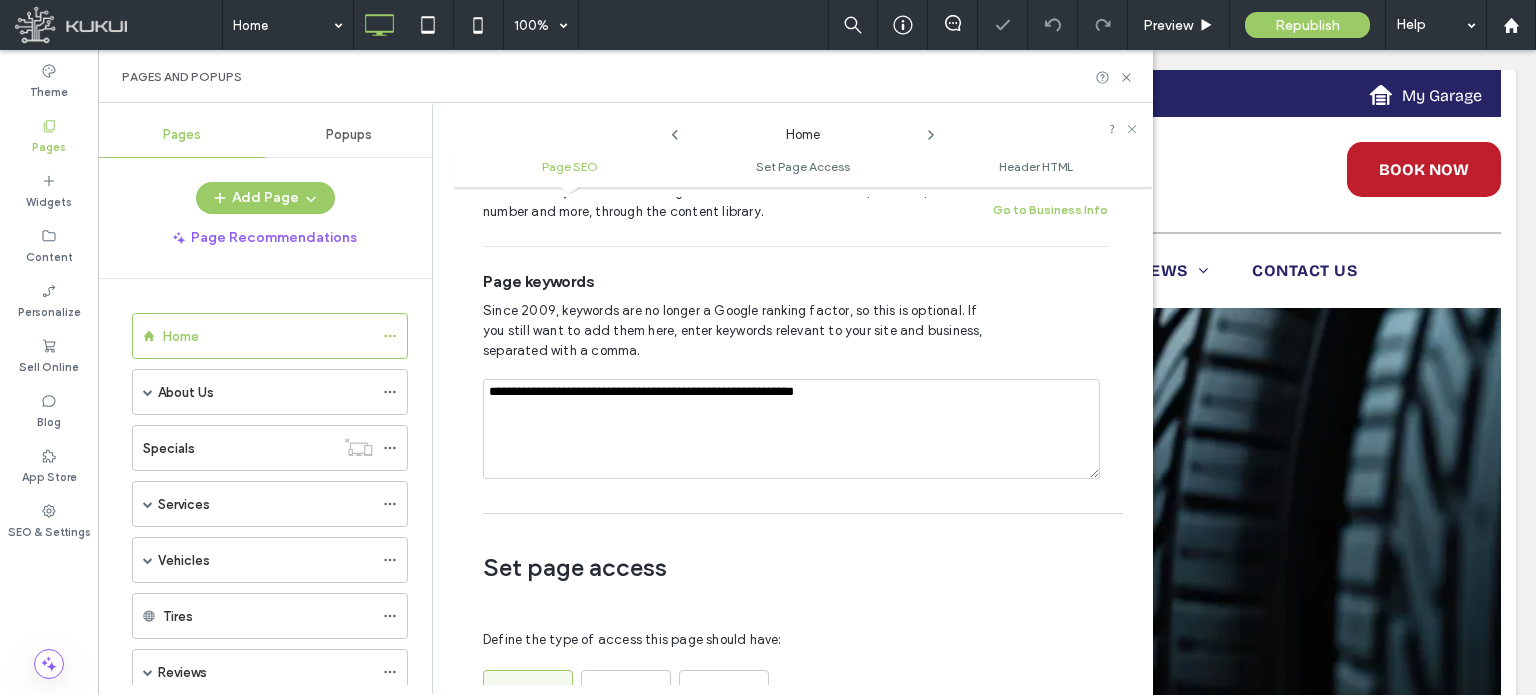 click on "Since 2009, keywords are no longer a Google ranking factor, so this is optional. If you still want to add them here, enter keywords relevant to your site and business, separated with a comma." at bounding box center (795, 331) 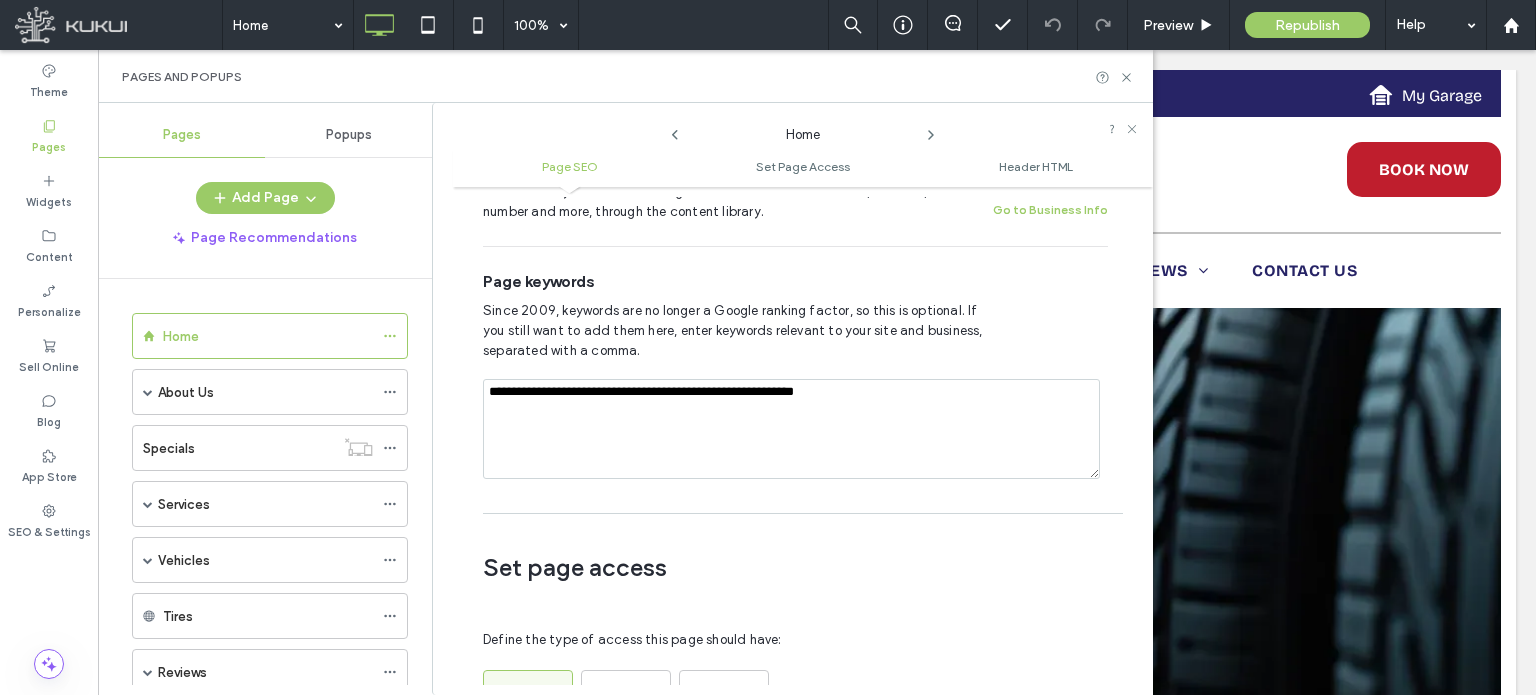 scroll, scrollTop: 633, scrollLeft: 0, axis: vertical 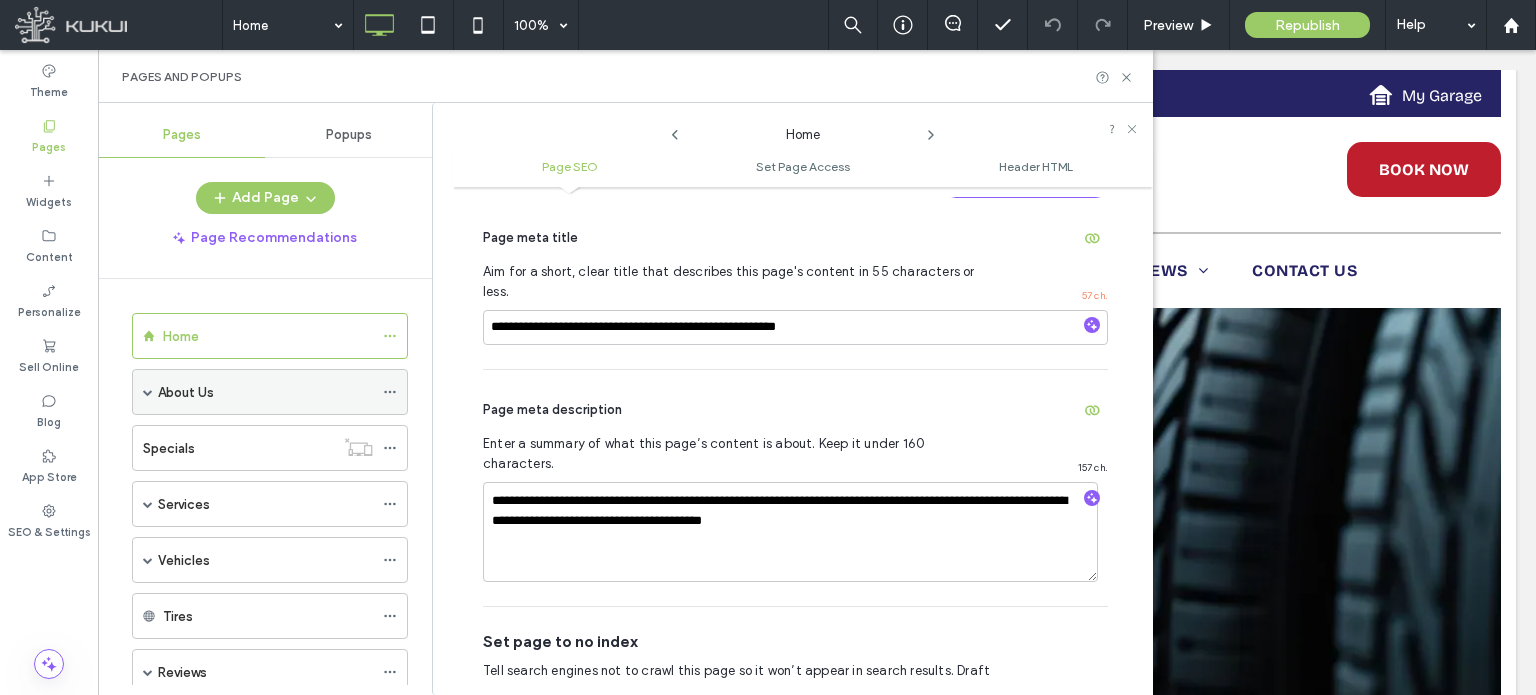 click on "About Us" at bounding box center (265, 392) 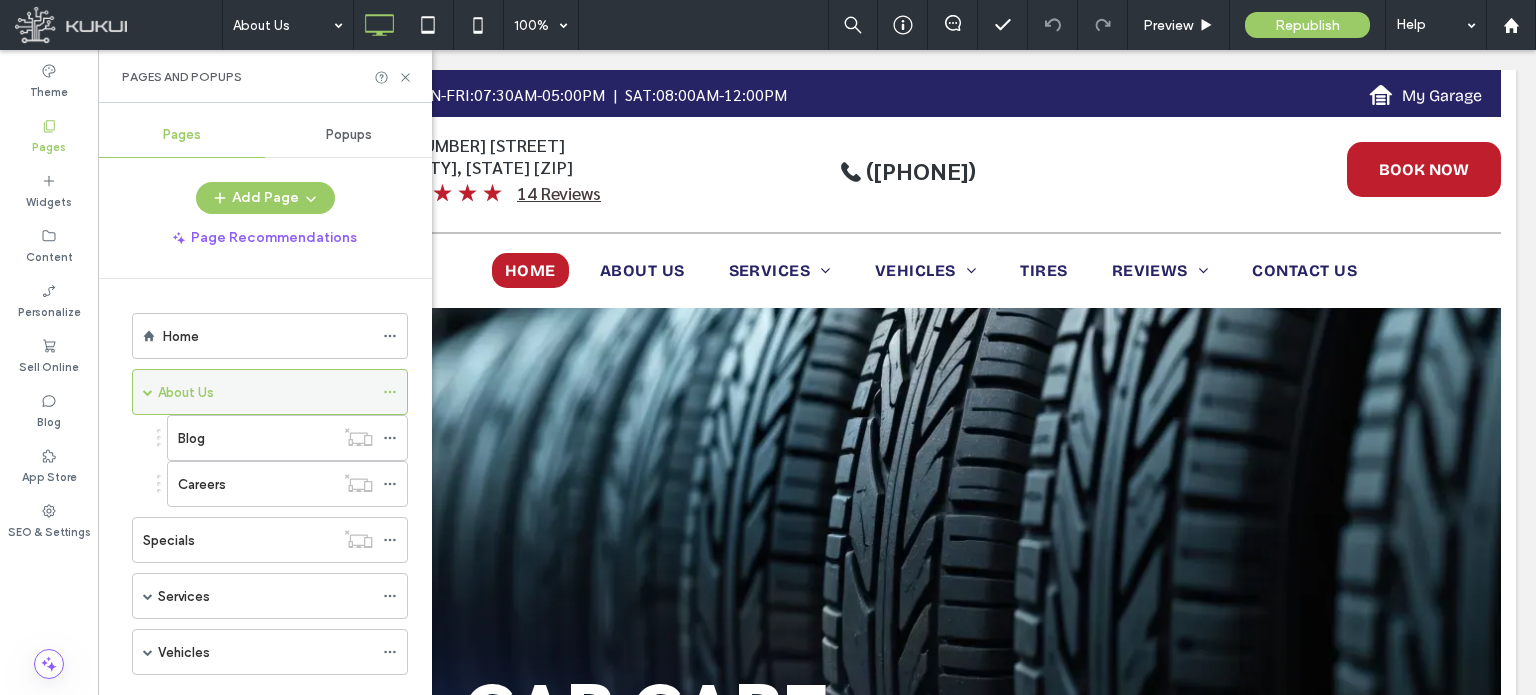 click 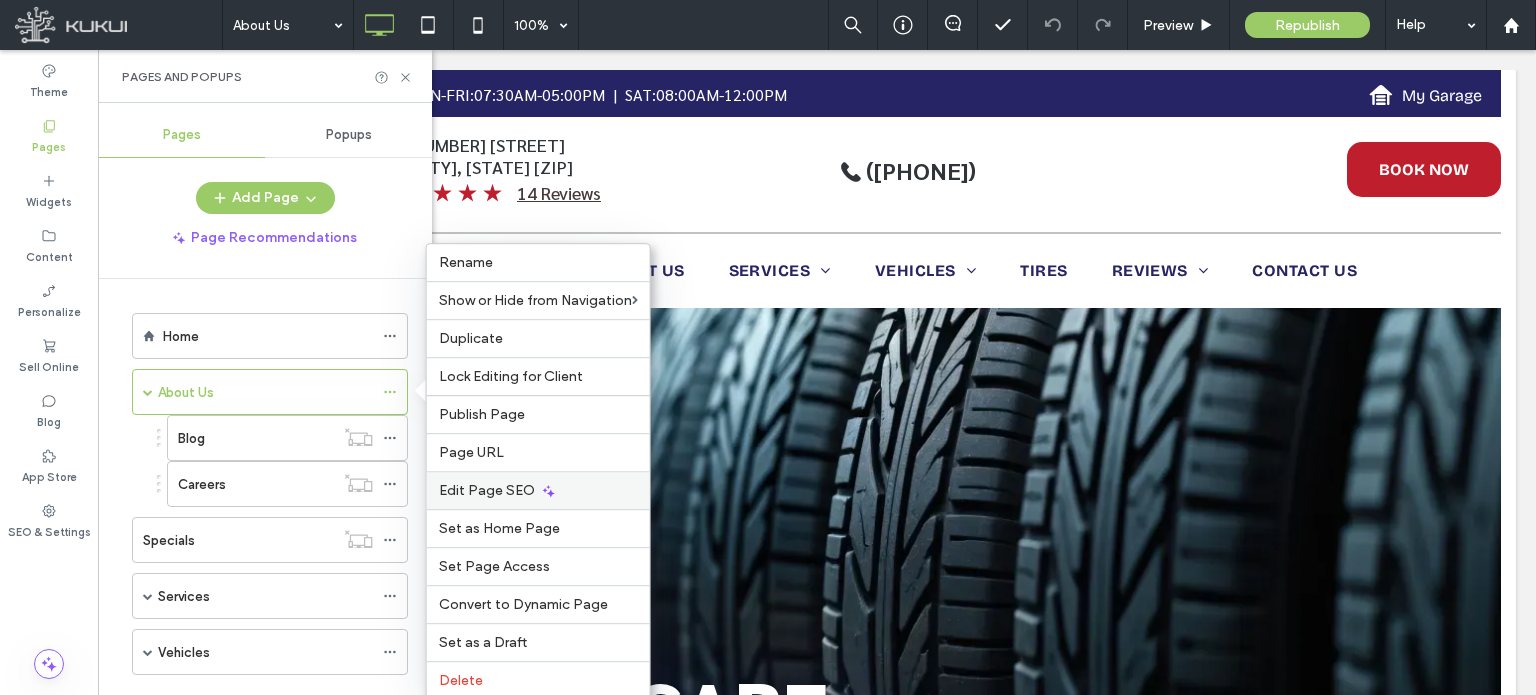 click on "Edit Page SEO" at bounding box center [487, 490] 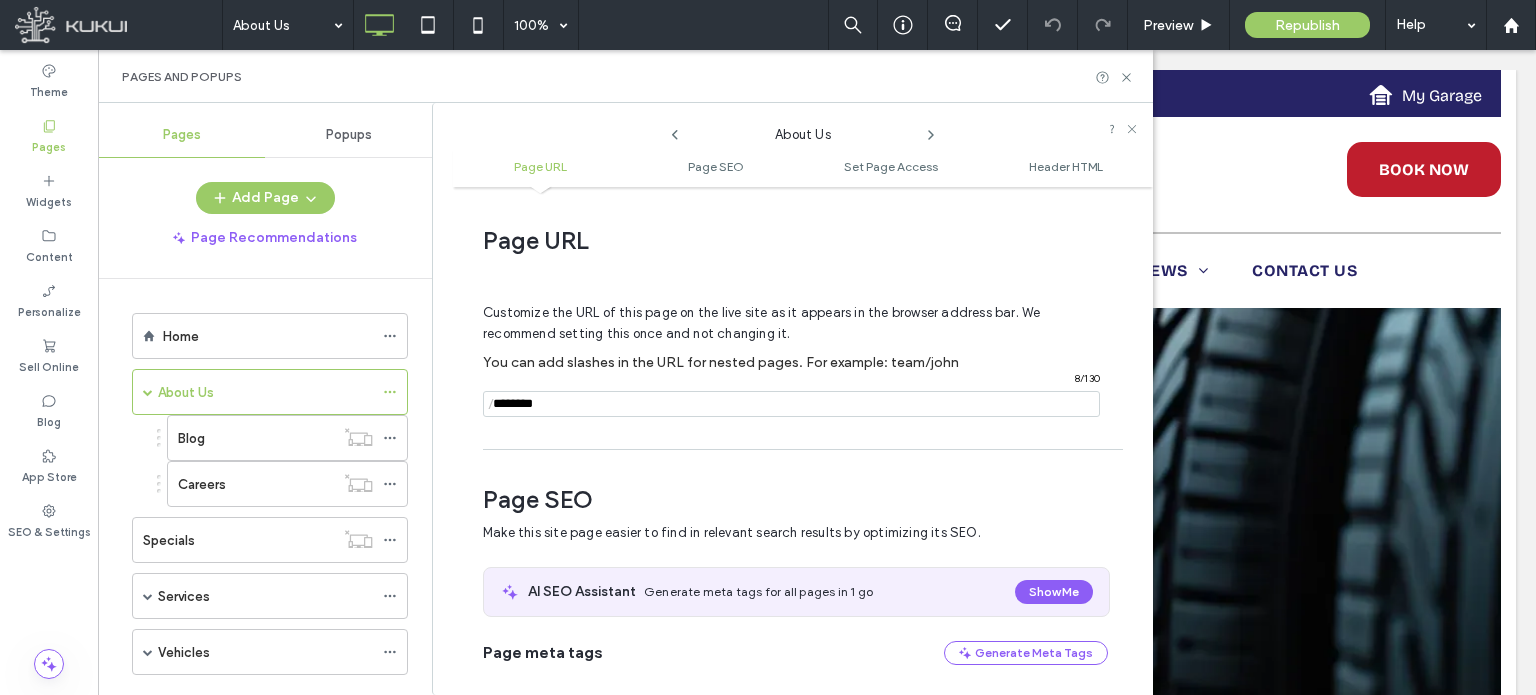 scroll, scrollTop: 274, scrollLeft: 0, axis: vertical 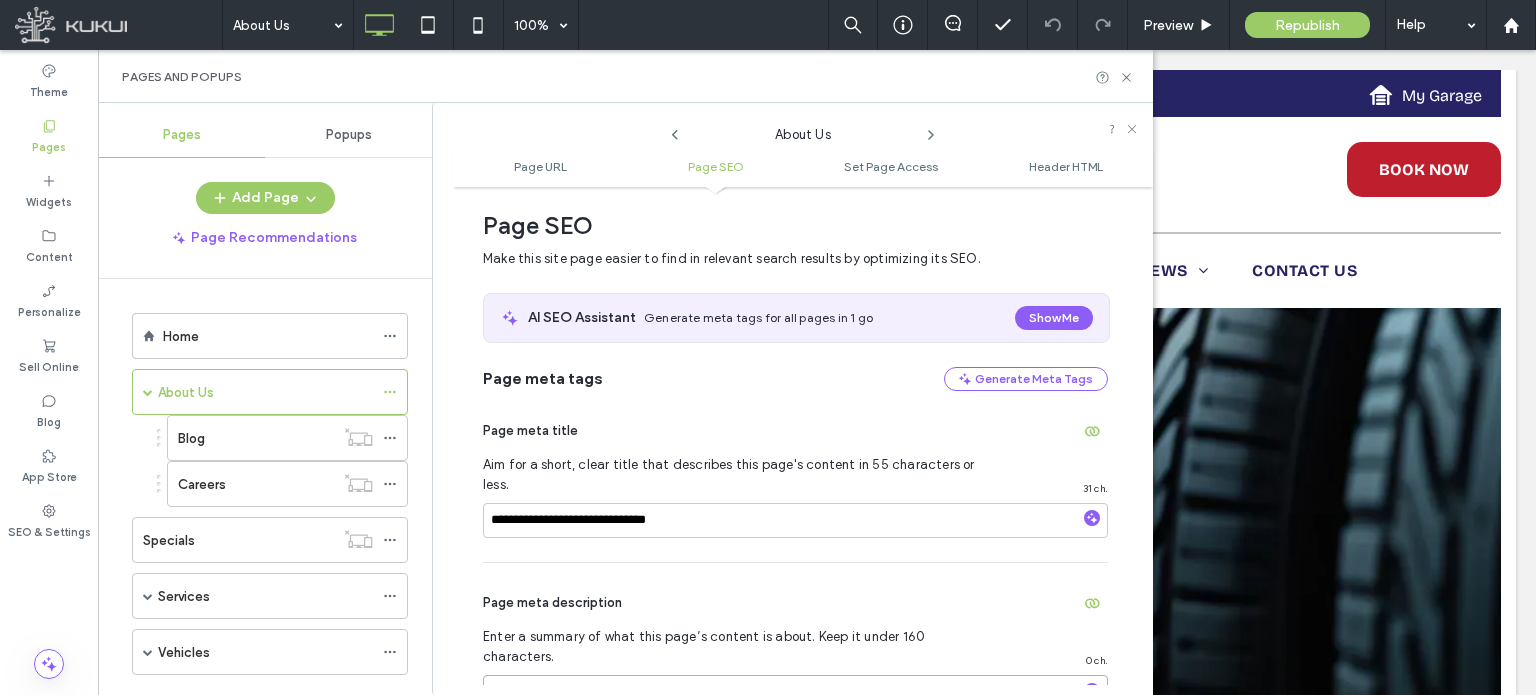 click at bounding box center (795, 725) 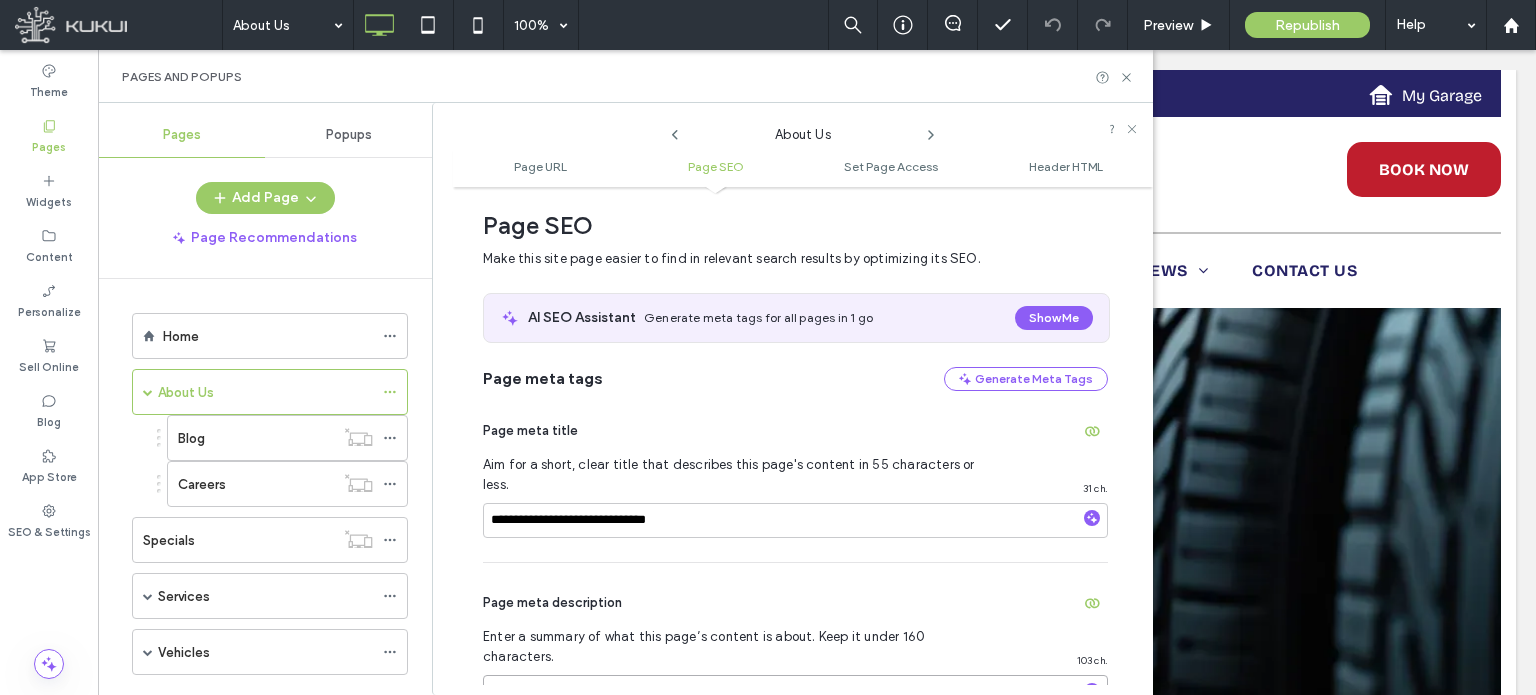 type on "**********" 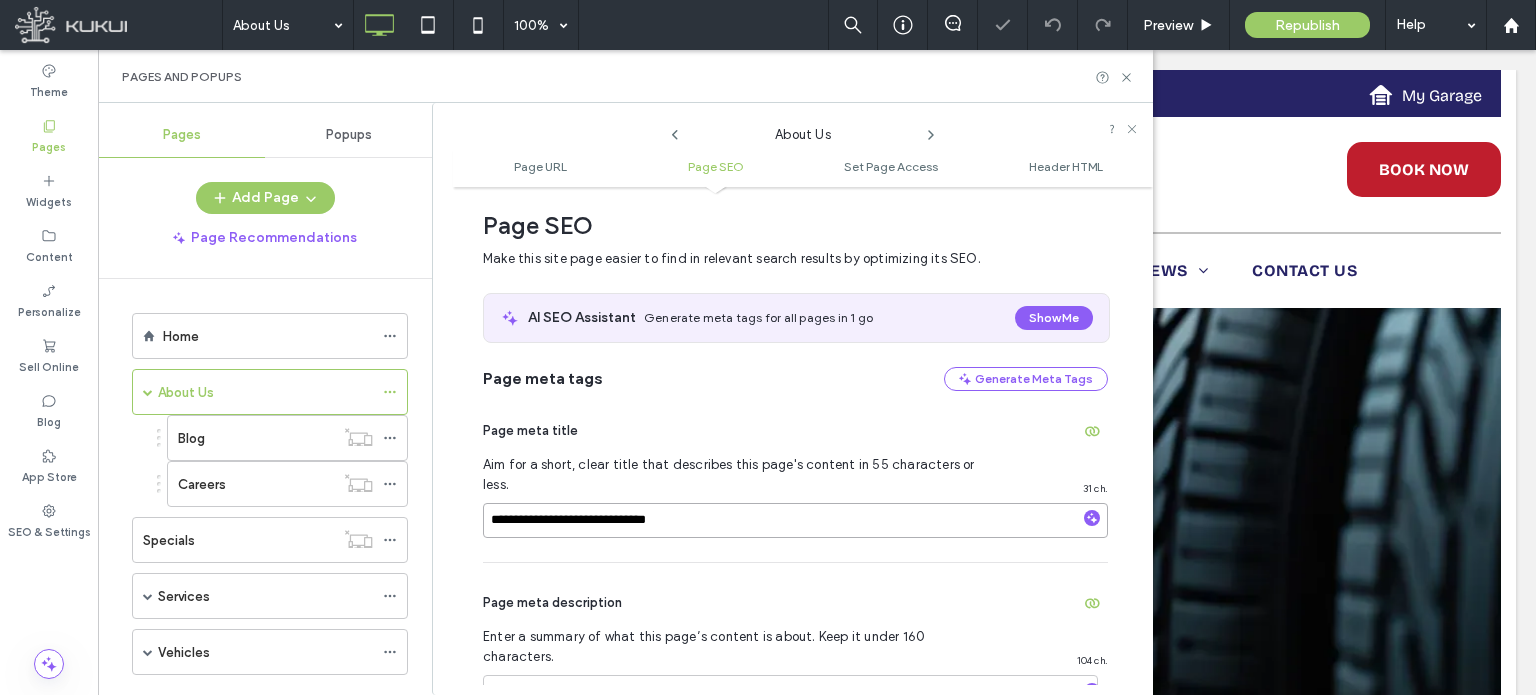 click on "**********" at bounding box center [795, 520] 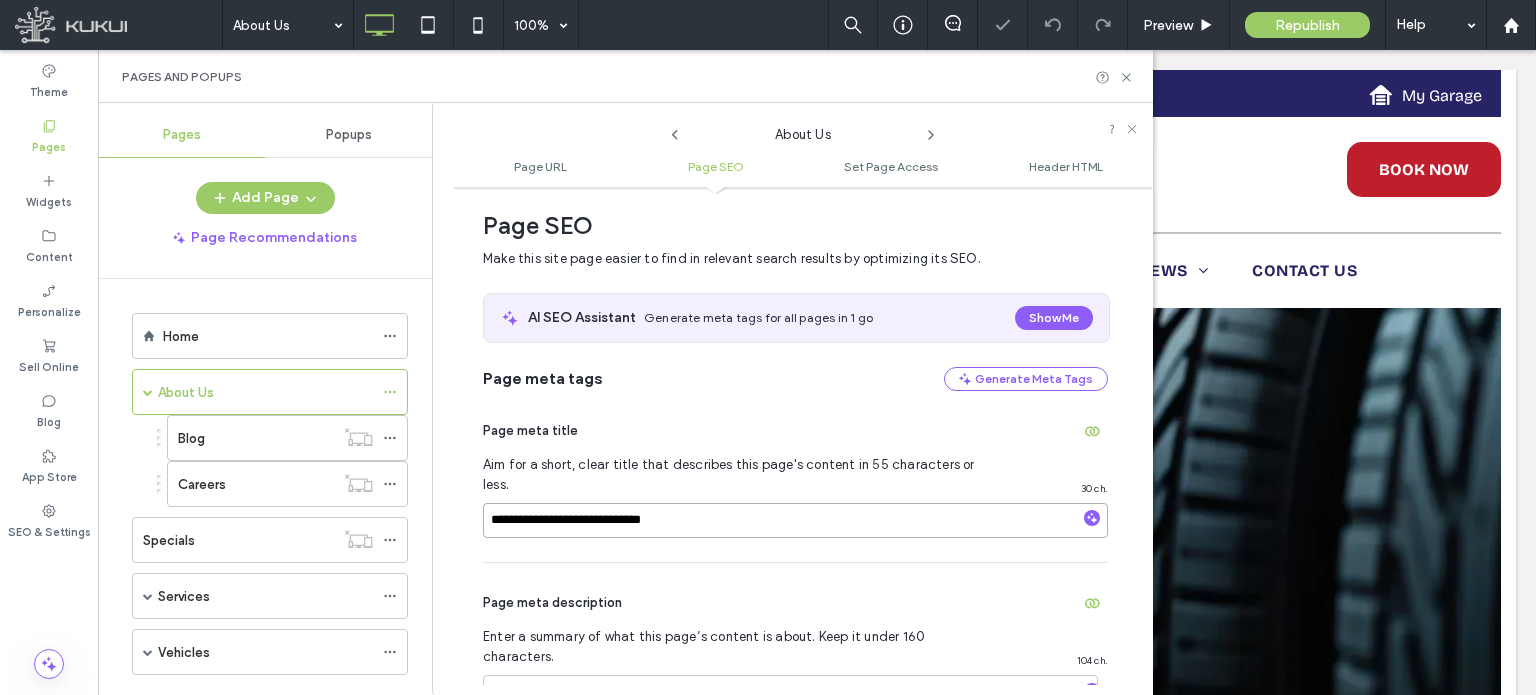 type on "**********" 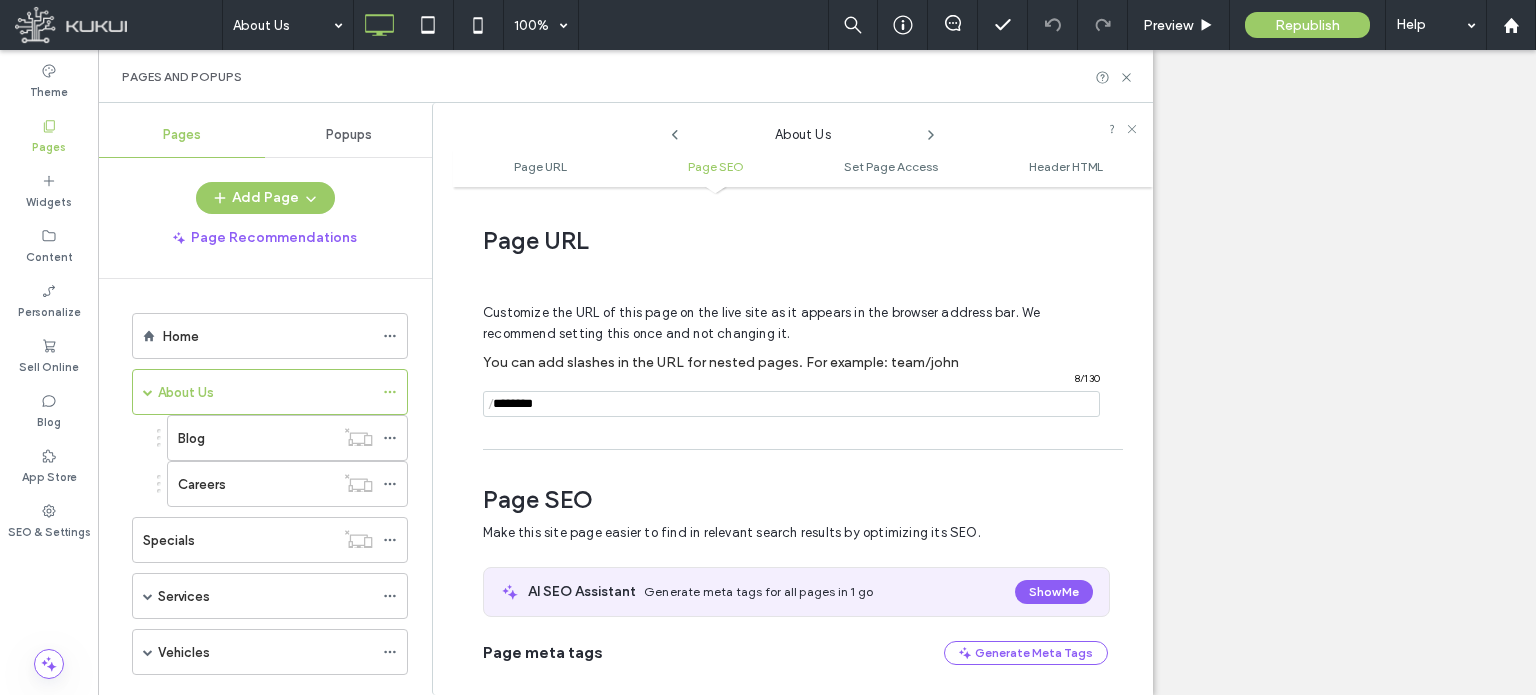 scroll, scrollTop: 0, scrollLeft: 0, axis: both 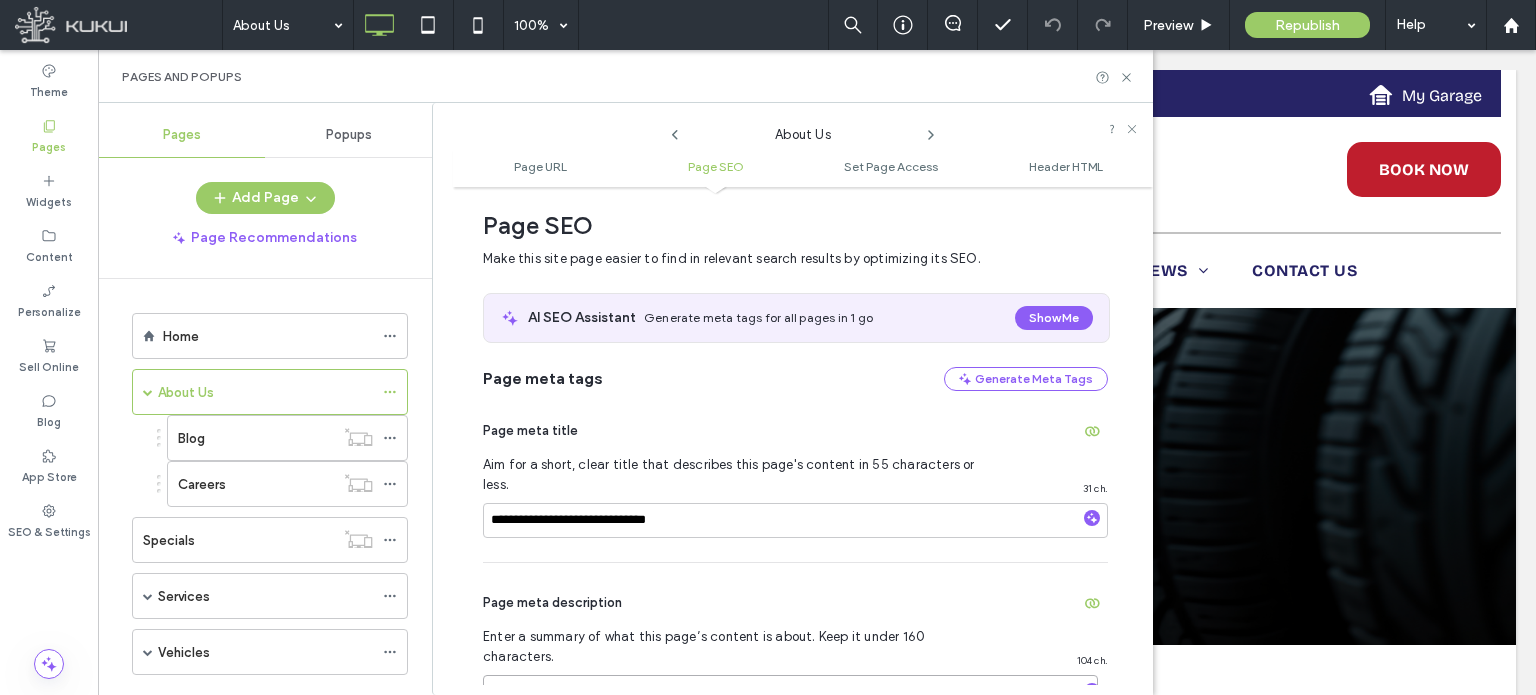 paste on "**********" 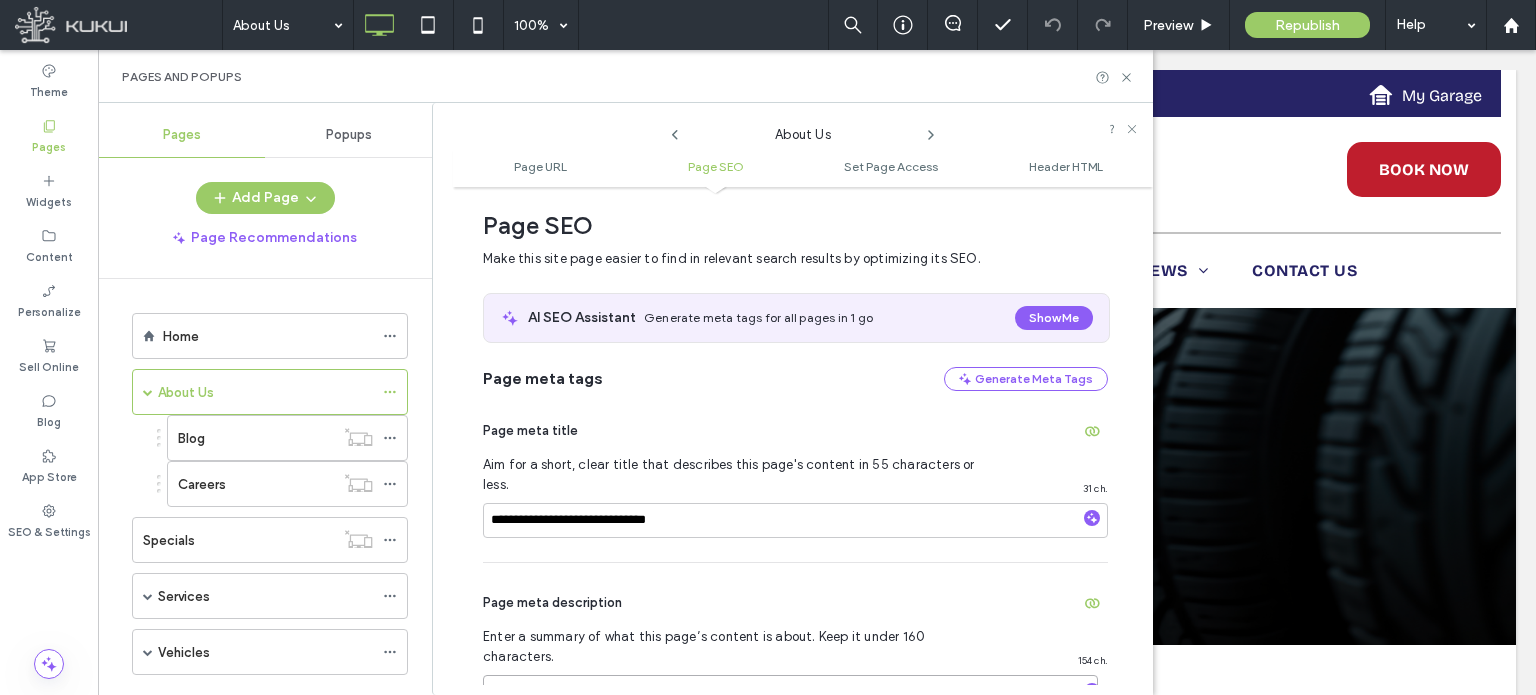 type on "**********" 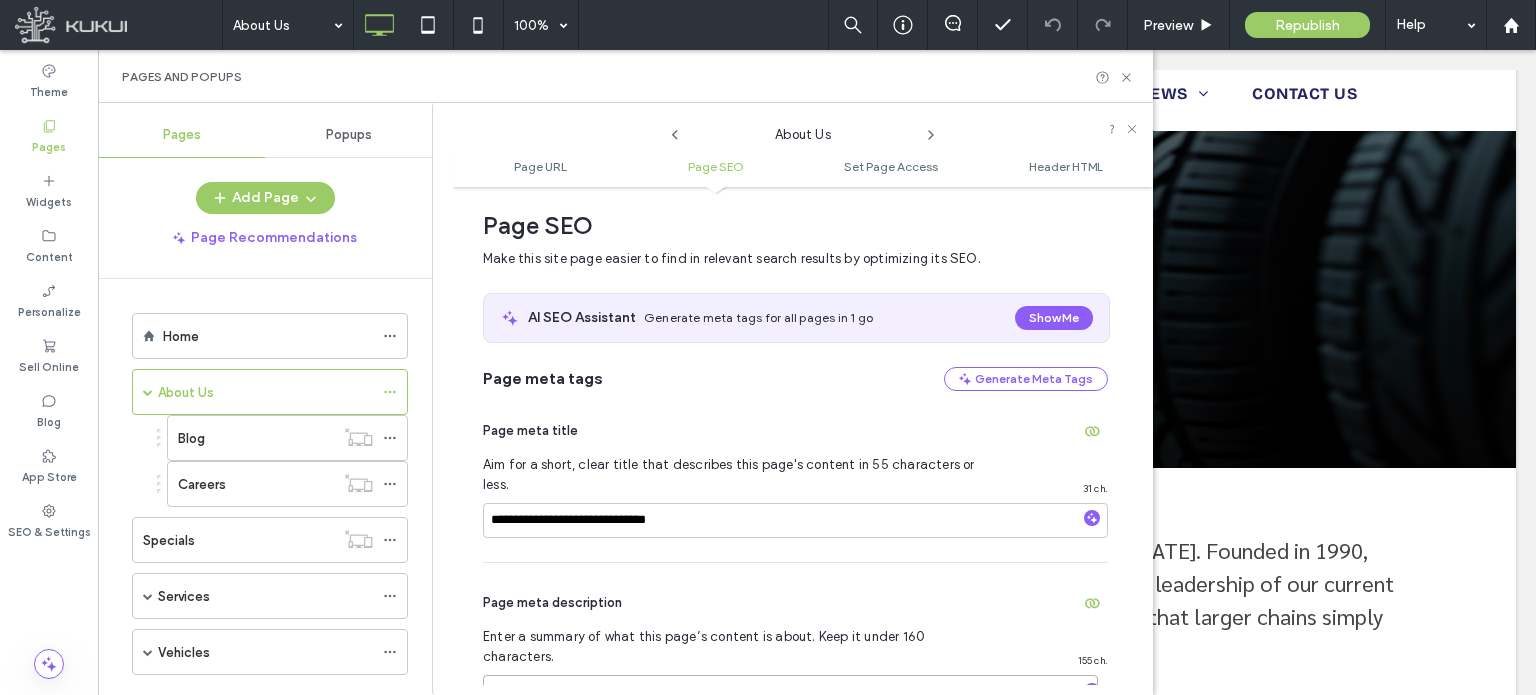 scroll, scrollTop: 200, scrollLeft: 0, axis: vertical 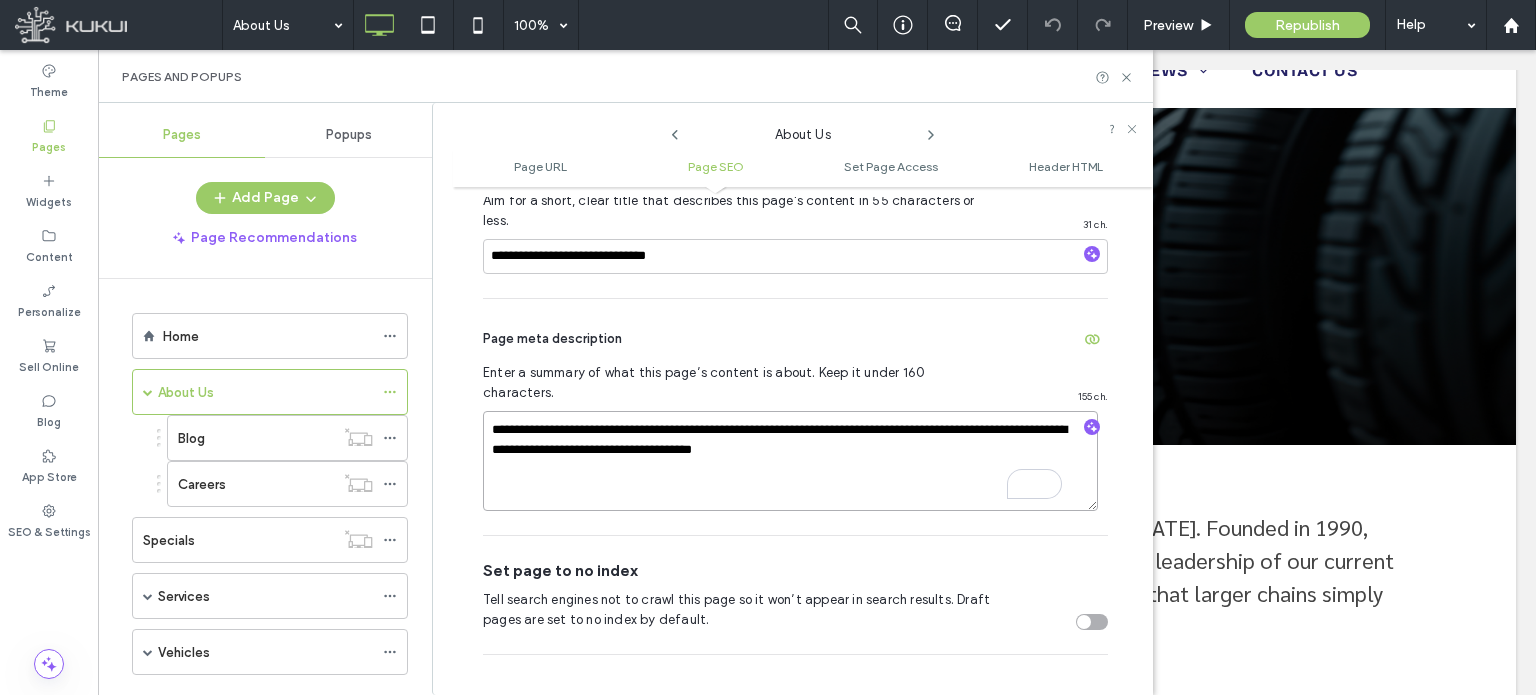 drag, startPoint x: 1146, startPoint y: 301, endPoint x: 1063, endPoint y: 304, distance: 83.0542 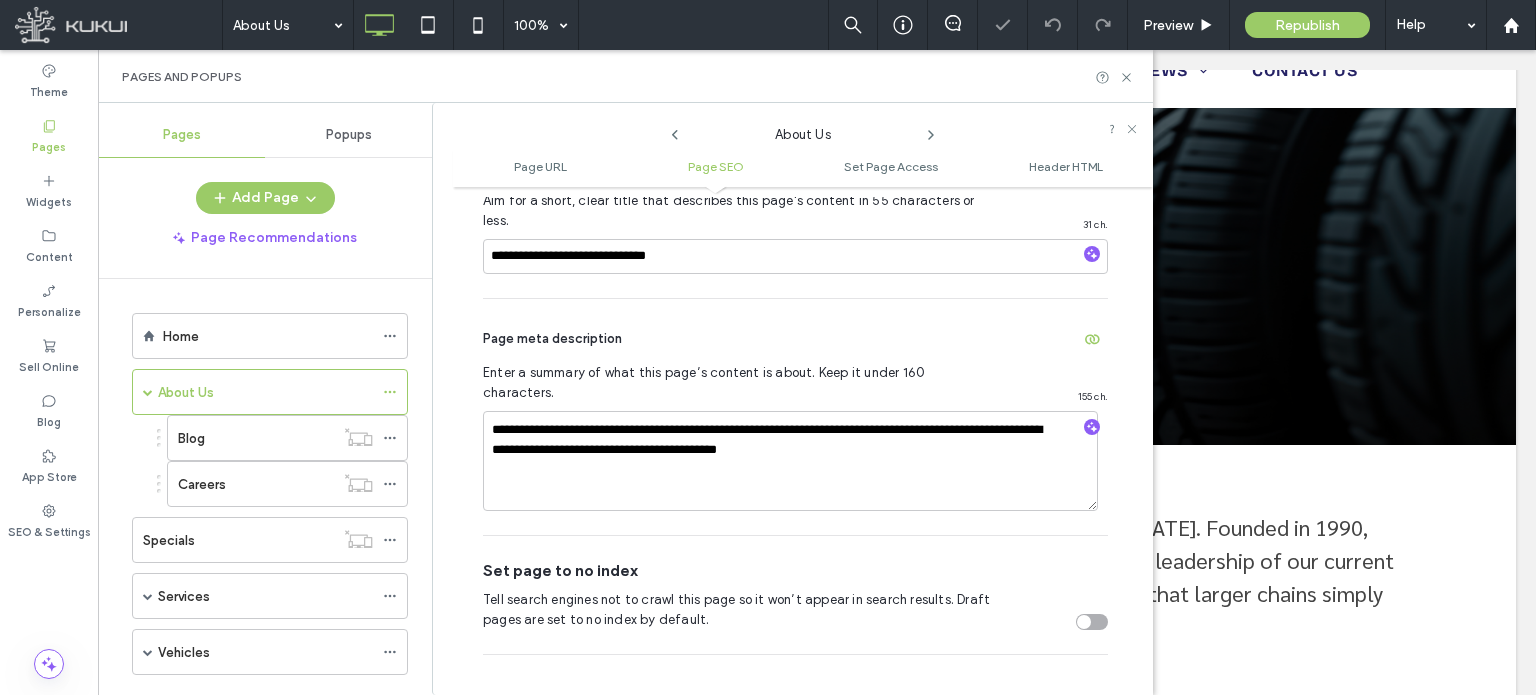 click on "Set page to no index" at bounding box center [795, 571] 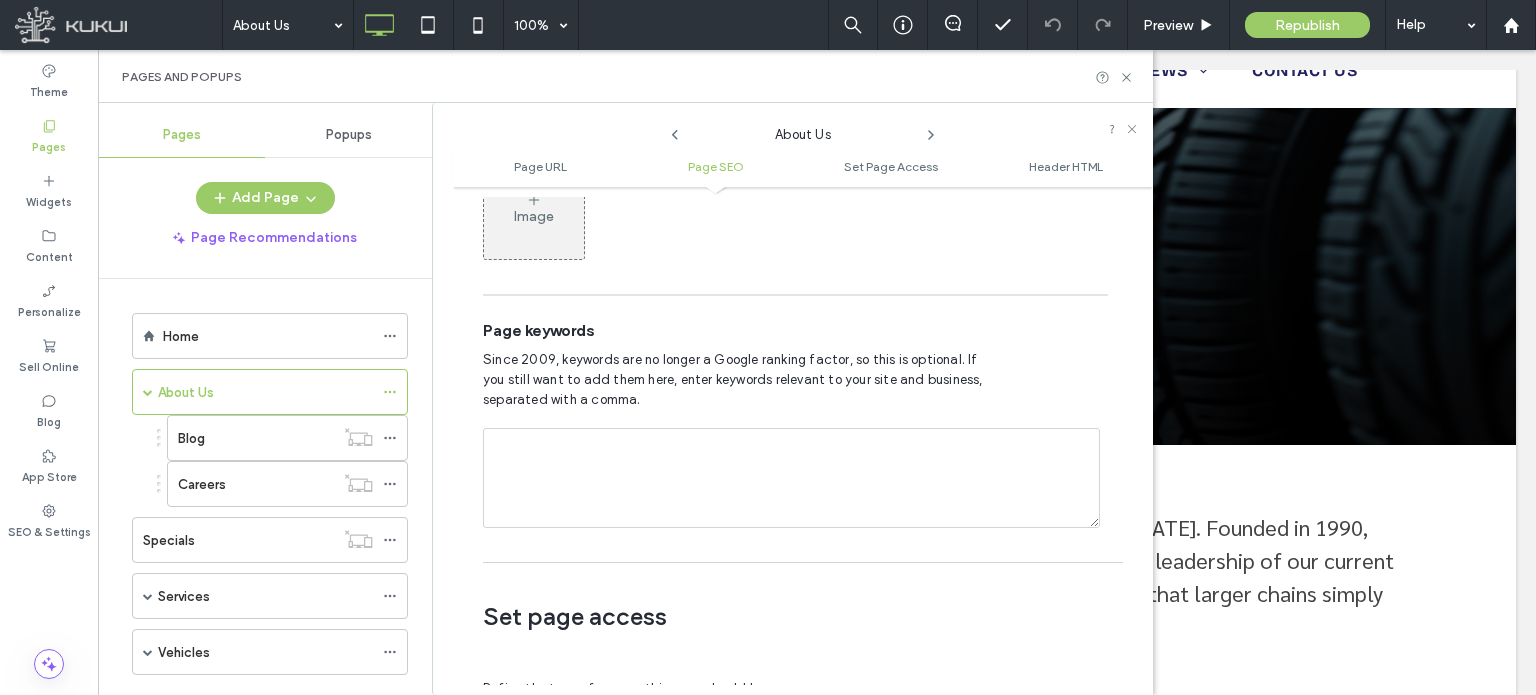 scroll, scrollTop: 1161, scrollLeft: 0, axis: vertical 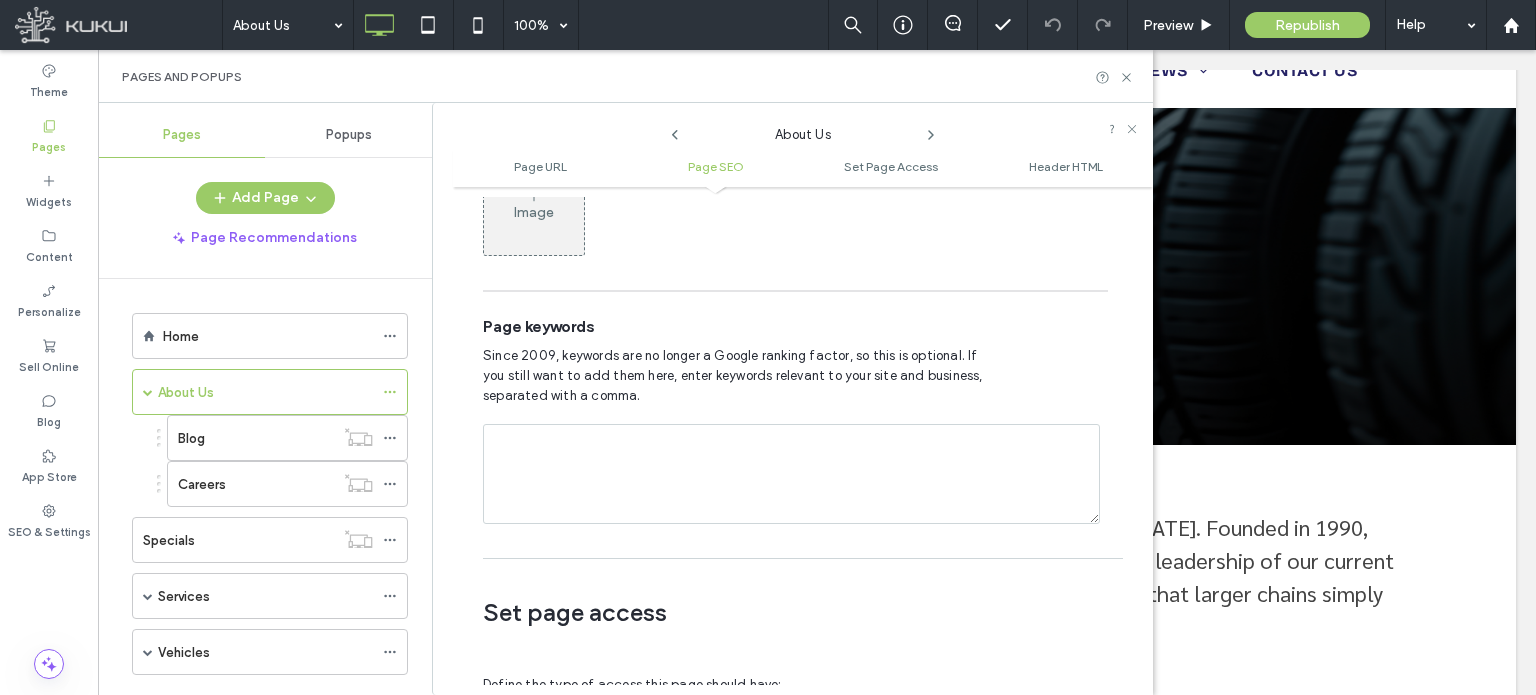 click at bounding box center (791, 474) 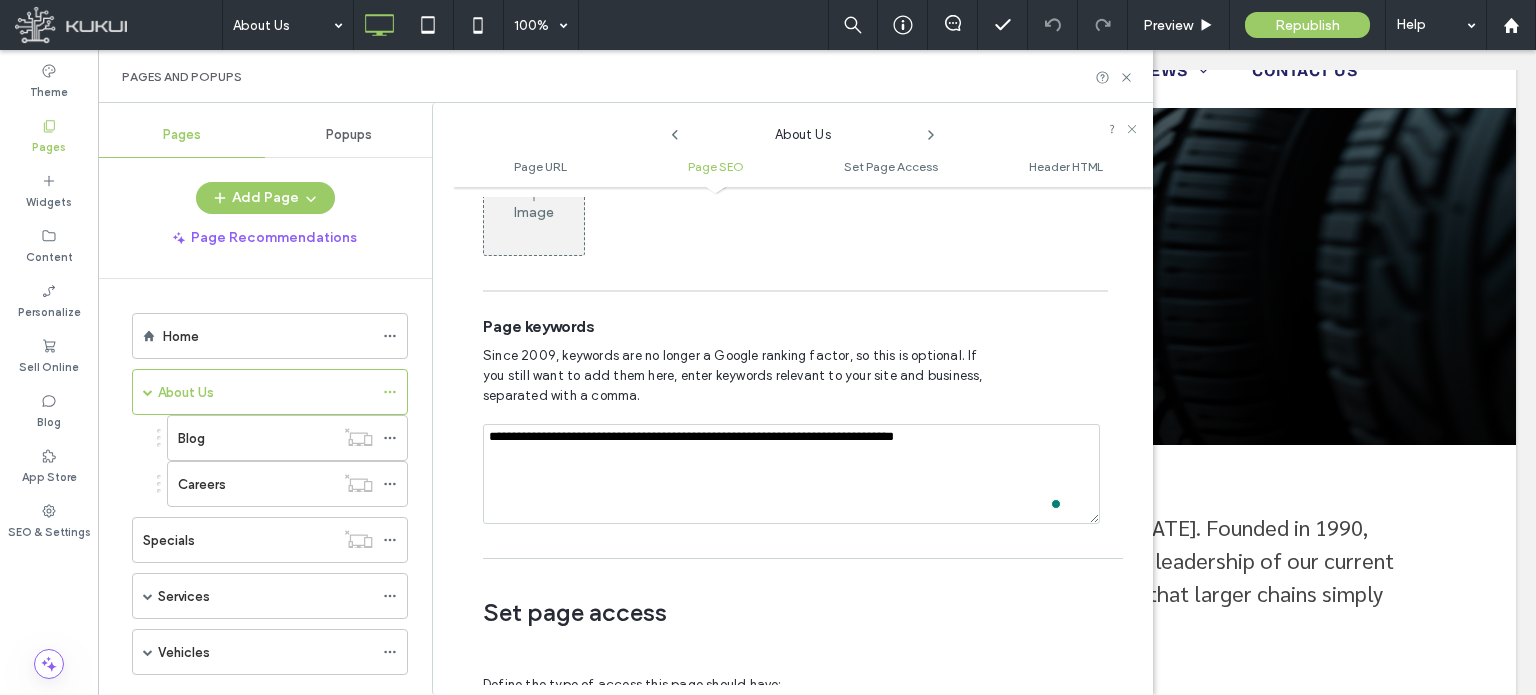 type on "**********" 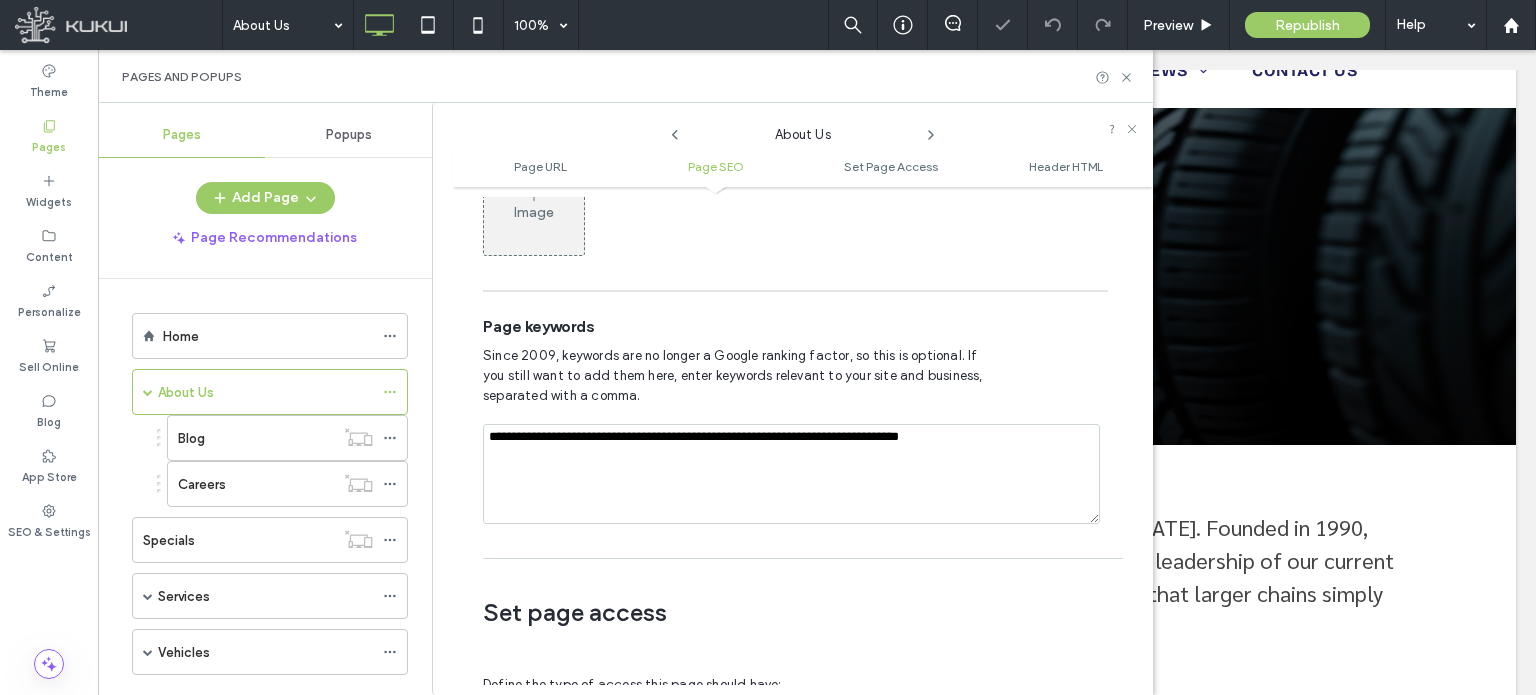 click on "Since 2009, keywords are no longer a Google ranking factor, so this is optional. If you still want to add them here, enter keywords relevant to your site and business, separated with a comma." at bounding box center [795, 376] 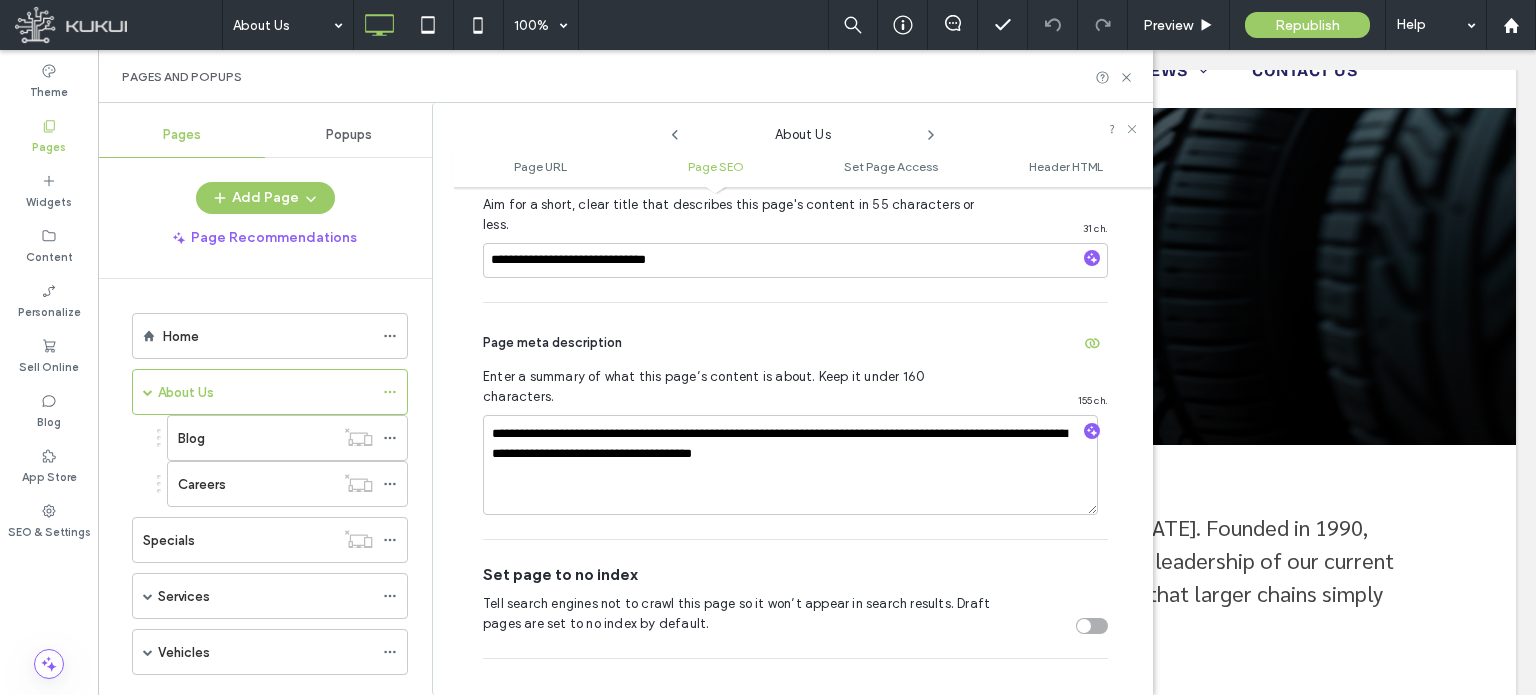 scroll, scrollTop: 517, scrollLeft: 0, axis: vertical 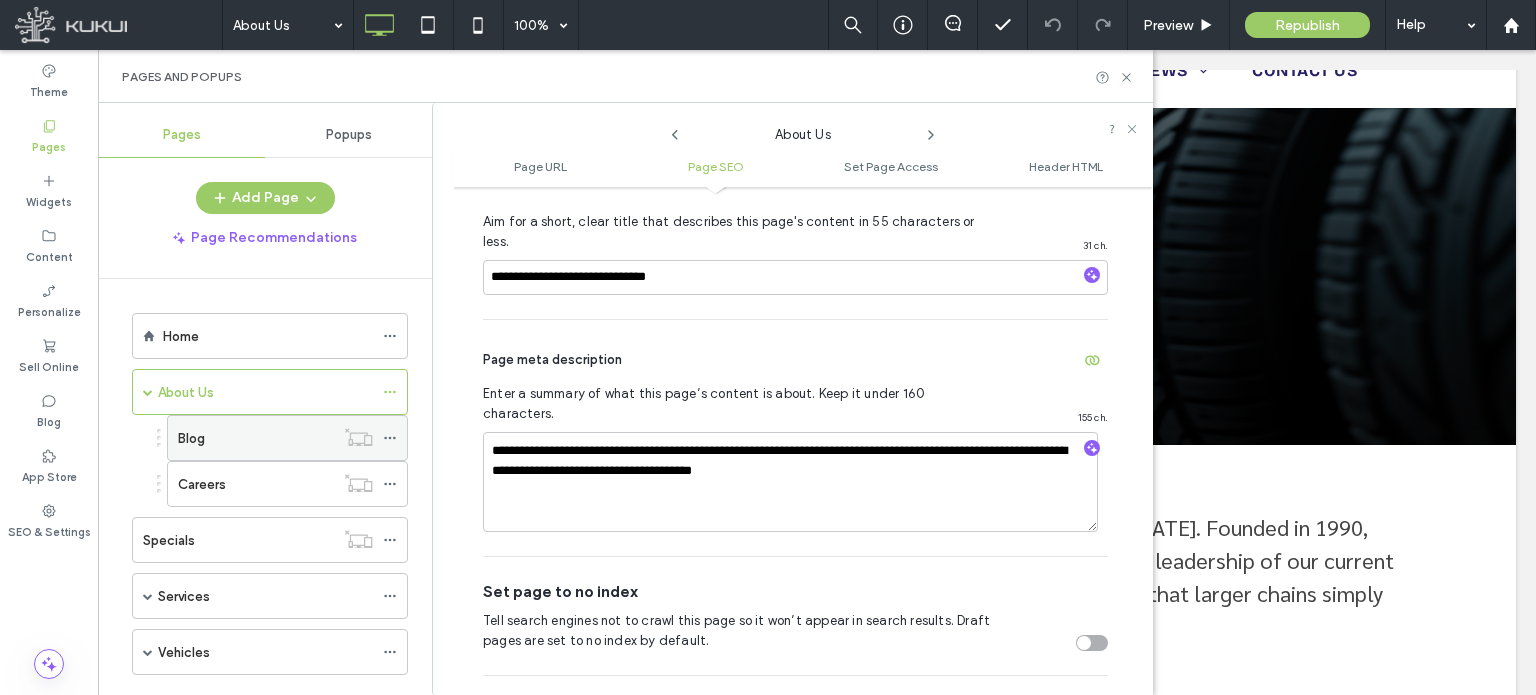 click on "Blog" at bounding box center [256, 438] 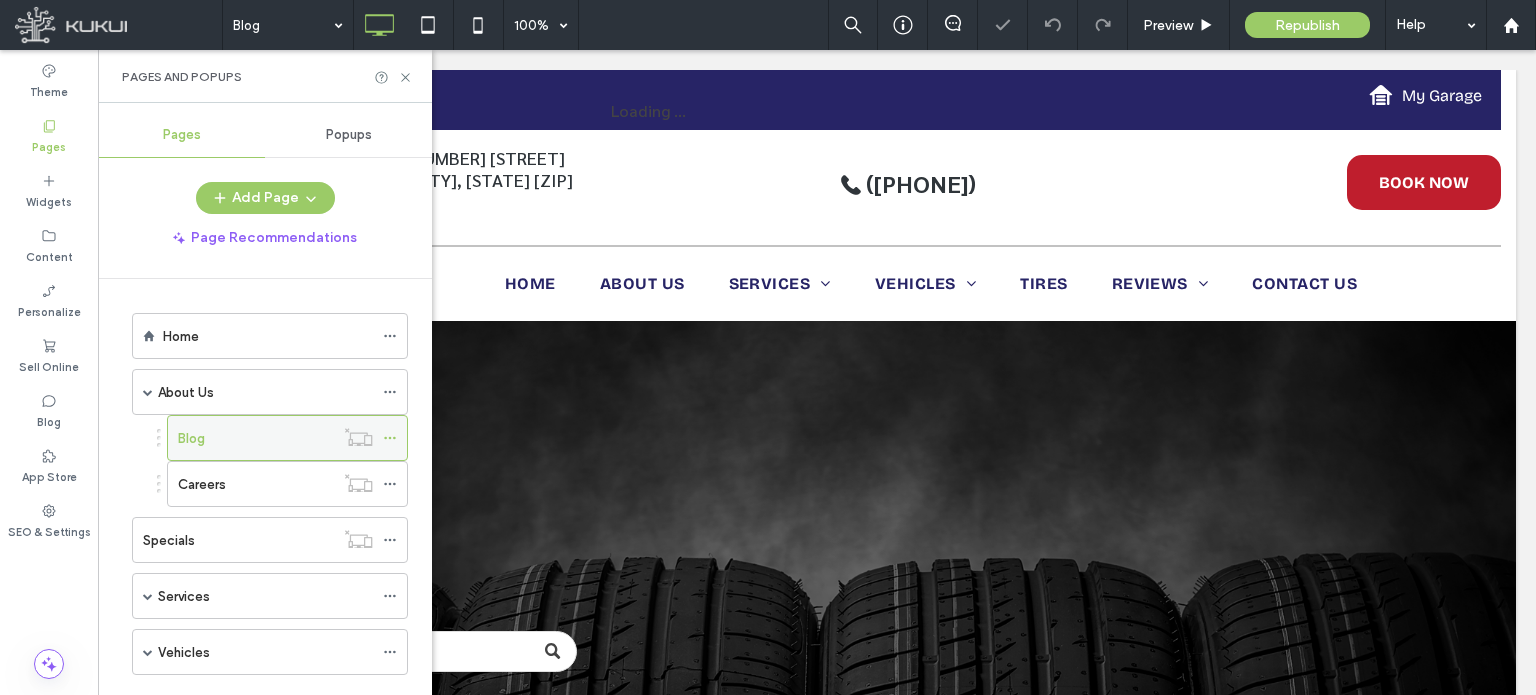 scroll, scrollTop: 0, scrollLeft: 0, axis: both 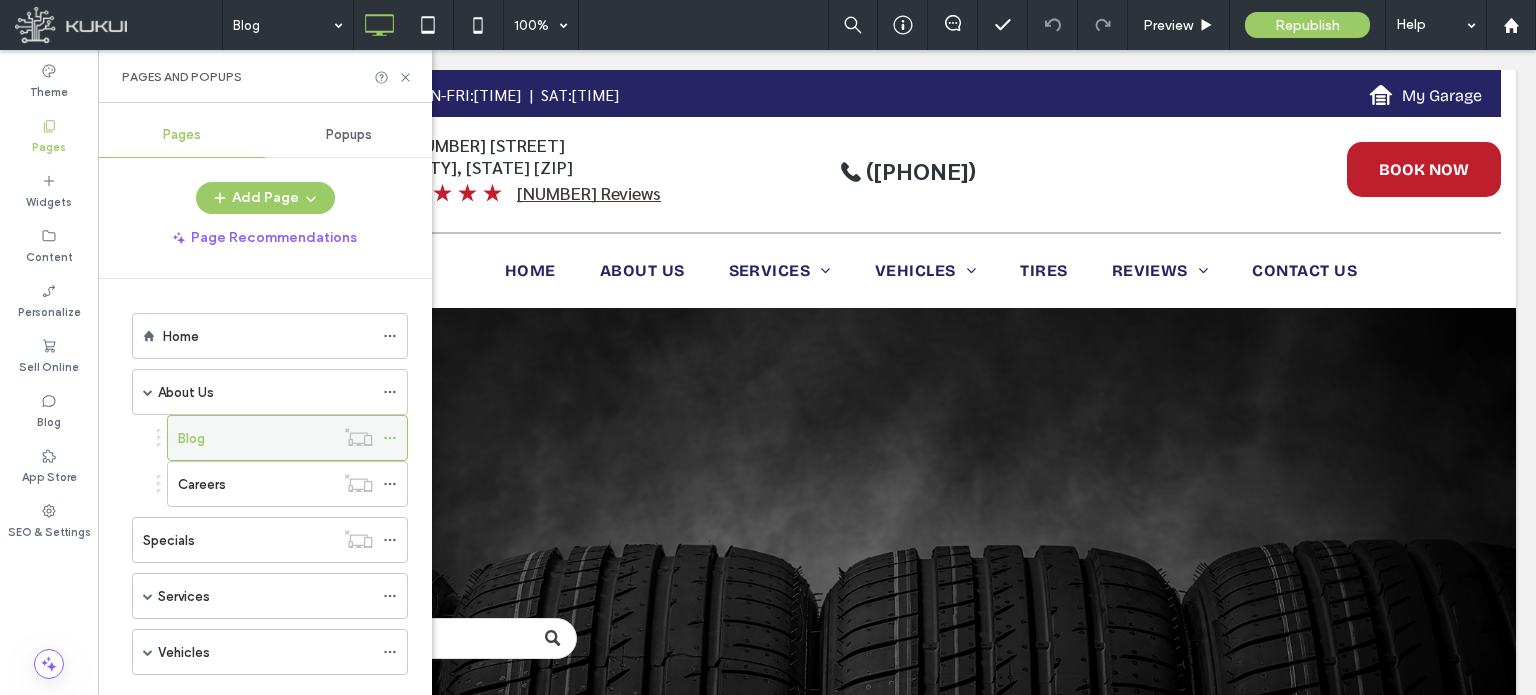 click 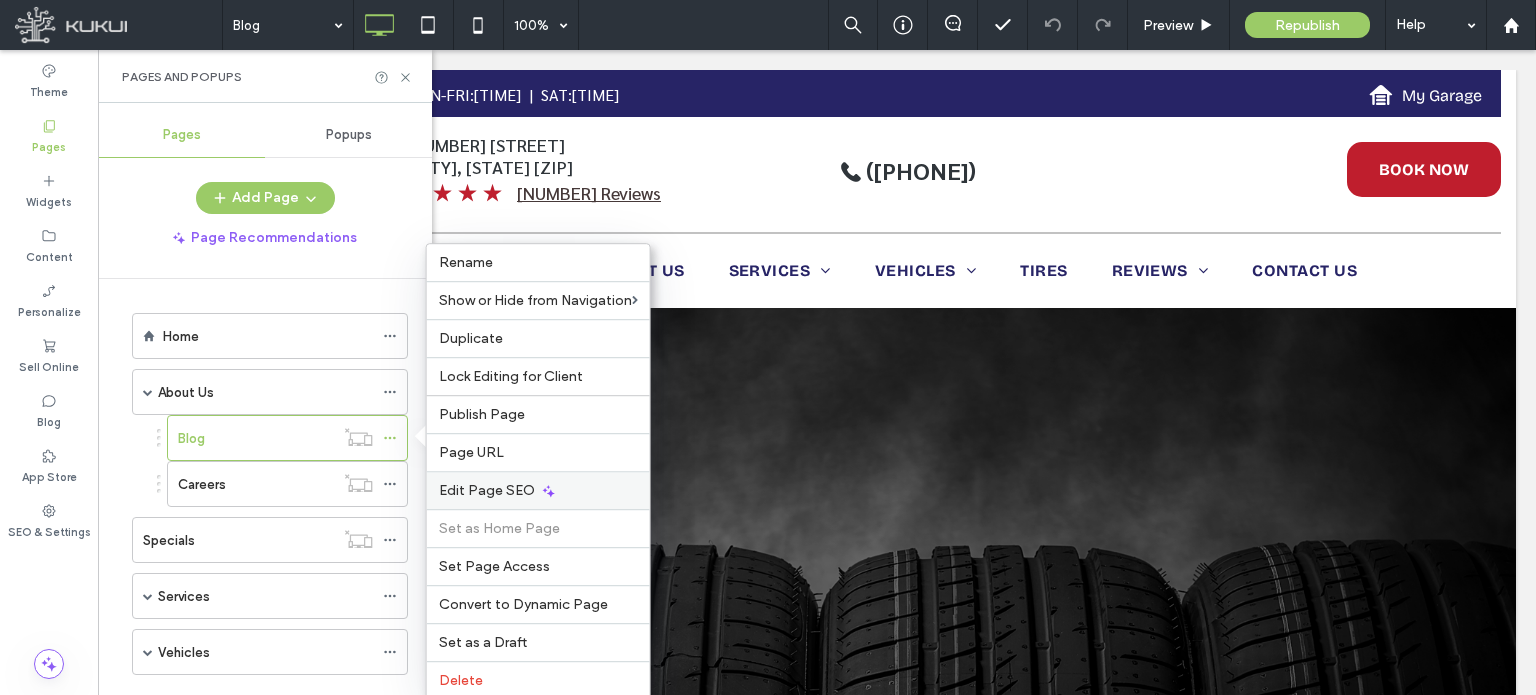 click on "Edit Page SEO" at bounding box center [487, 490] 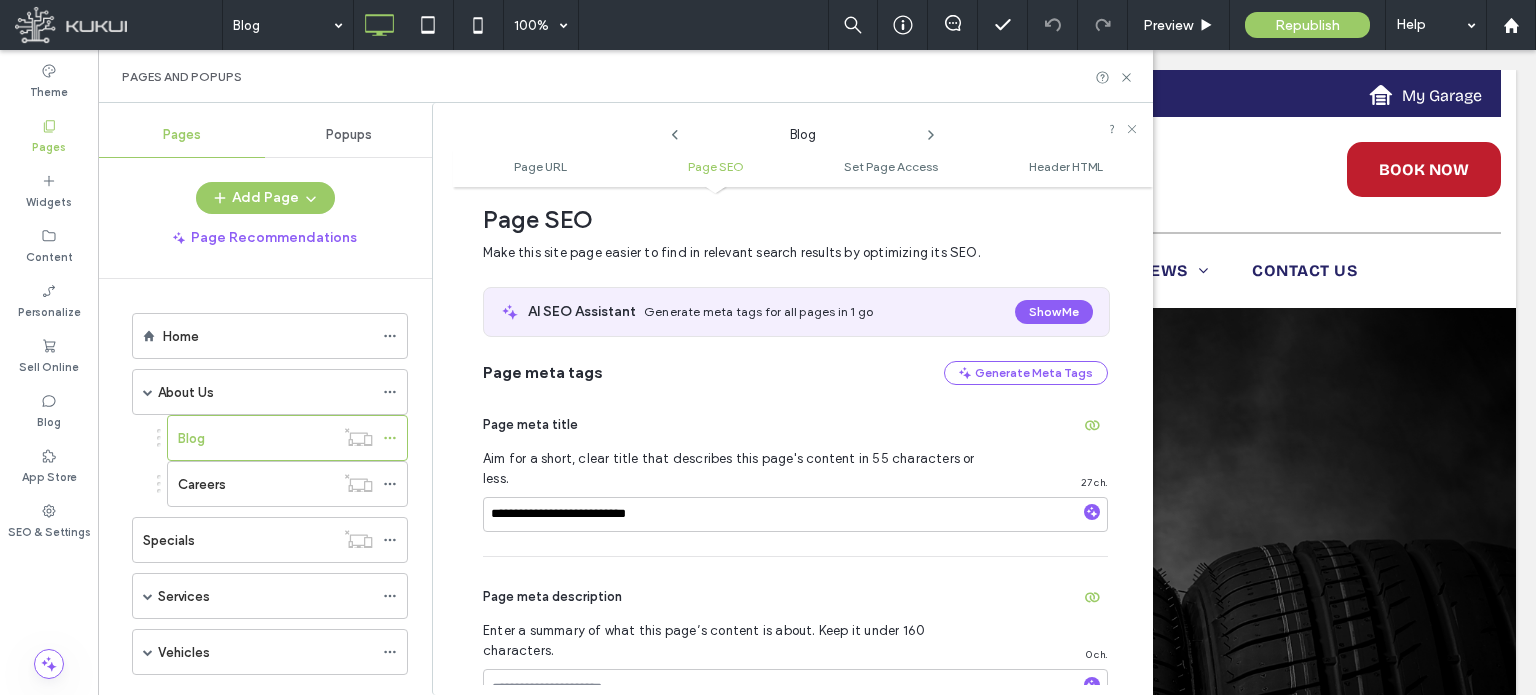 scroll, scrollTop: 274, scrollLeft: 0, axis: vertical 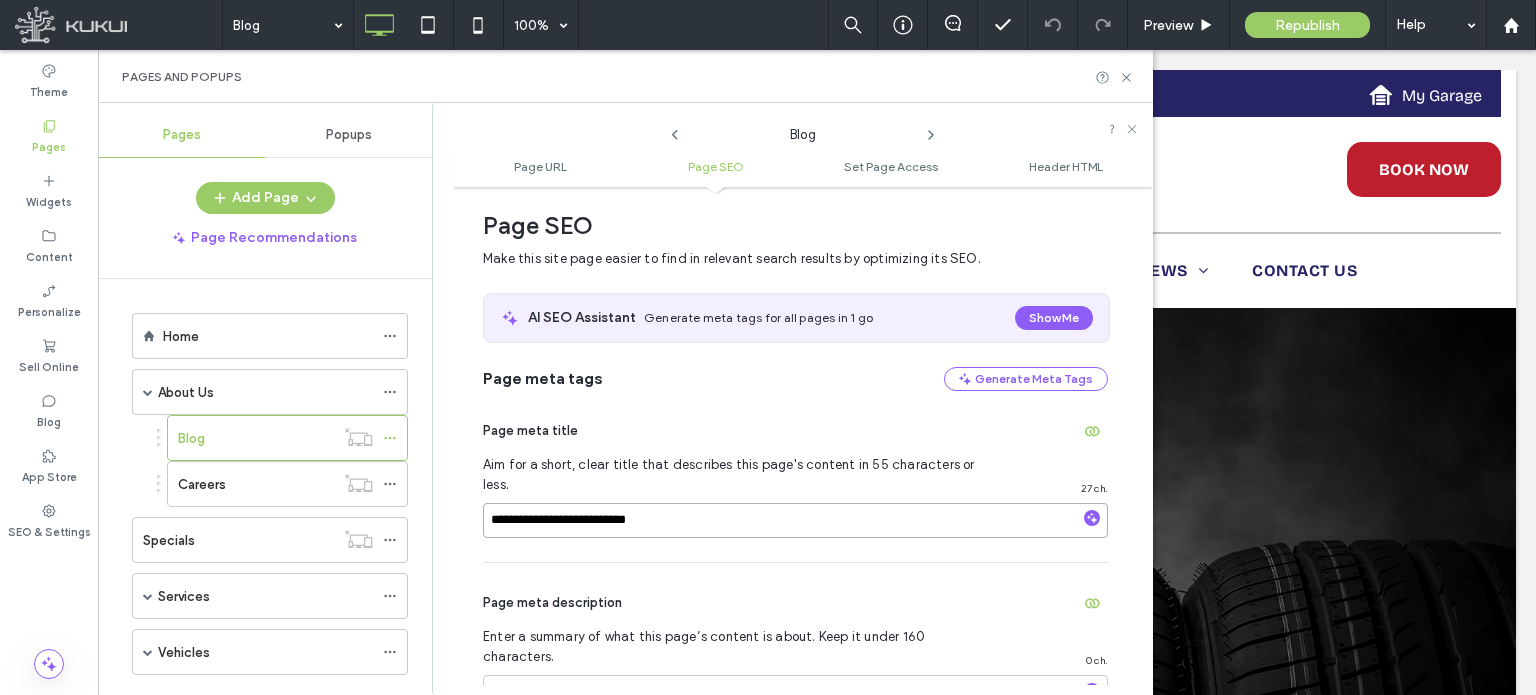 click on "**********" at bounding box center [795, 520] 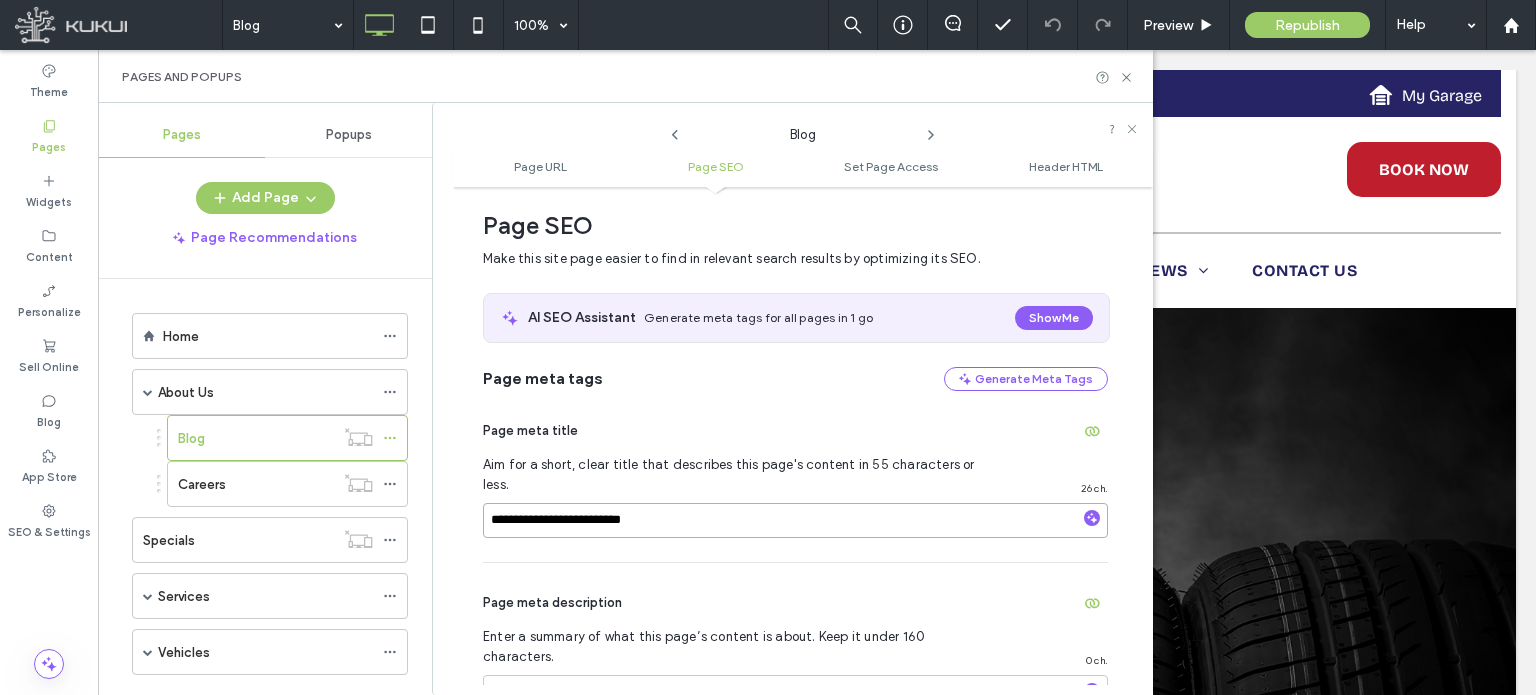 type on "**********" 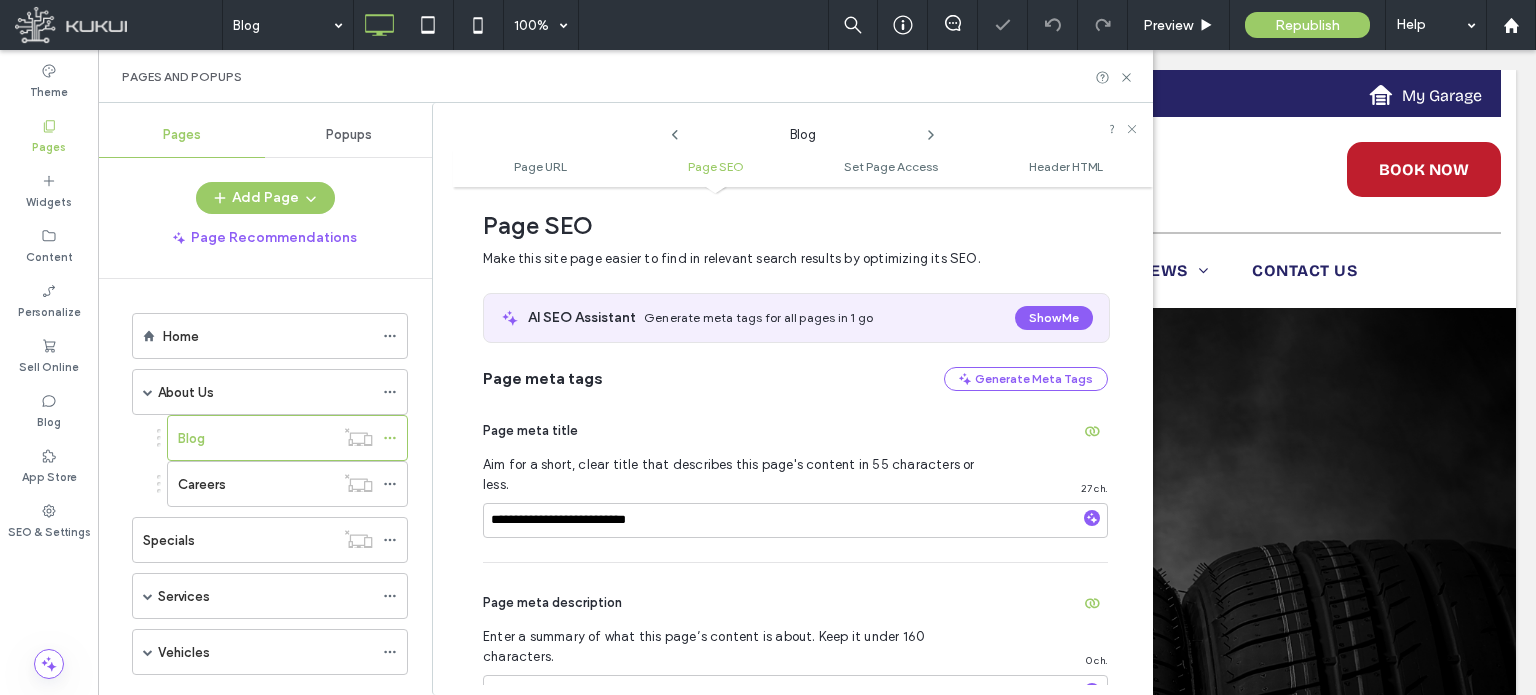 click on "Page meta description Enter a summary of what this page’s content is about. Keep it under 160 characters. 0   ch." at bounding box center [795, 681] 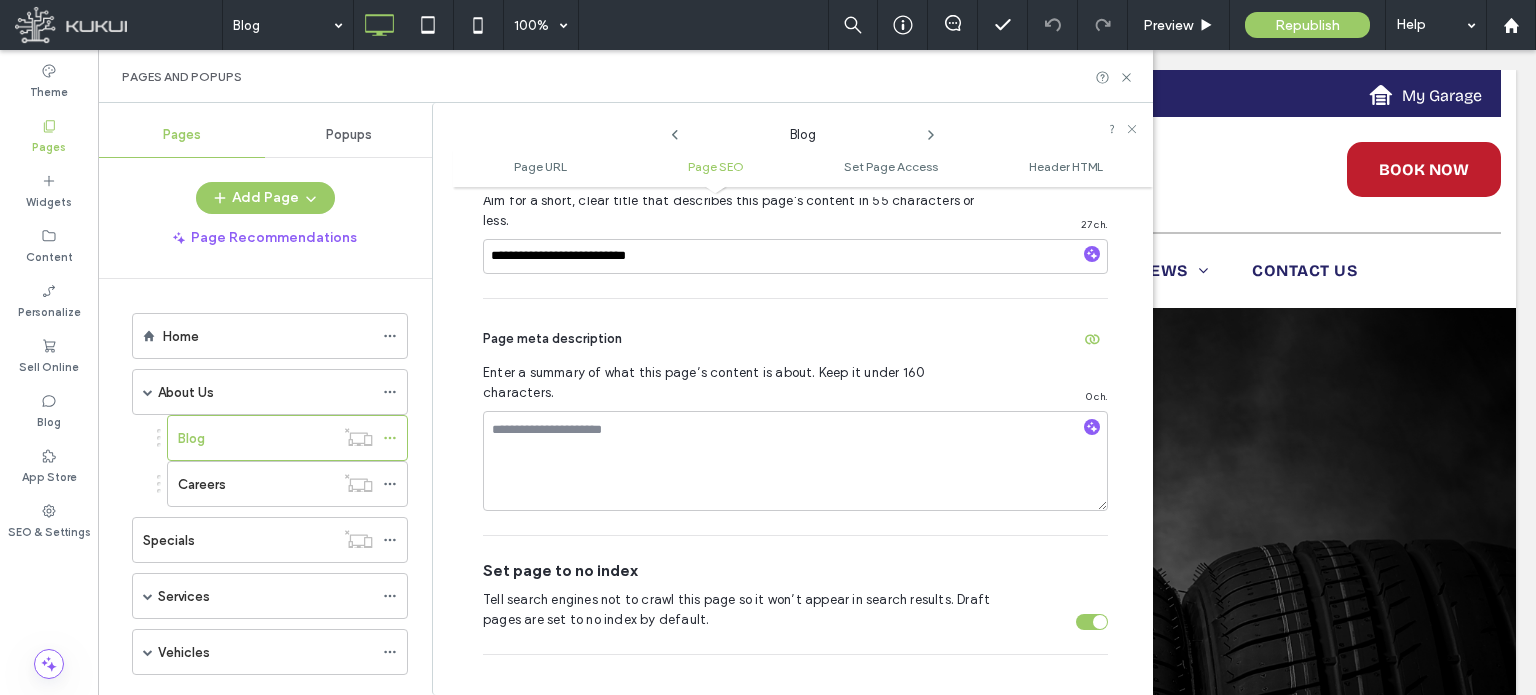 scroll, scrollTop: 558, scrollLeft: 0, axis: vertical 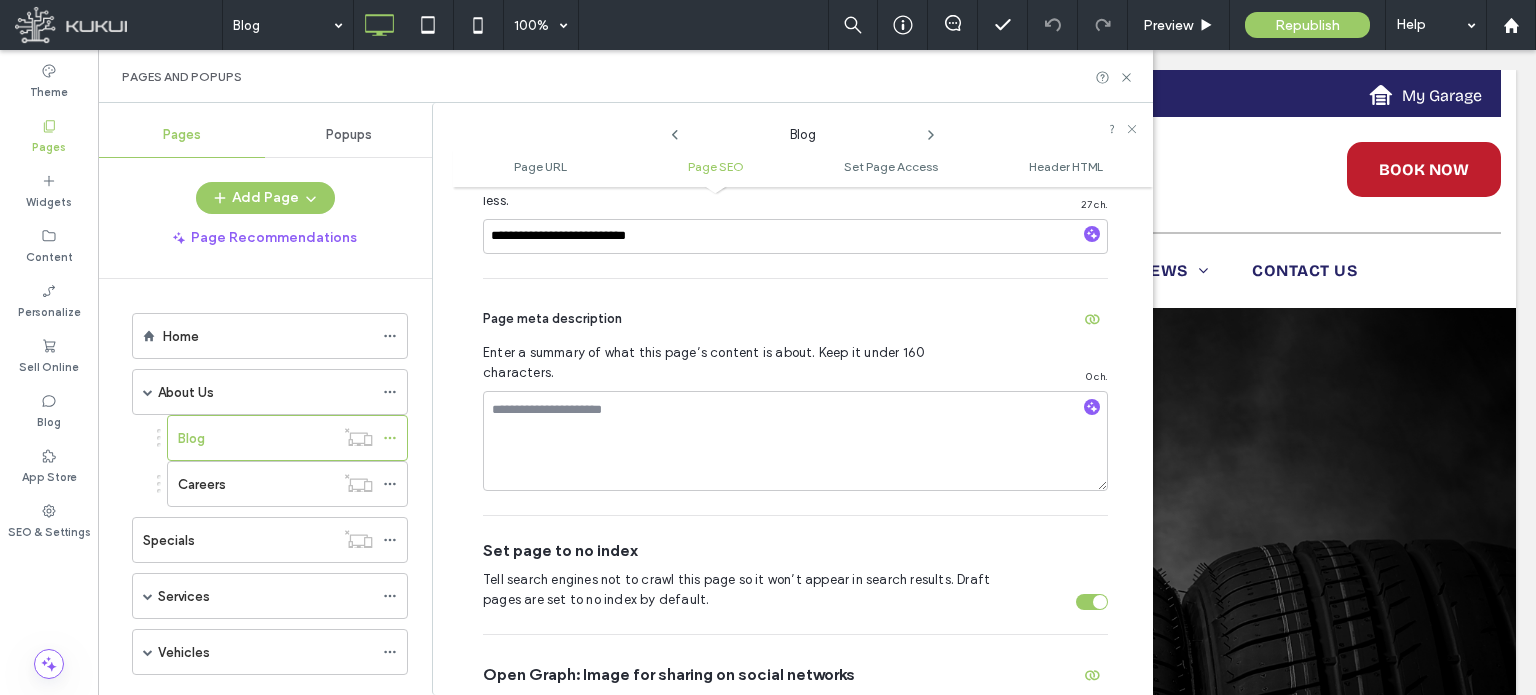 click at bounding box center [1092, 602] 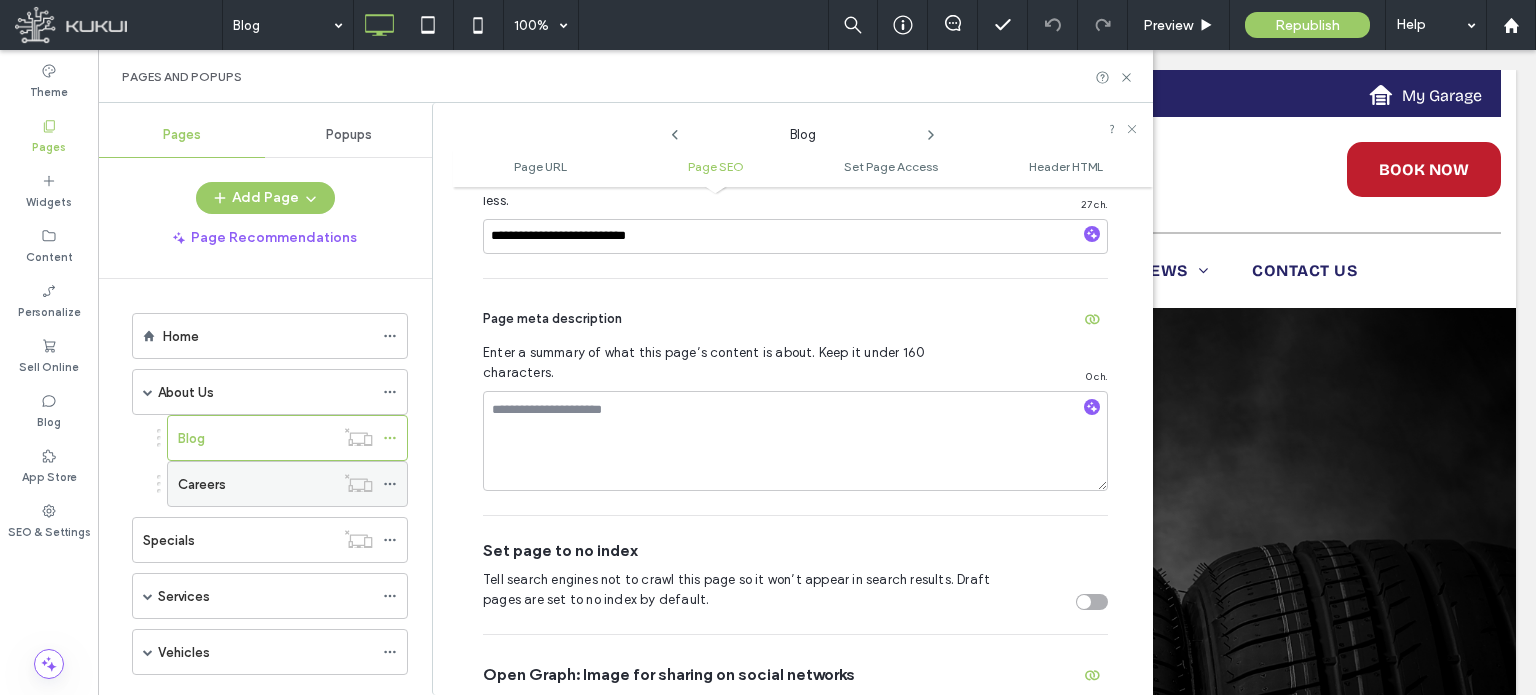 click on "Careers" at bounding box center (256, 484) 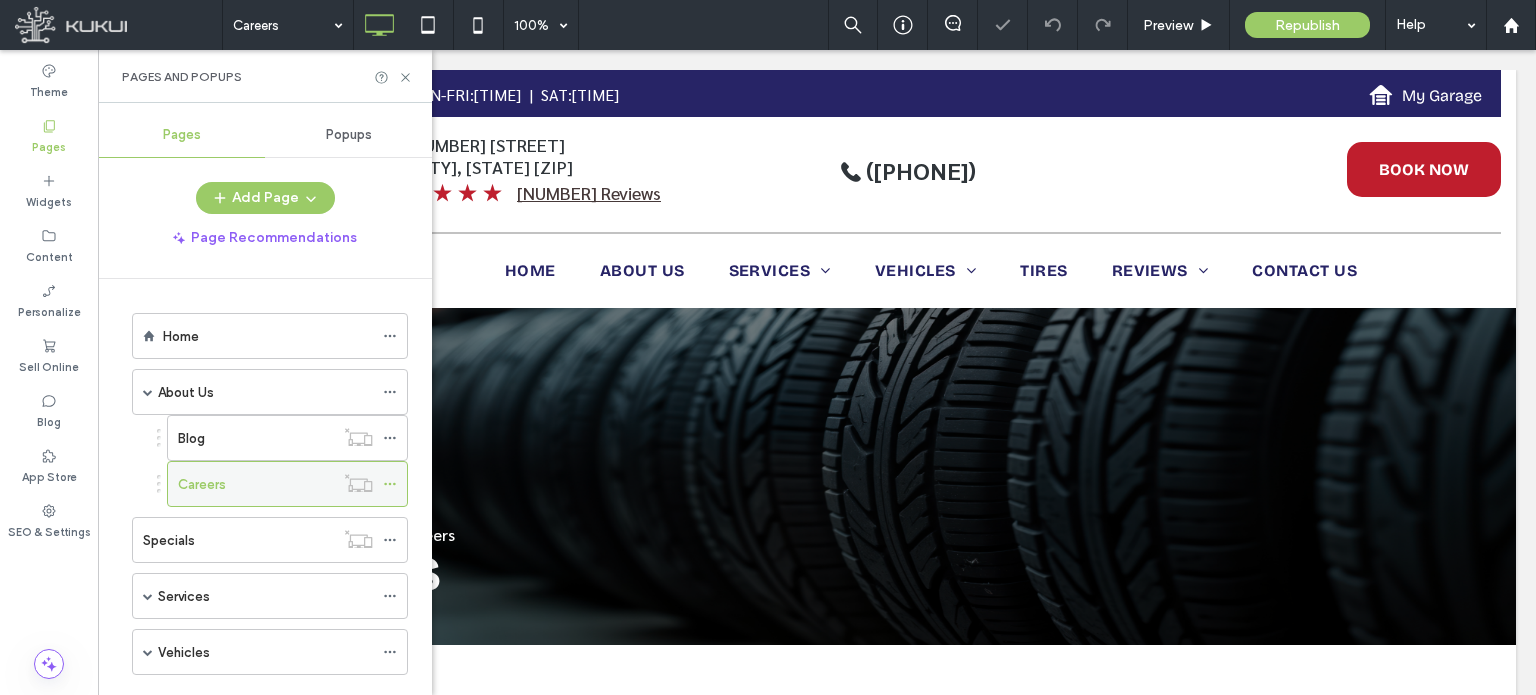 scroll, scrollTop: 0, scrollLeft: 0, axis: both 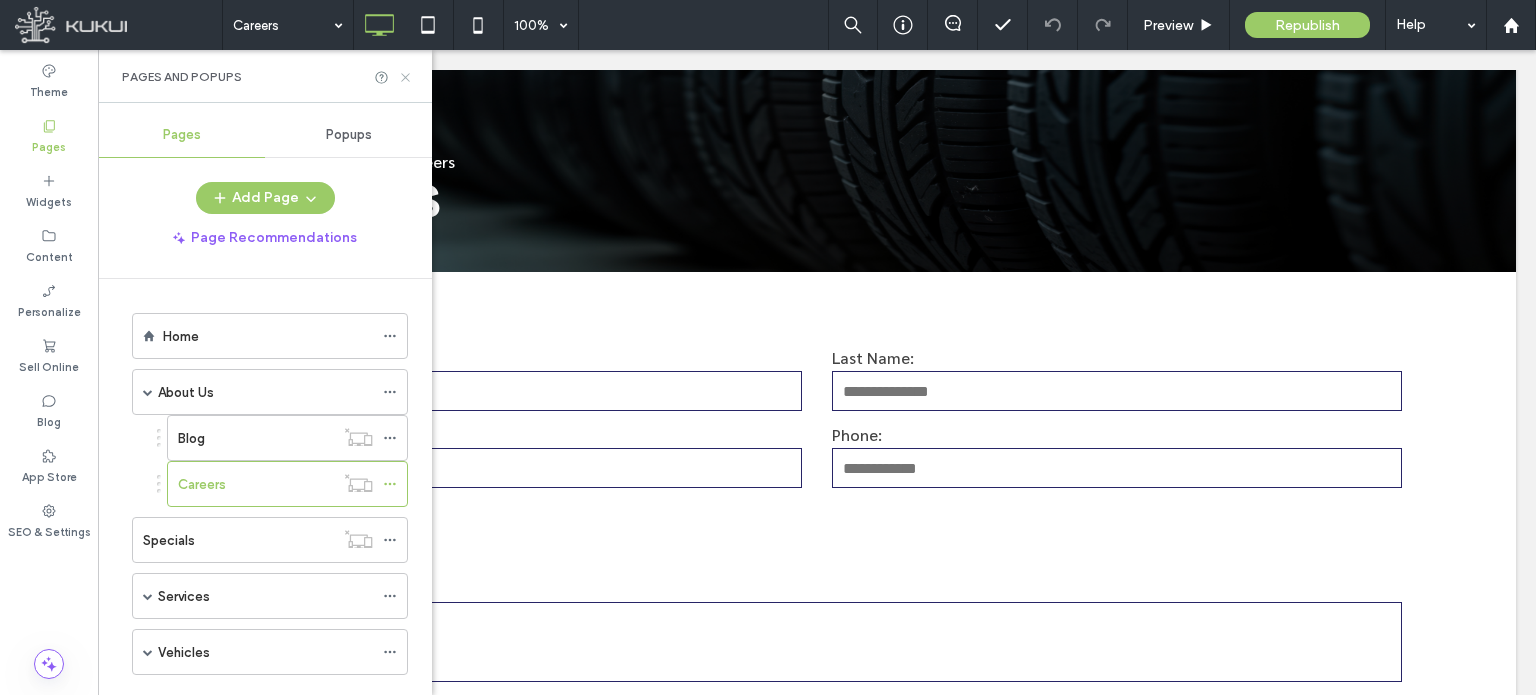 click 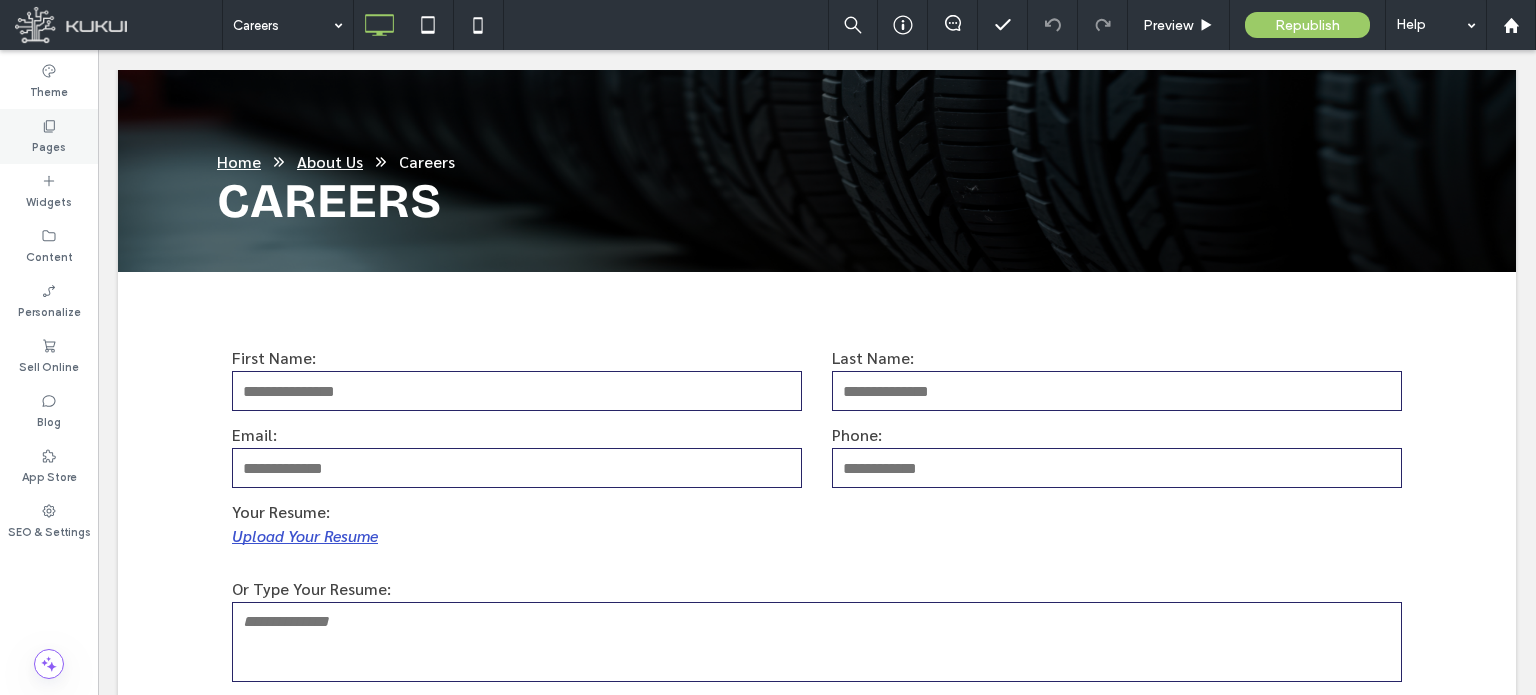 click 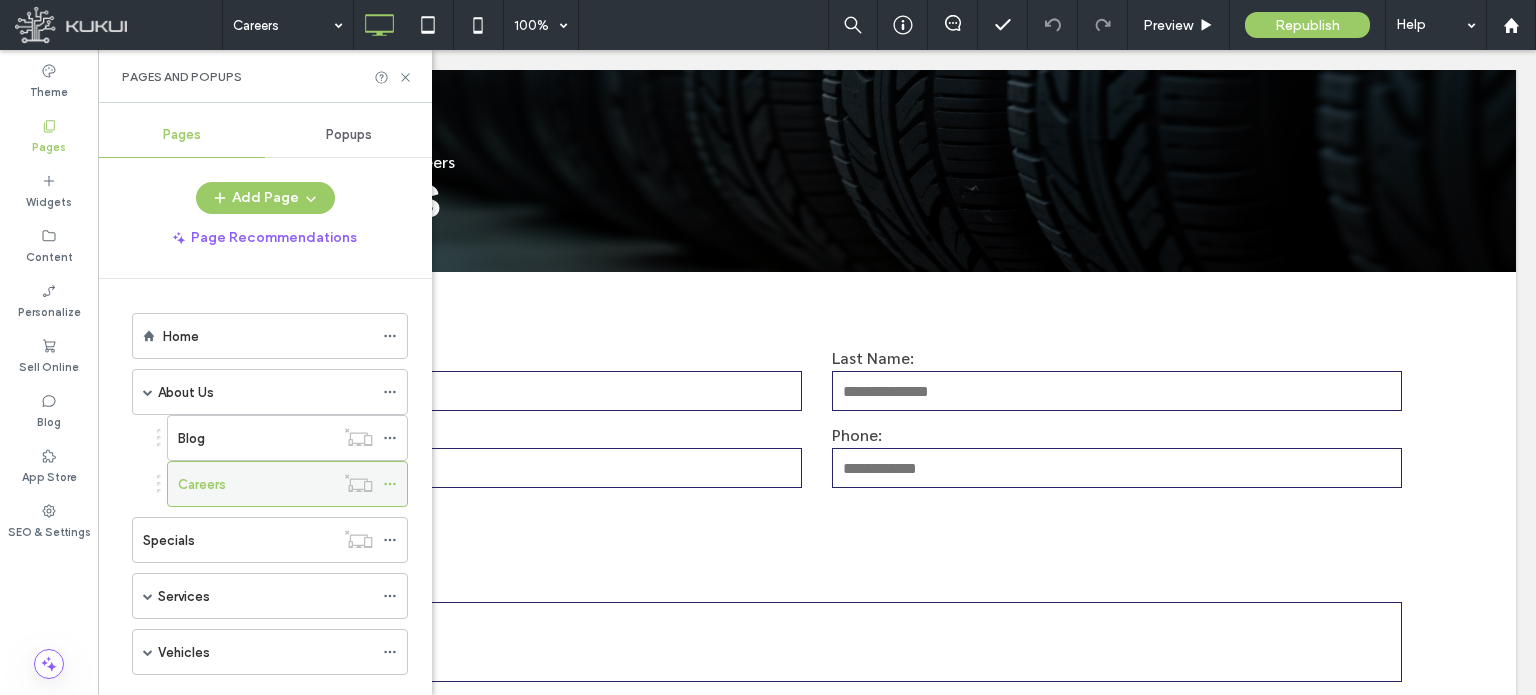 click 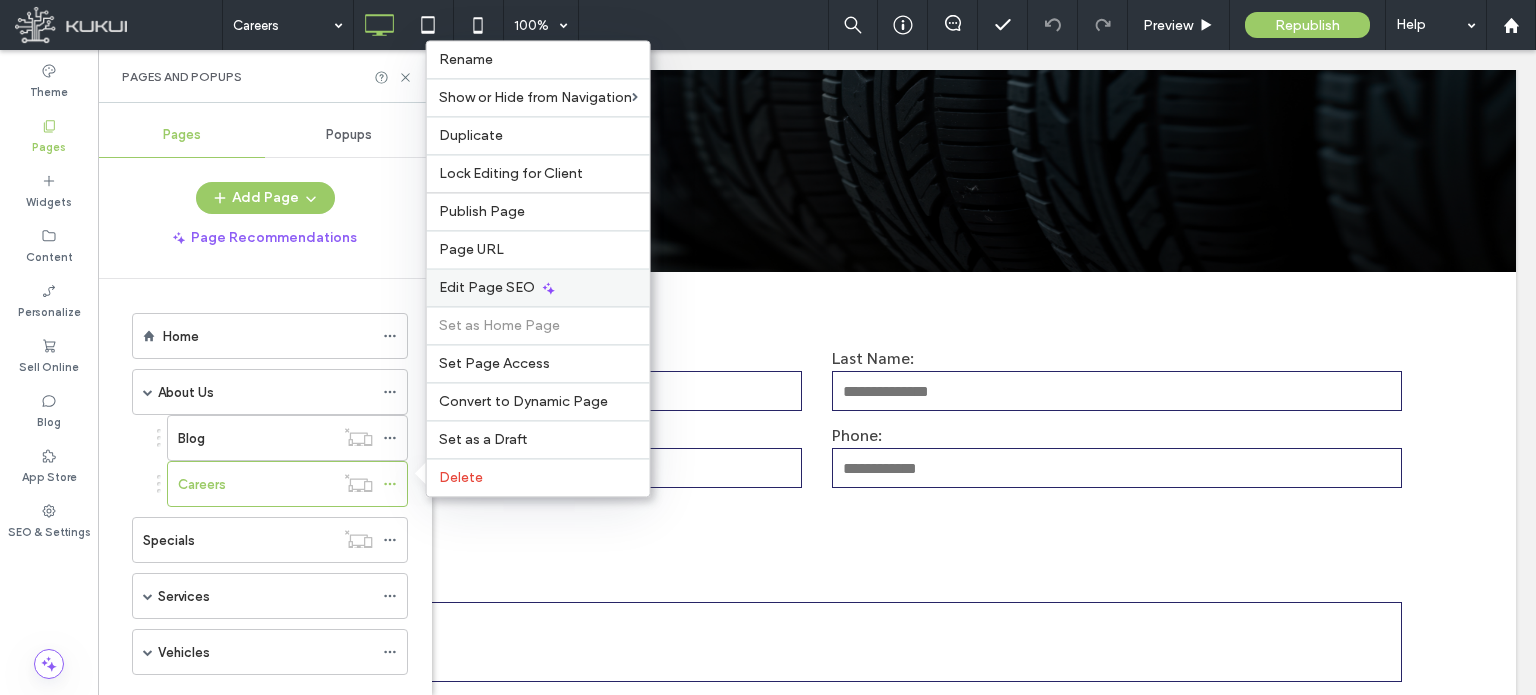 click on "Edit Page SEO" at bounding box center [487, 287] 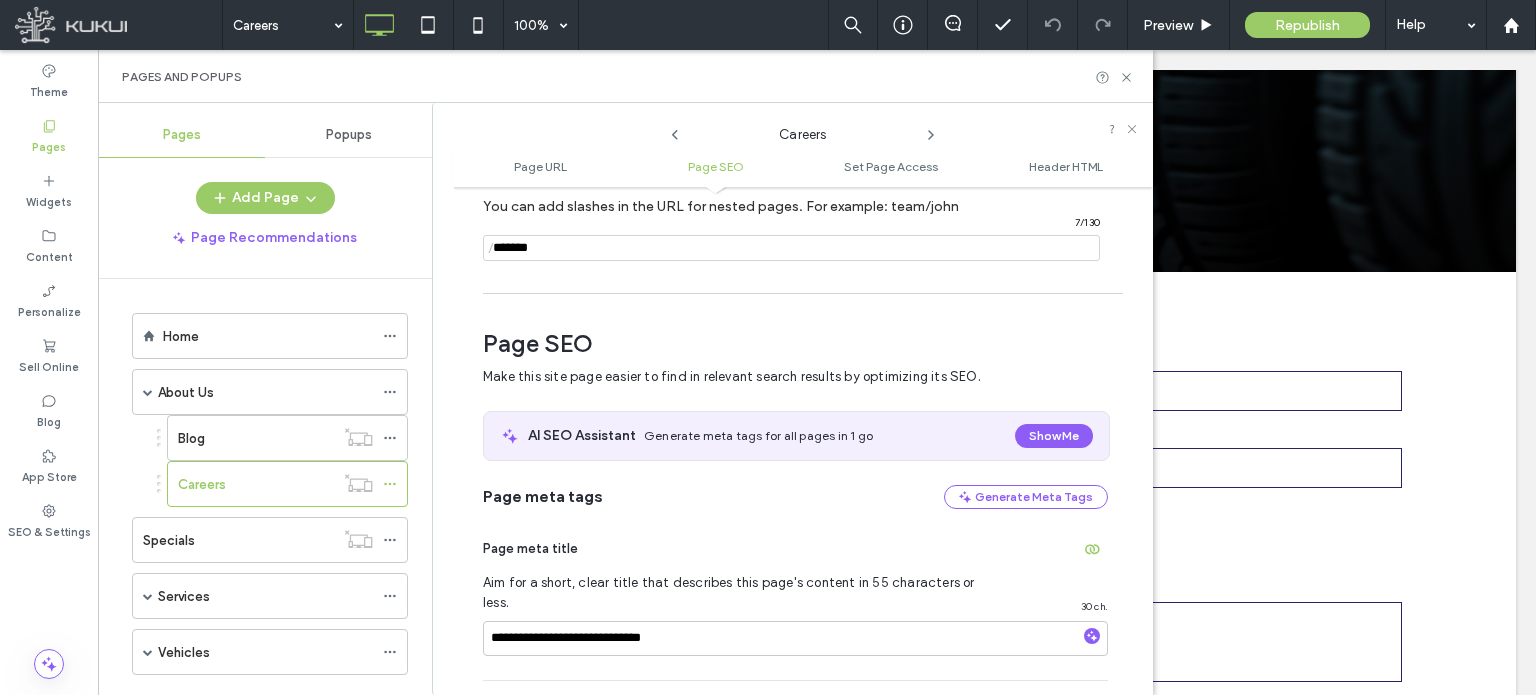 scroll, scrollTop: 274, scrollLeft: 0, axis: vertical 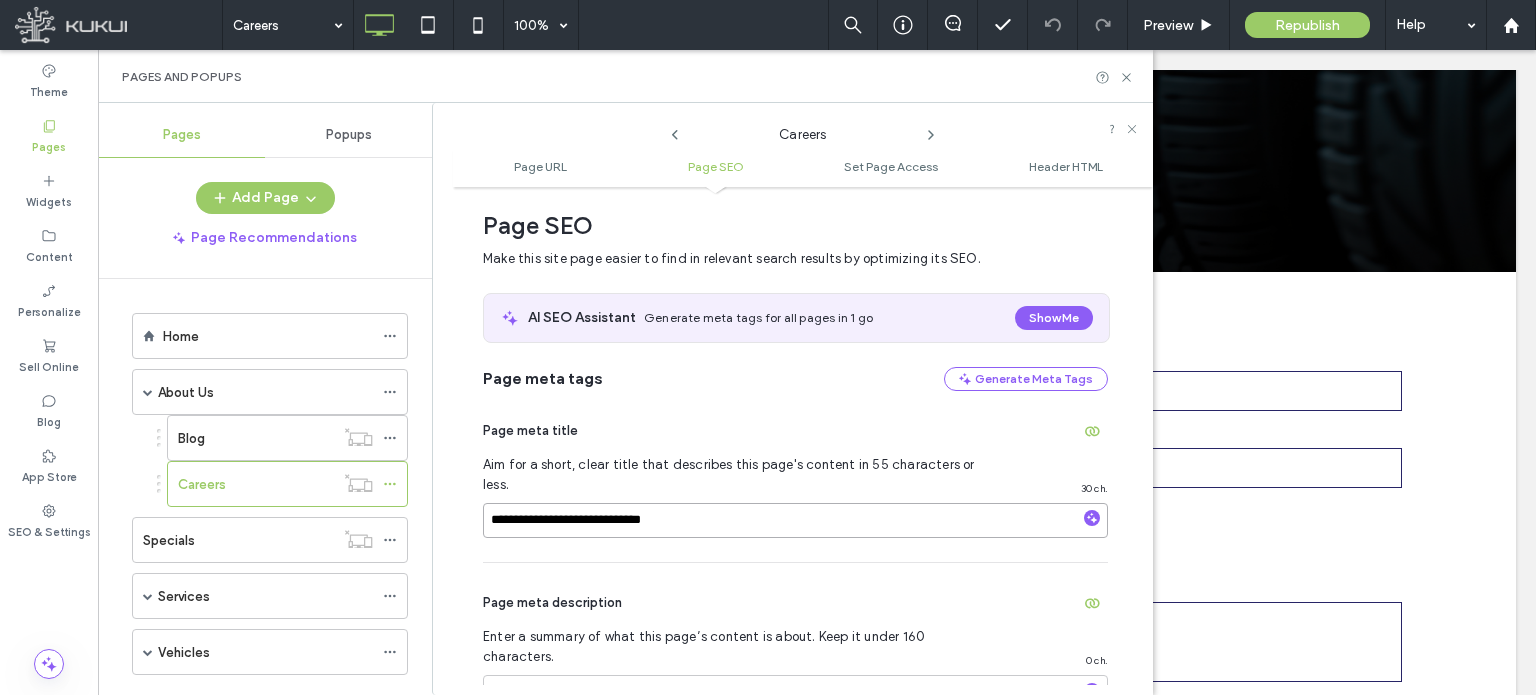 click on "**********" at bounding box center [795, 520] 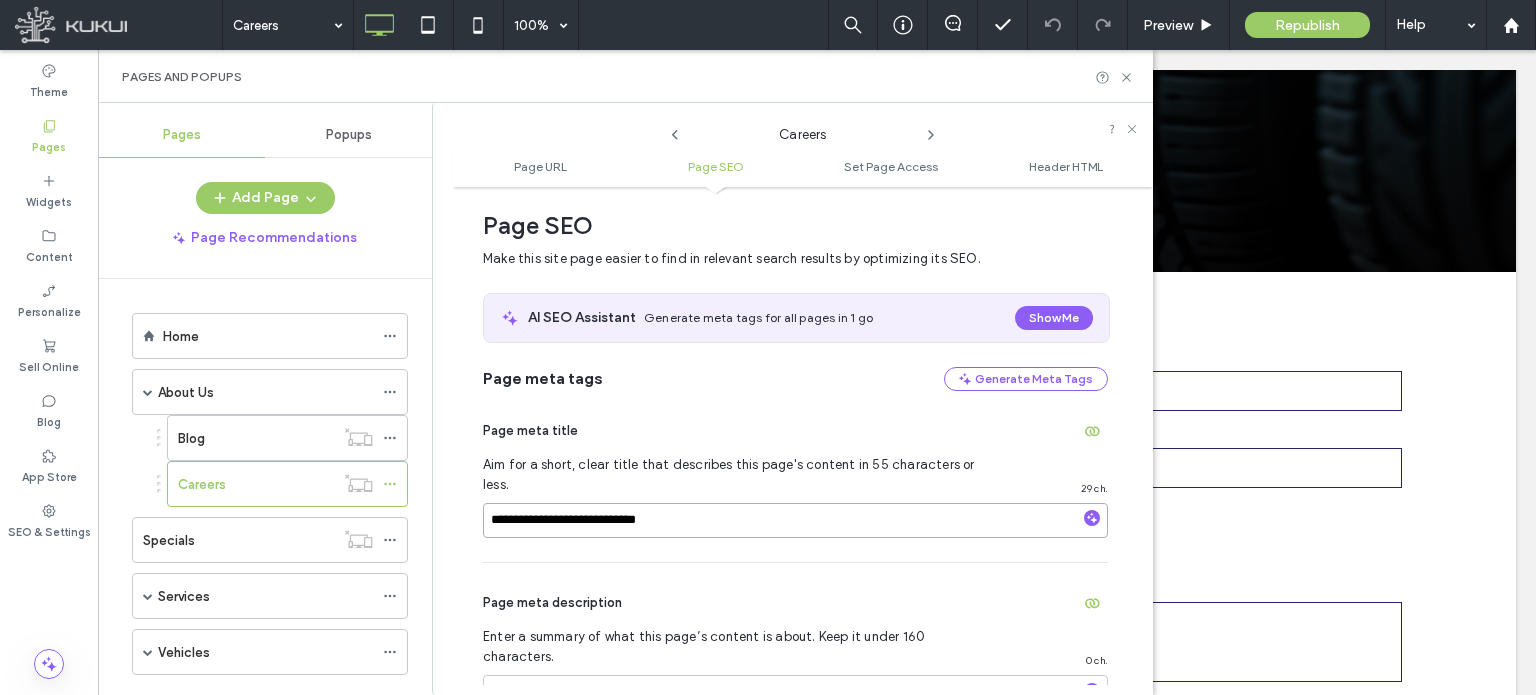 type on "**********" 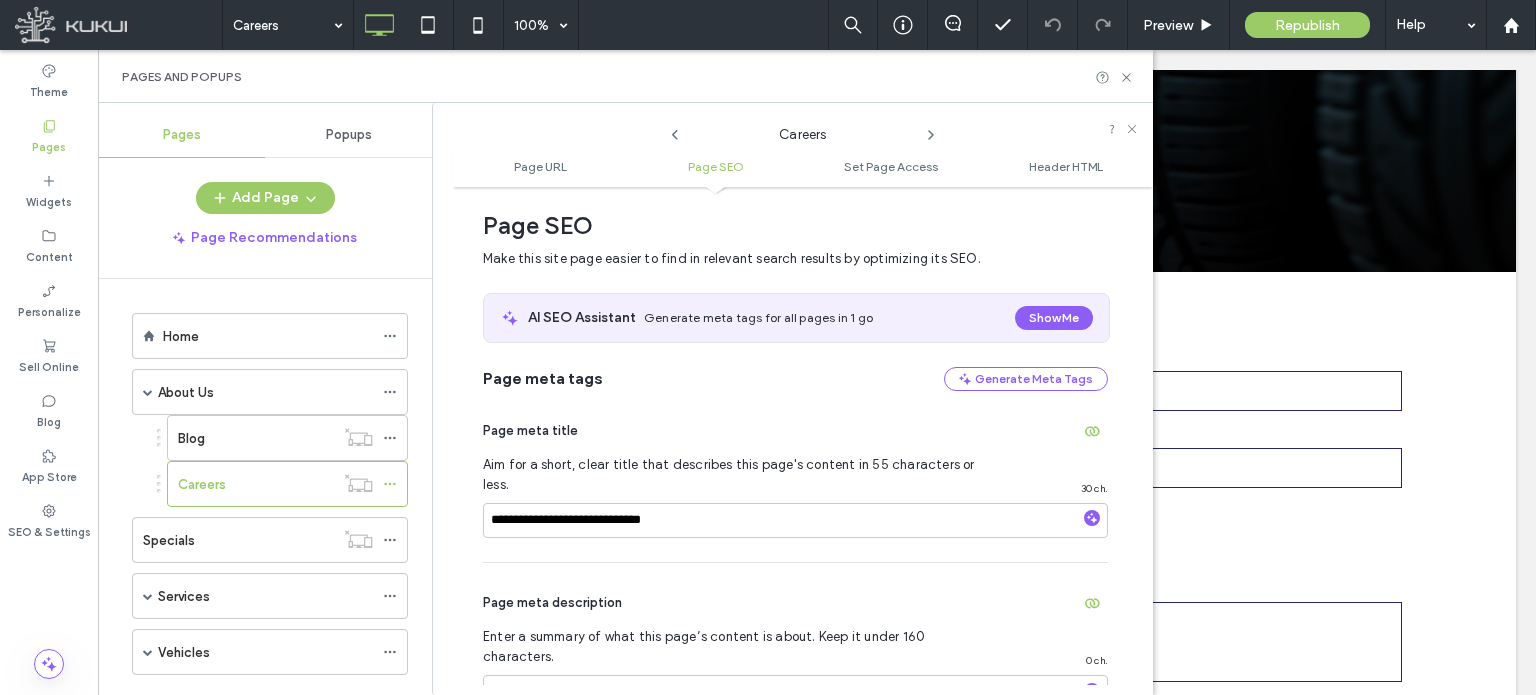 click on "Page meta description" at bounding box center [795, 603] 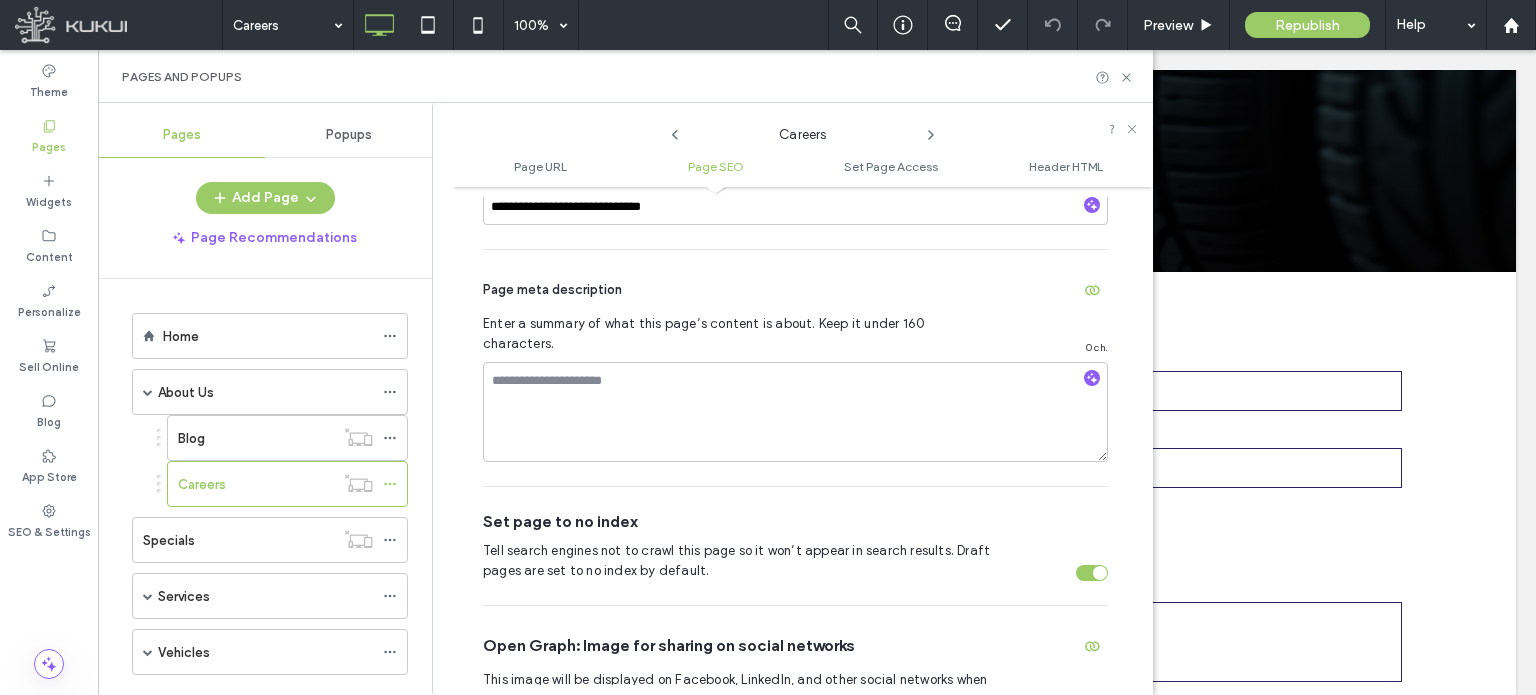 scroll, scrollTop: 590, scrollLeft: 0, axis: vertical 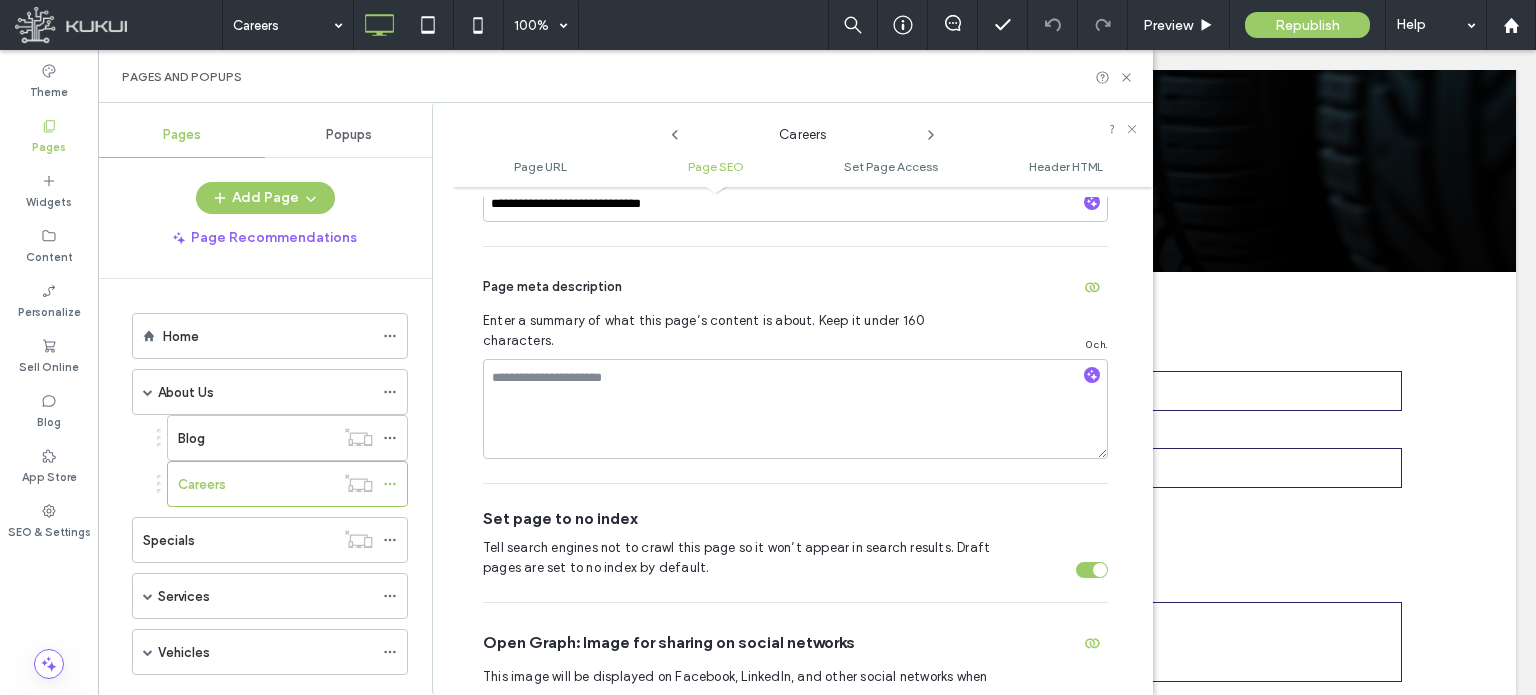 click at bounding box center (1092, 570) 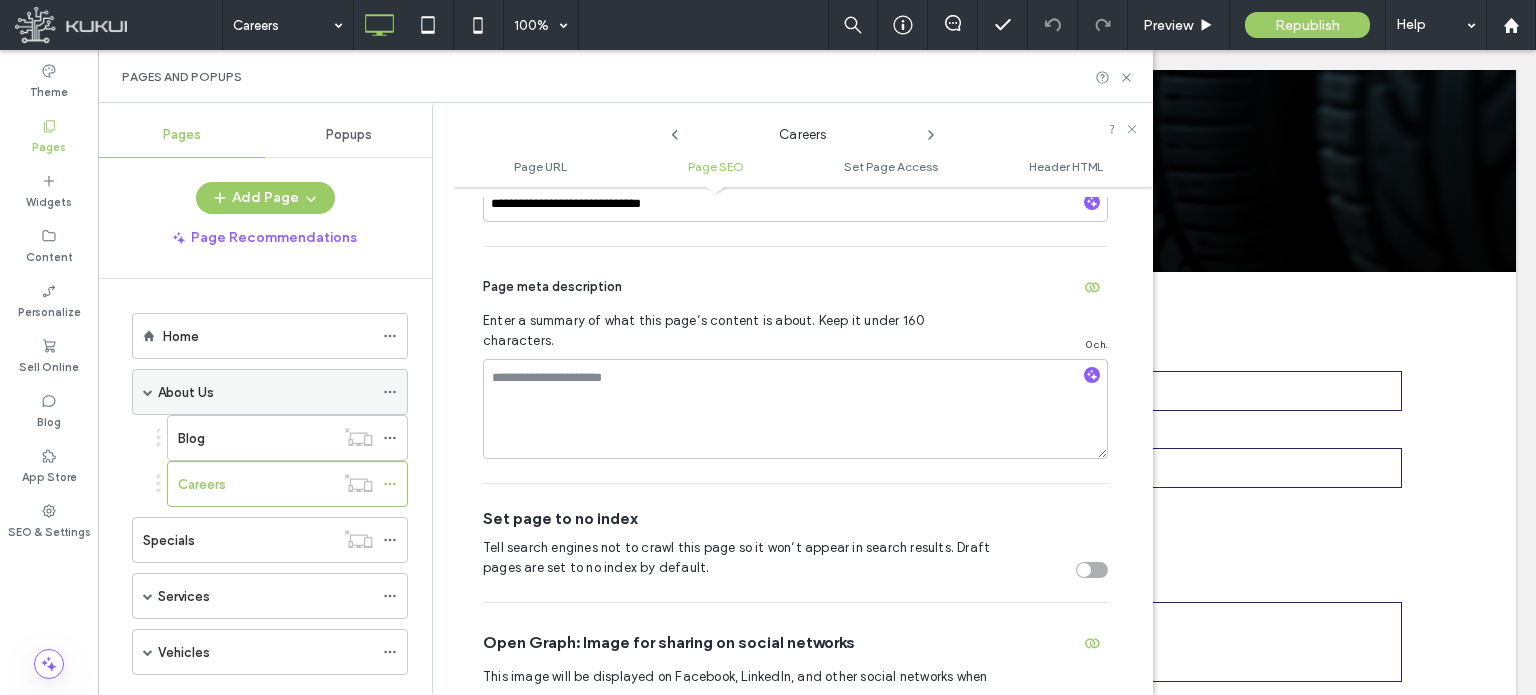 click at bounding box center (148, 392) 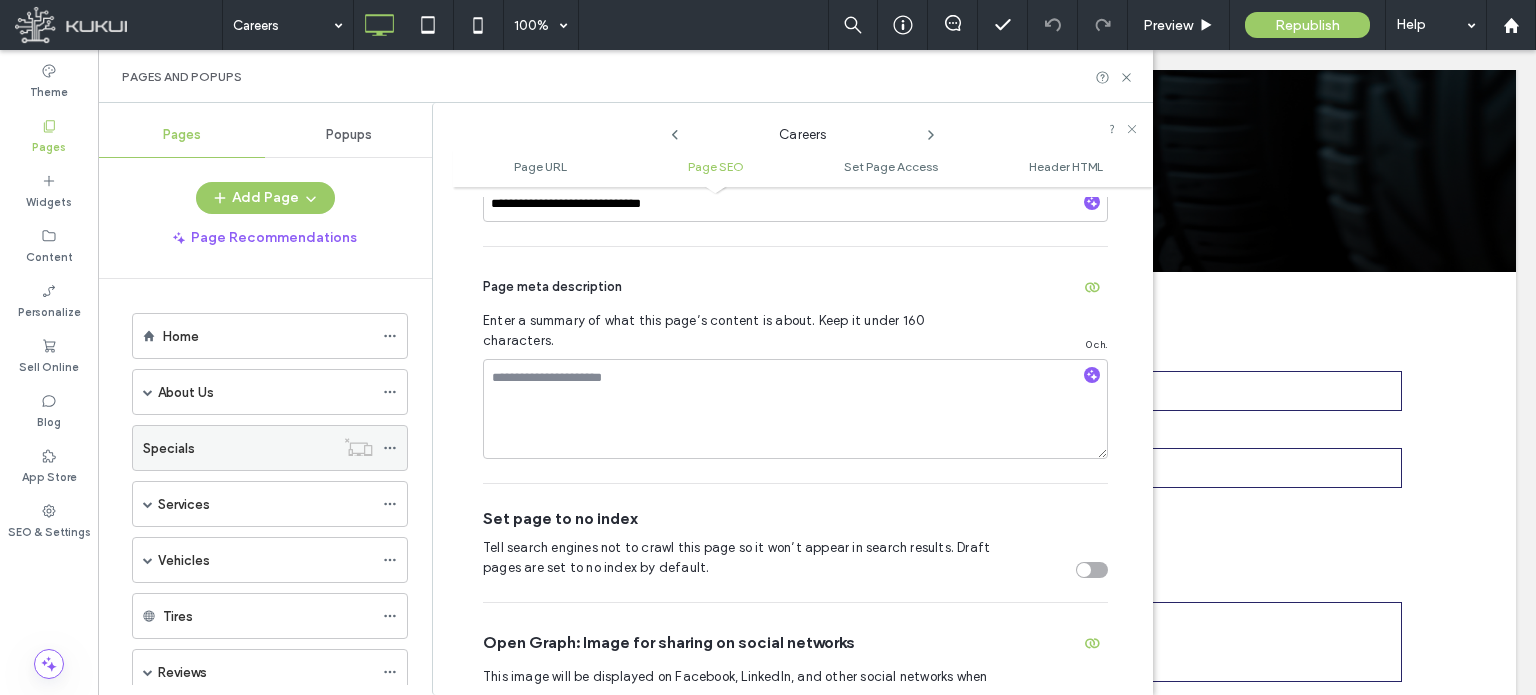 click on "Specials" at bounding box center (238, 448) 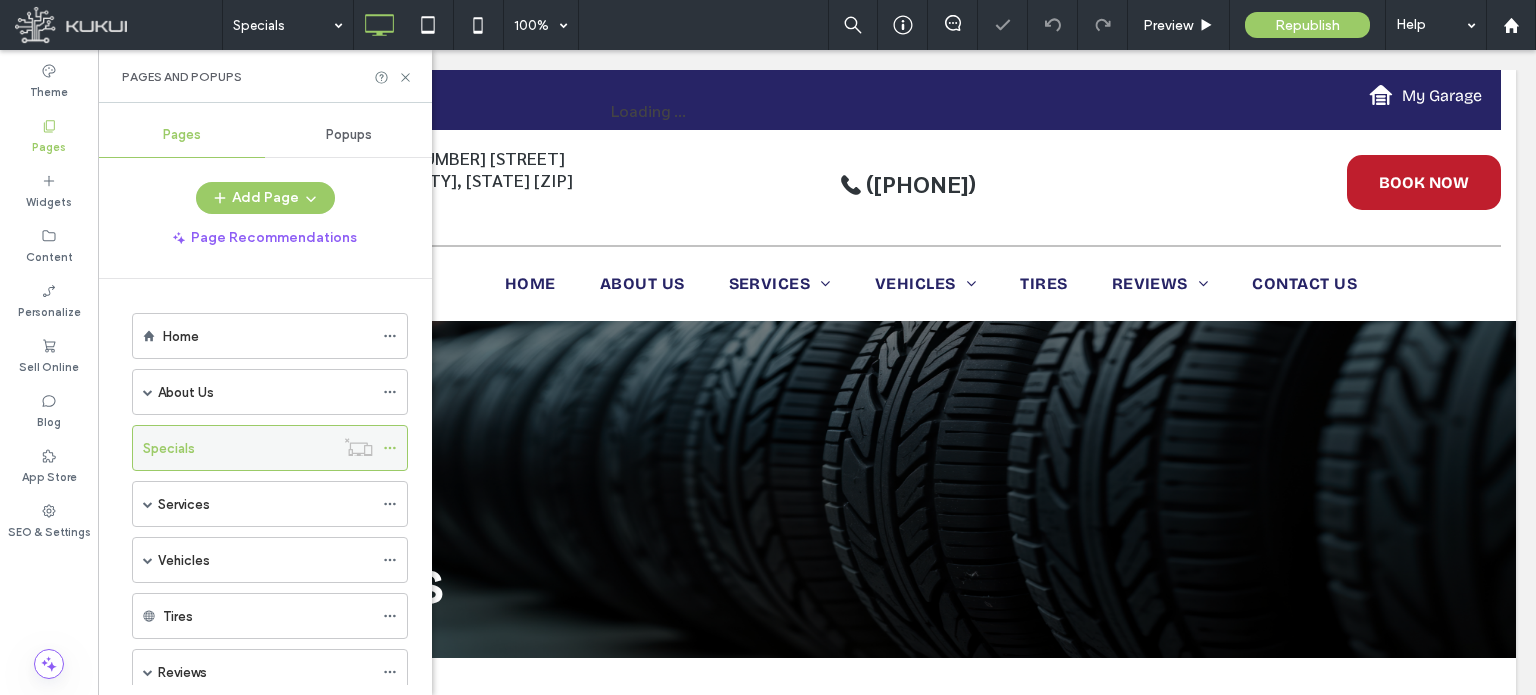 scroll, scrollTop: 0, scrollLeft: 0, axis: both 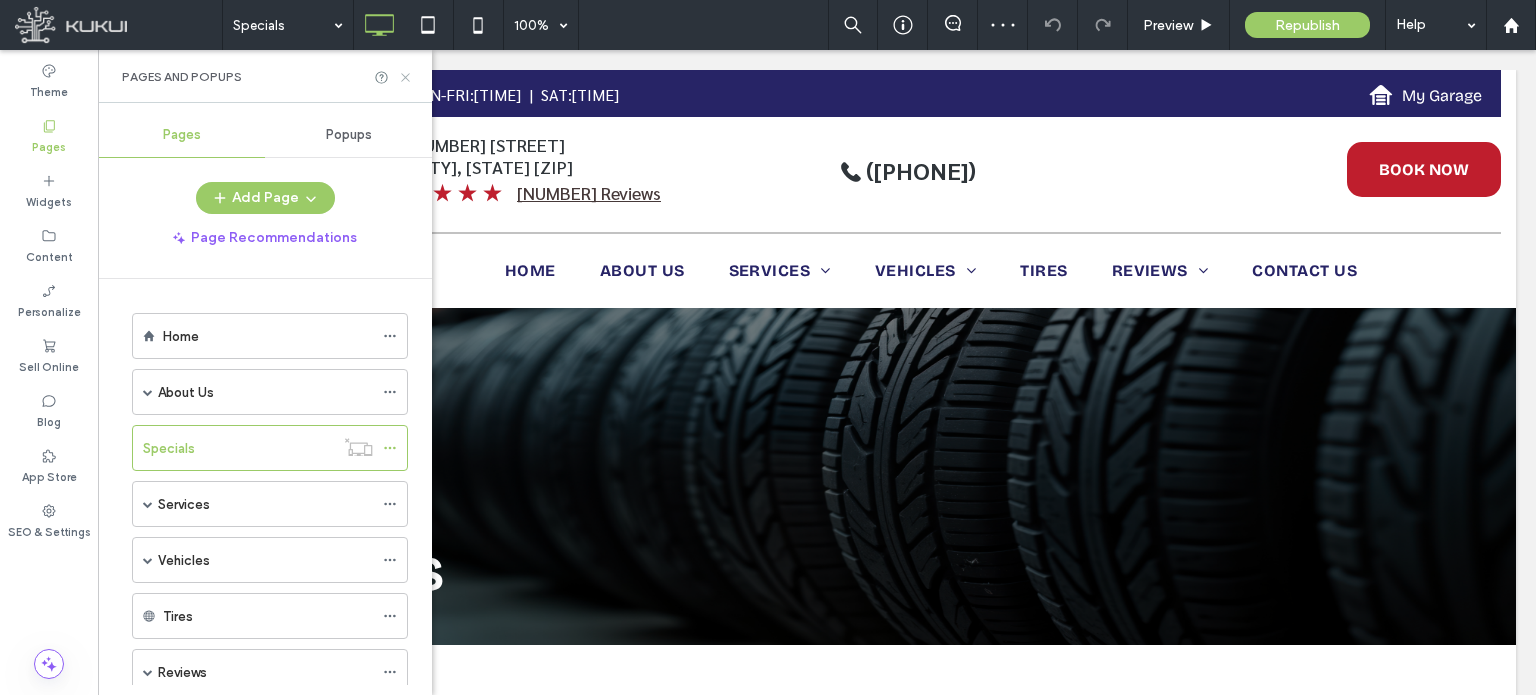 click 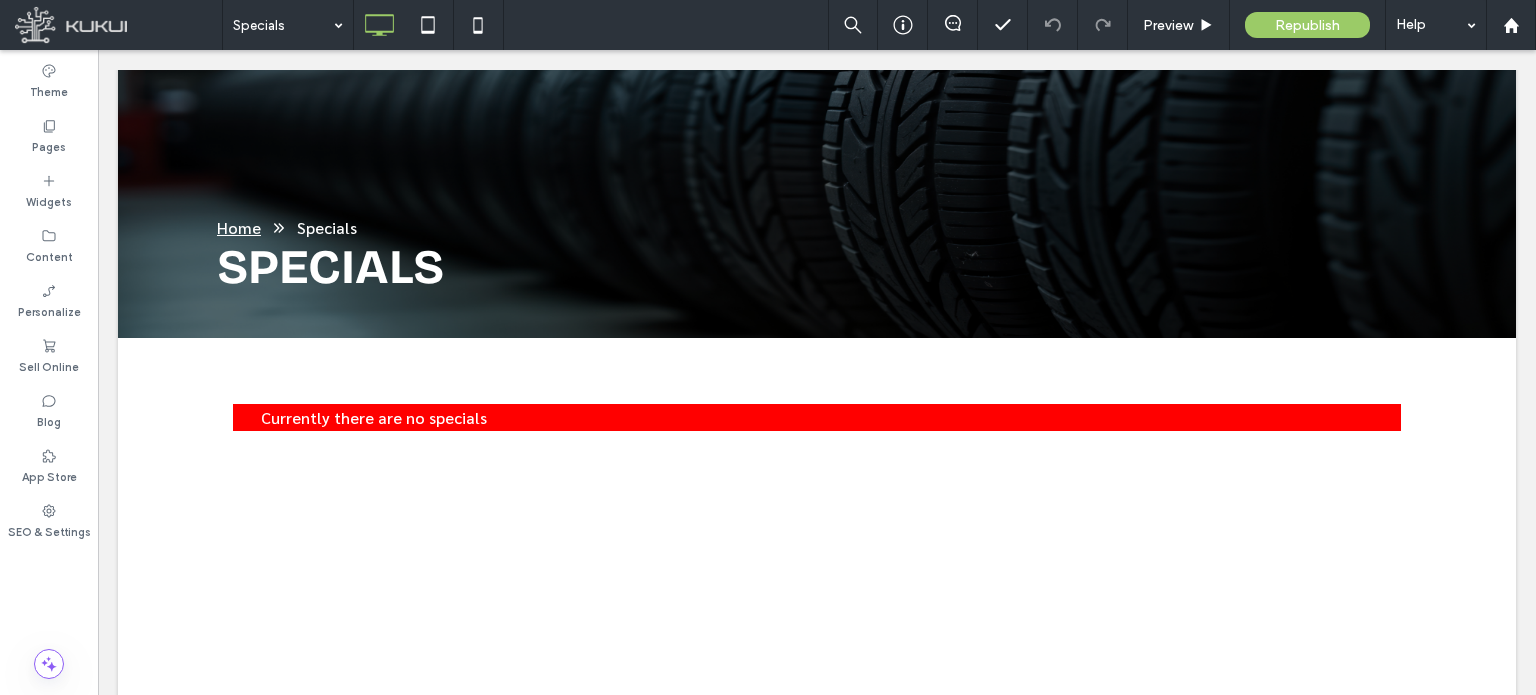 scroll, scrollTop: 387, scrollLeft: 0, axis: vertical 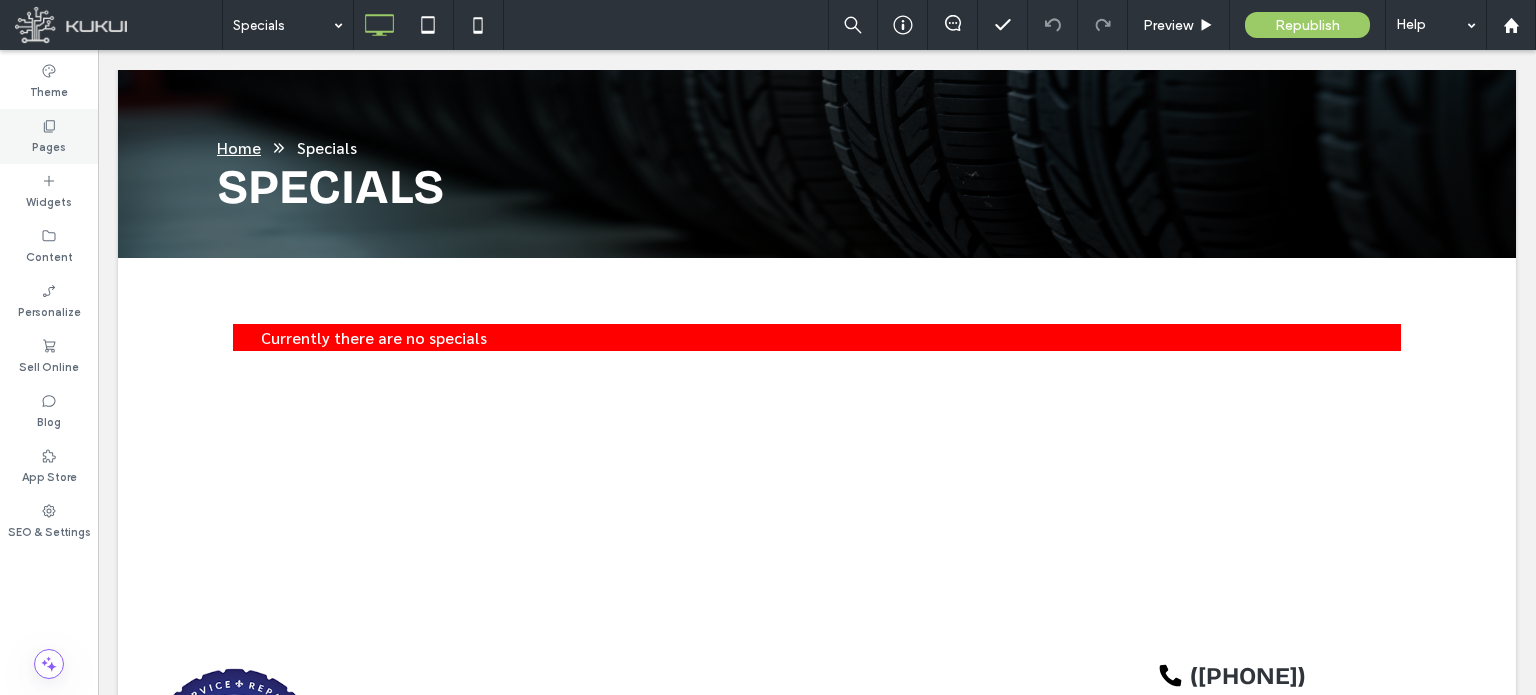 click on "Pages" at bounding box center [49, 145] 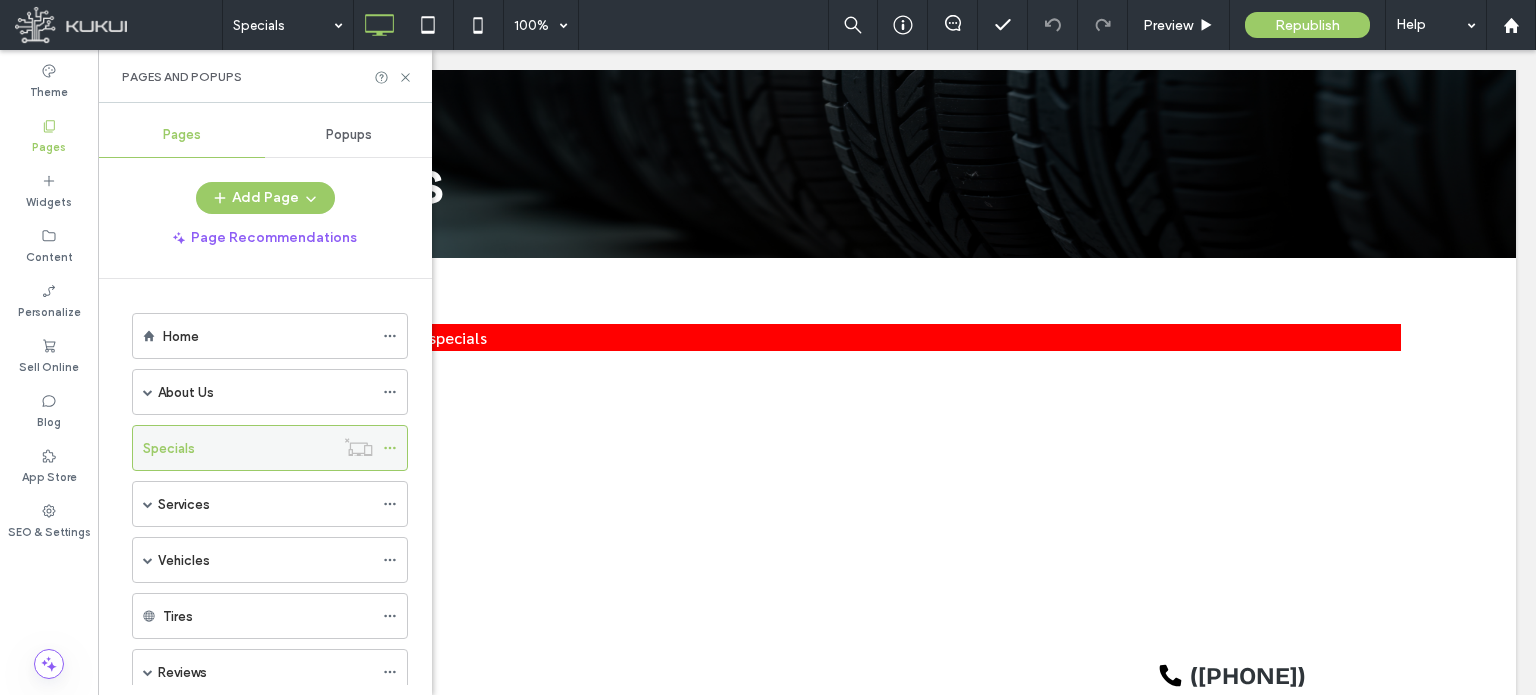 click 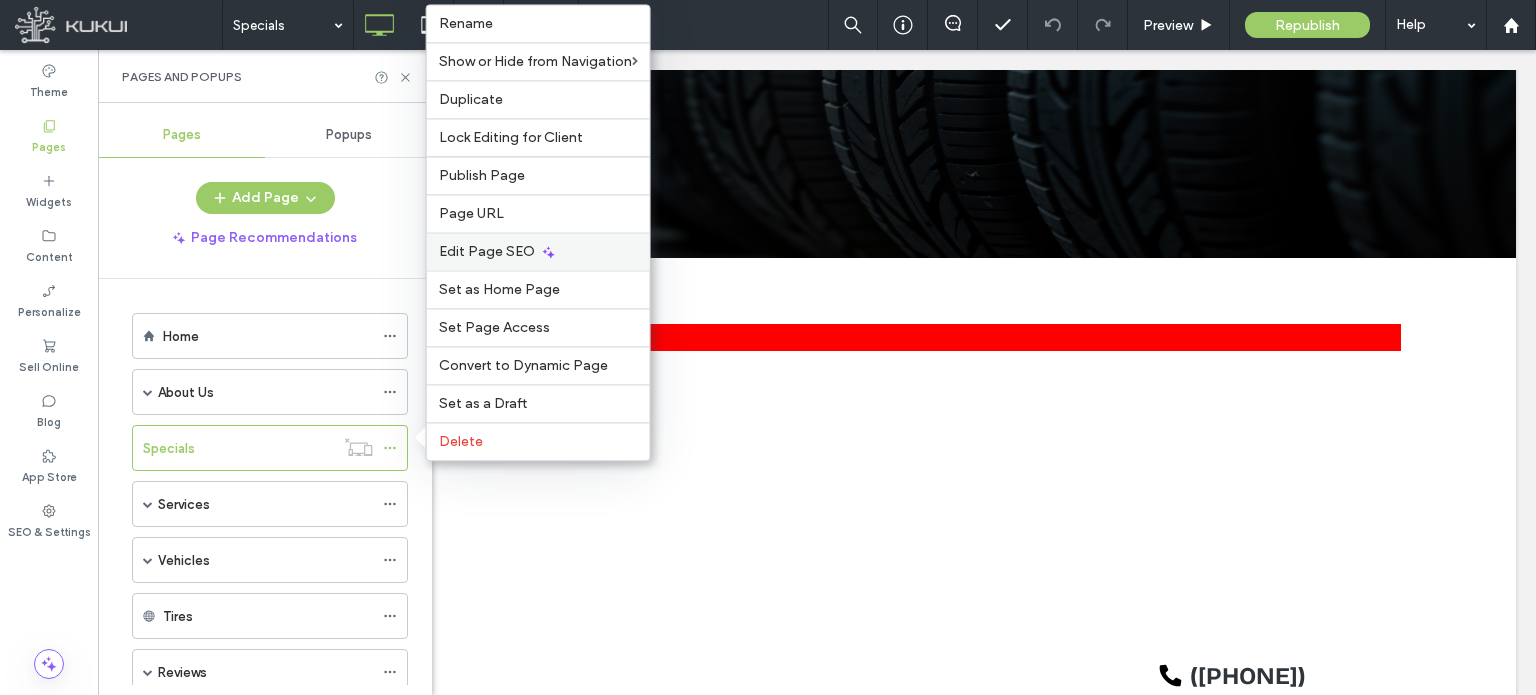 click on "Edit Page SEO" at bounding box center (487, 251) 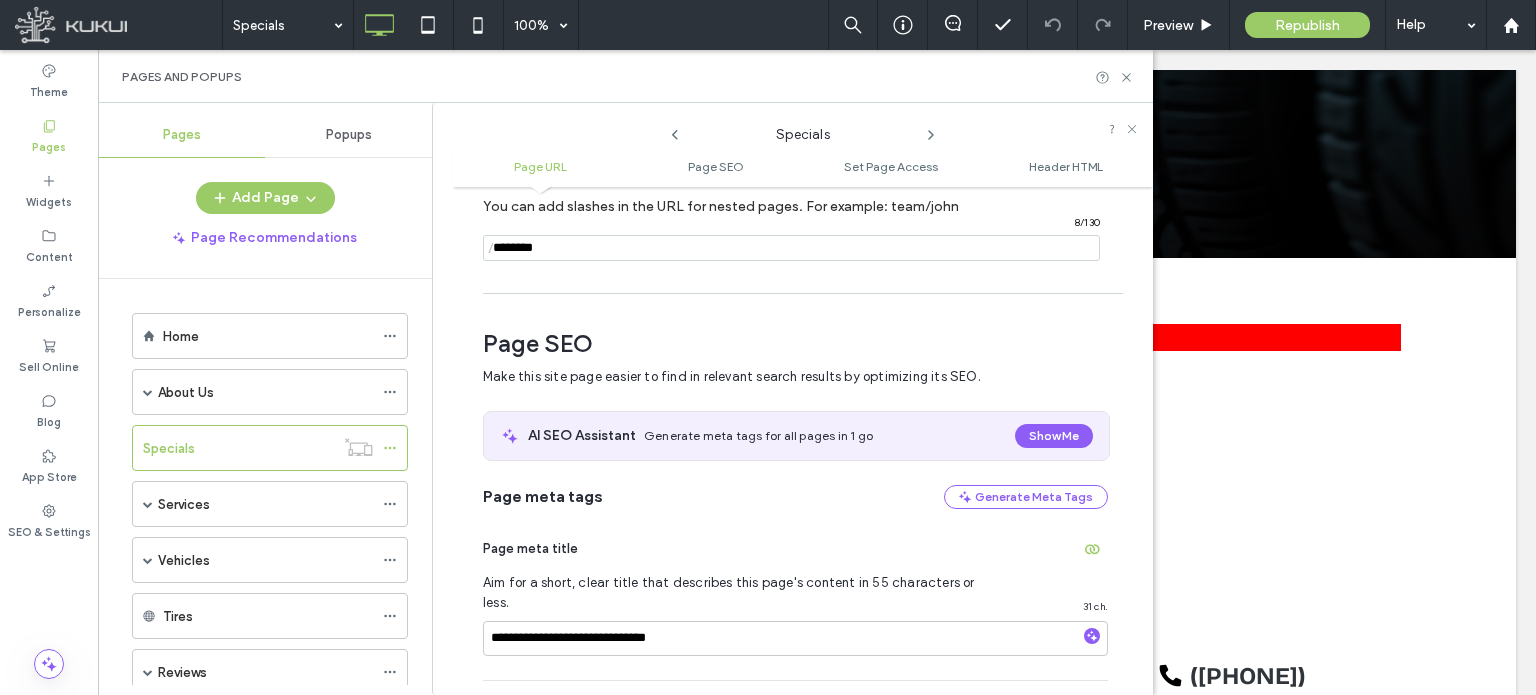 scroll, scrollTop: 274, scrollLeft: 0, axis: vertical 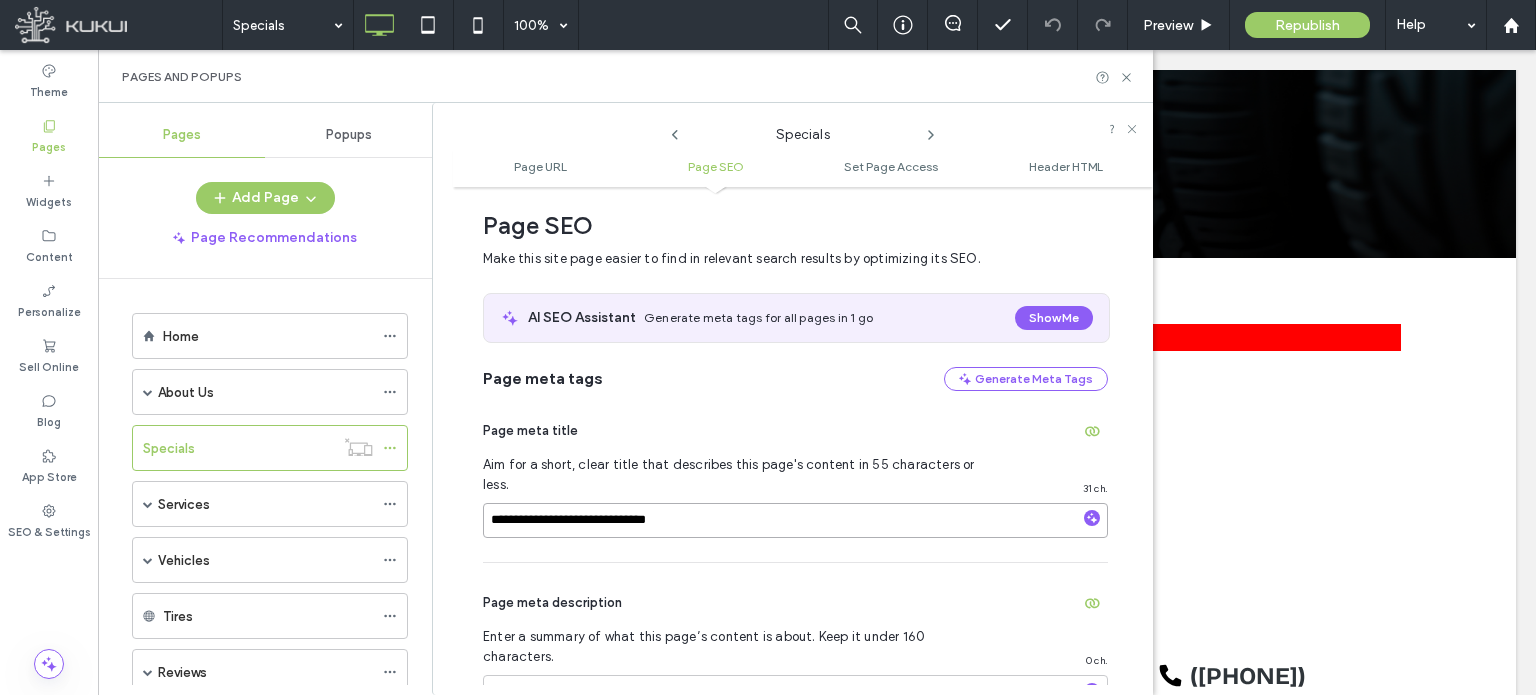 click on "**********" at bounding box center [795, 520] 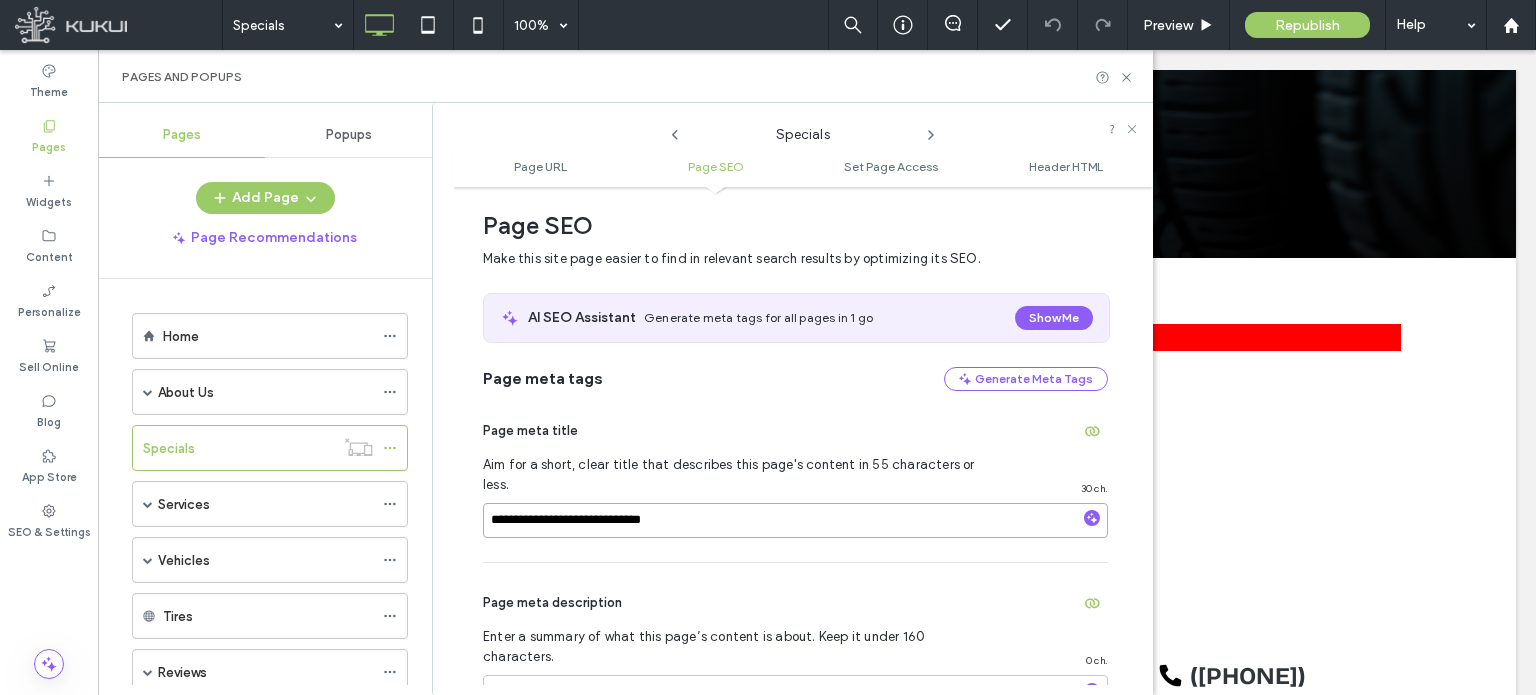 type on "**********" 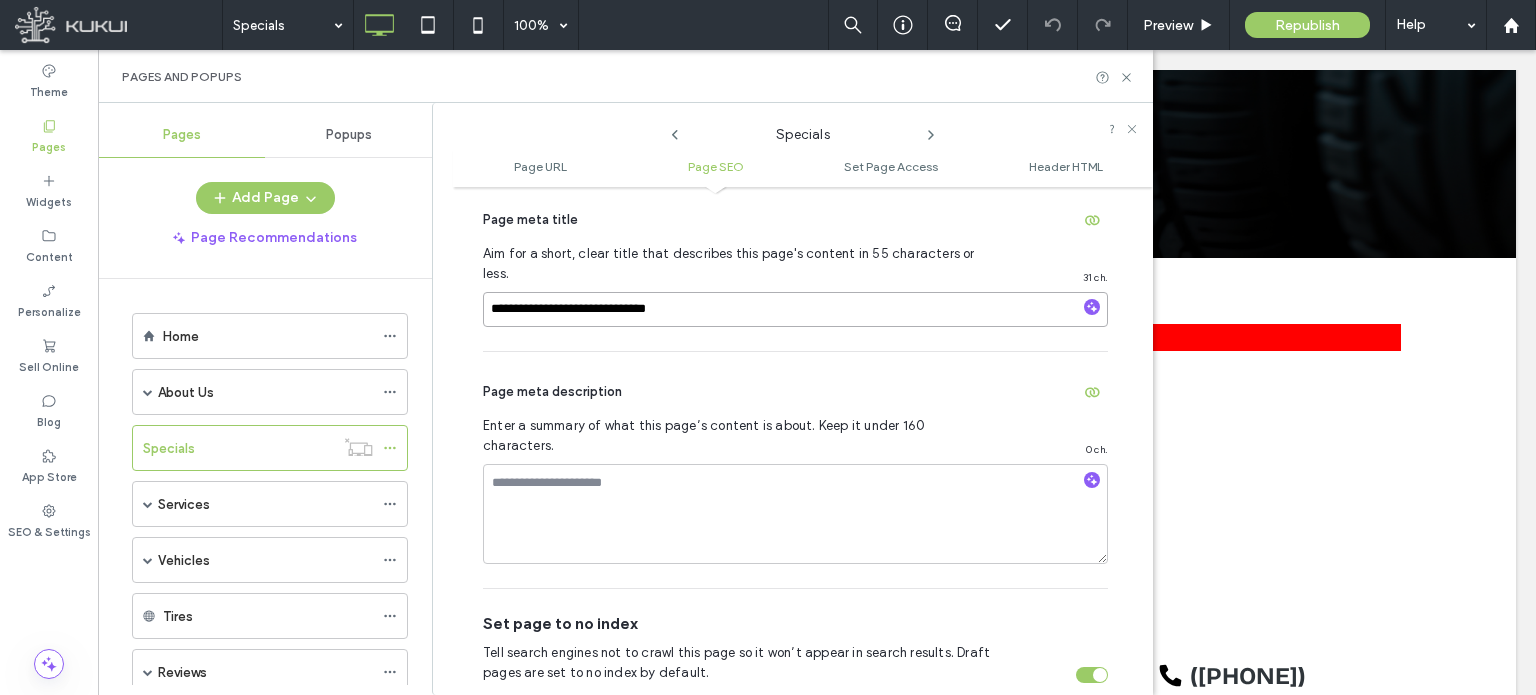 scroll, scrollTop: 493, scrollLeft: 0, axis: vertical 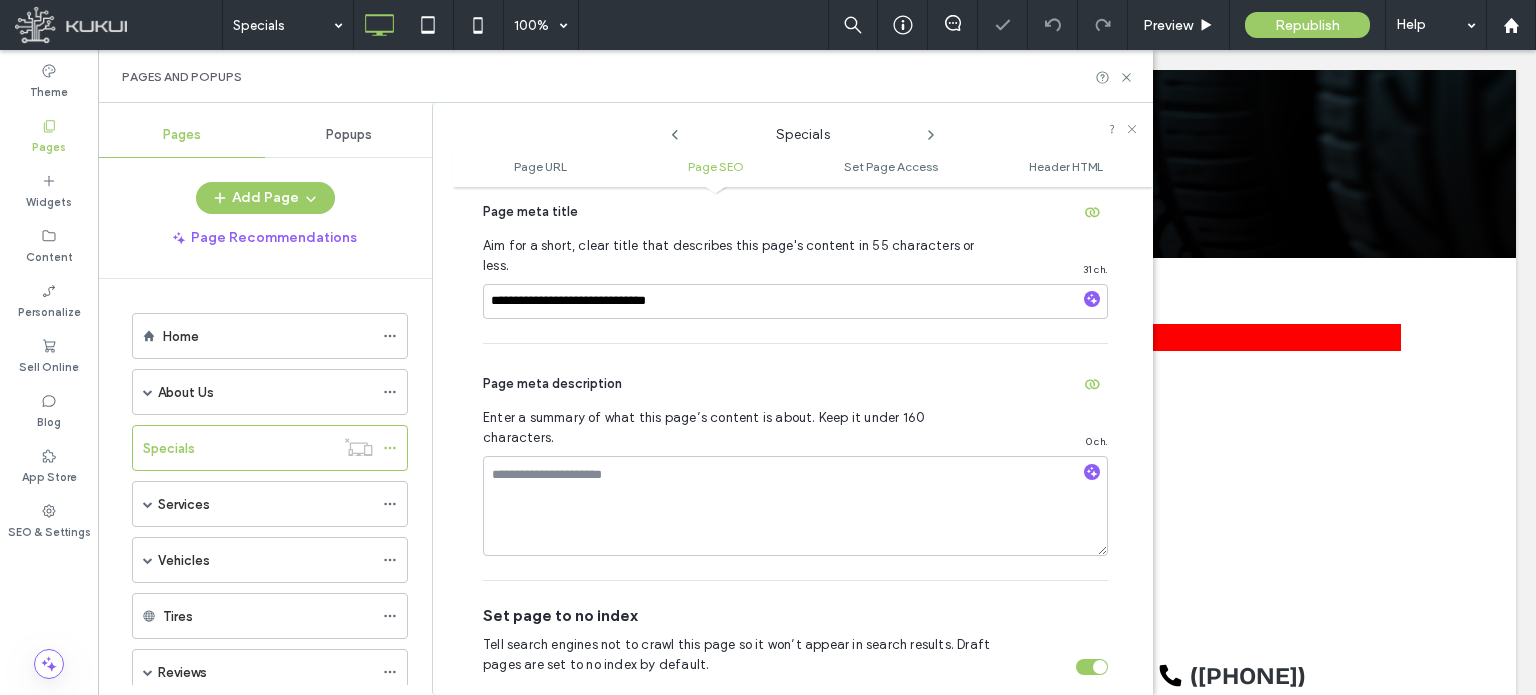 click at bounding box center (1092, 667) 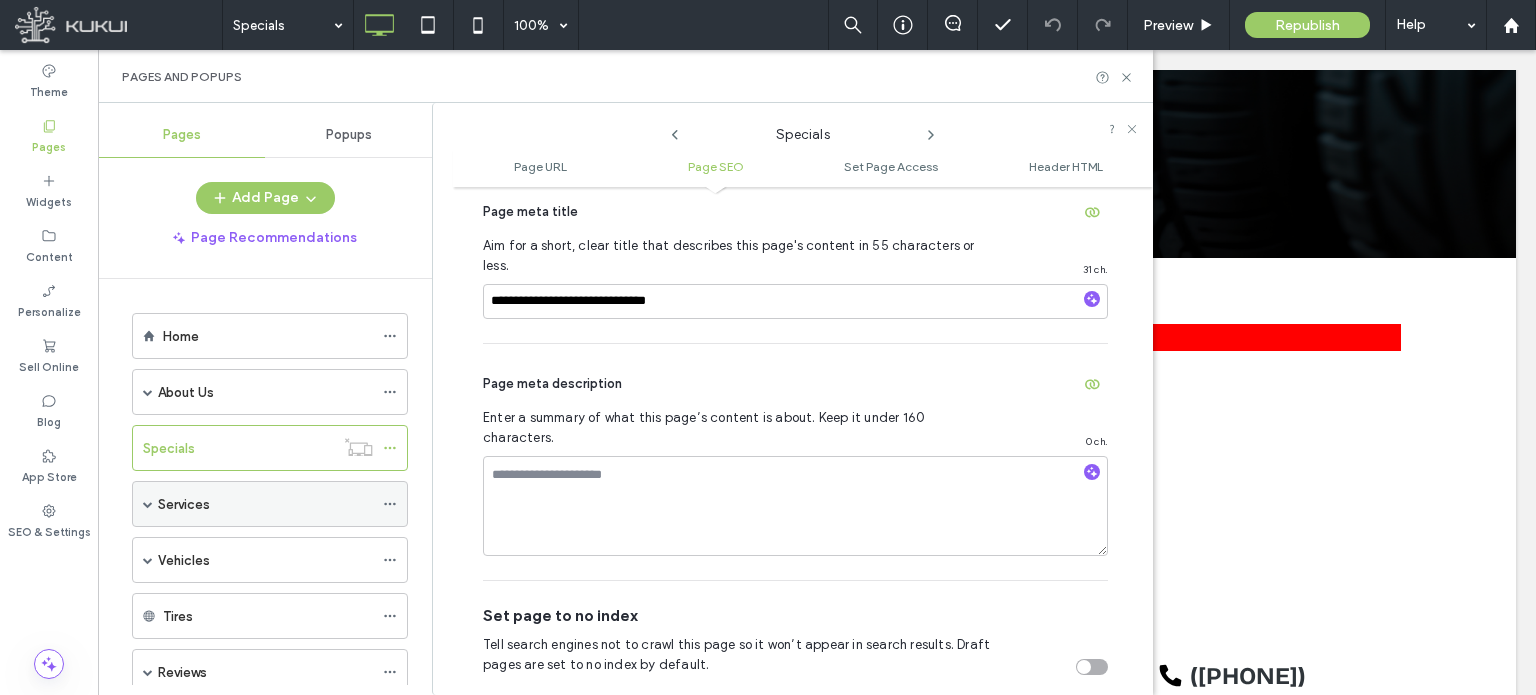 click on "Services" at bounding box center (265, 504) 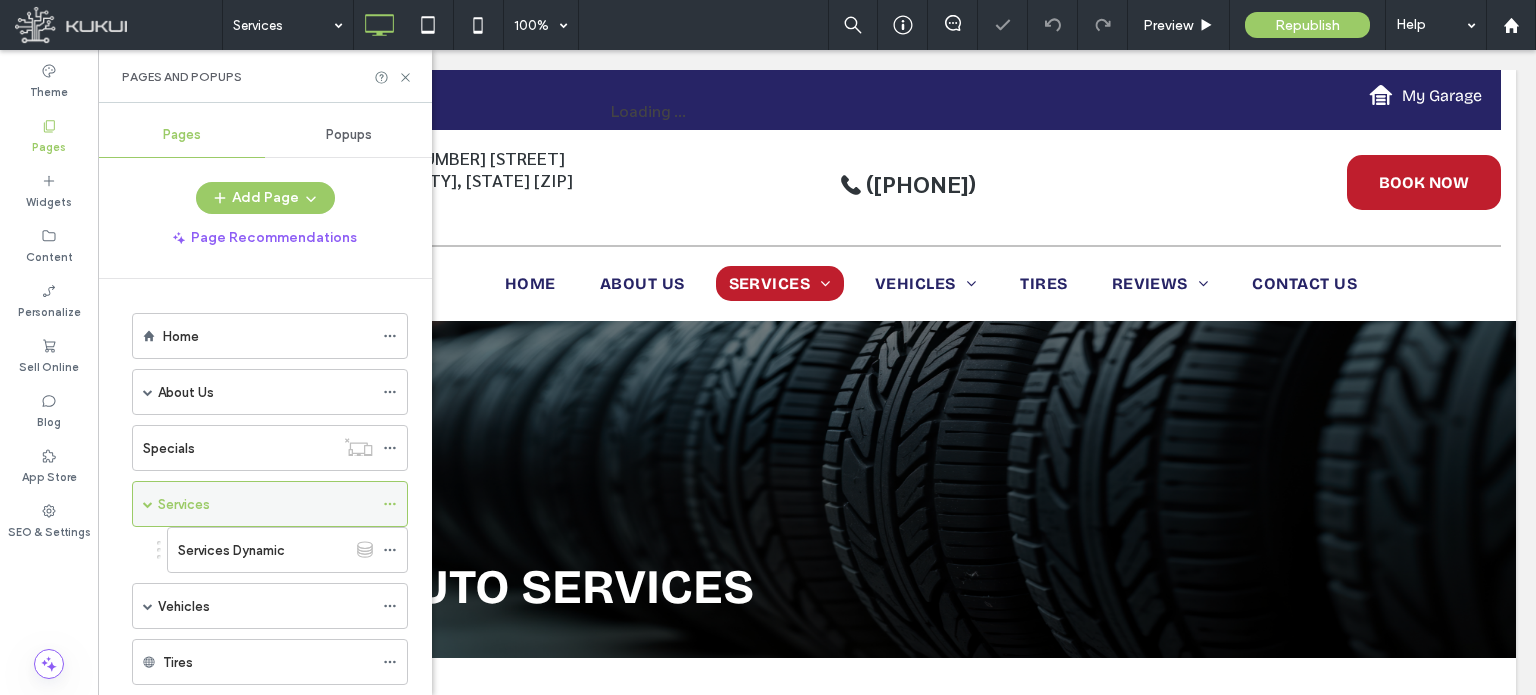 scroll, scrollTop: 0, scrollLeft: 0, axis: both 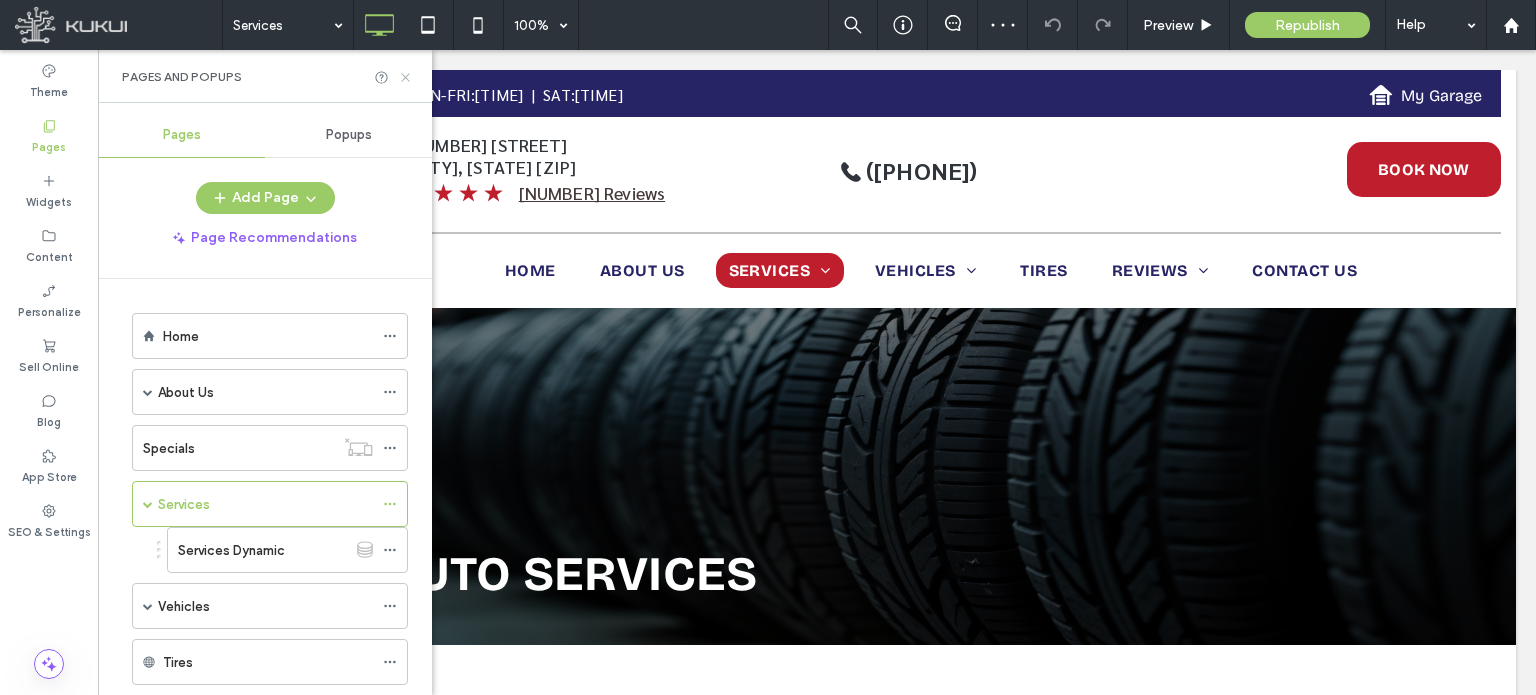 click 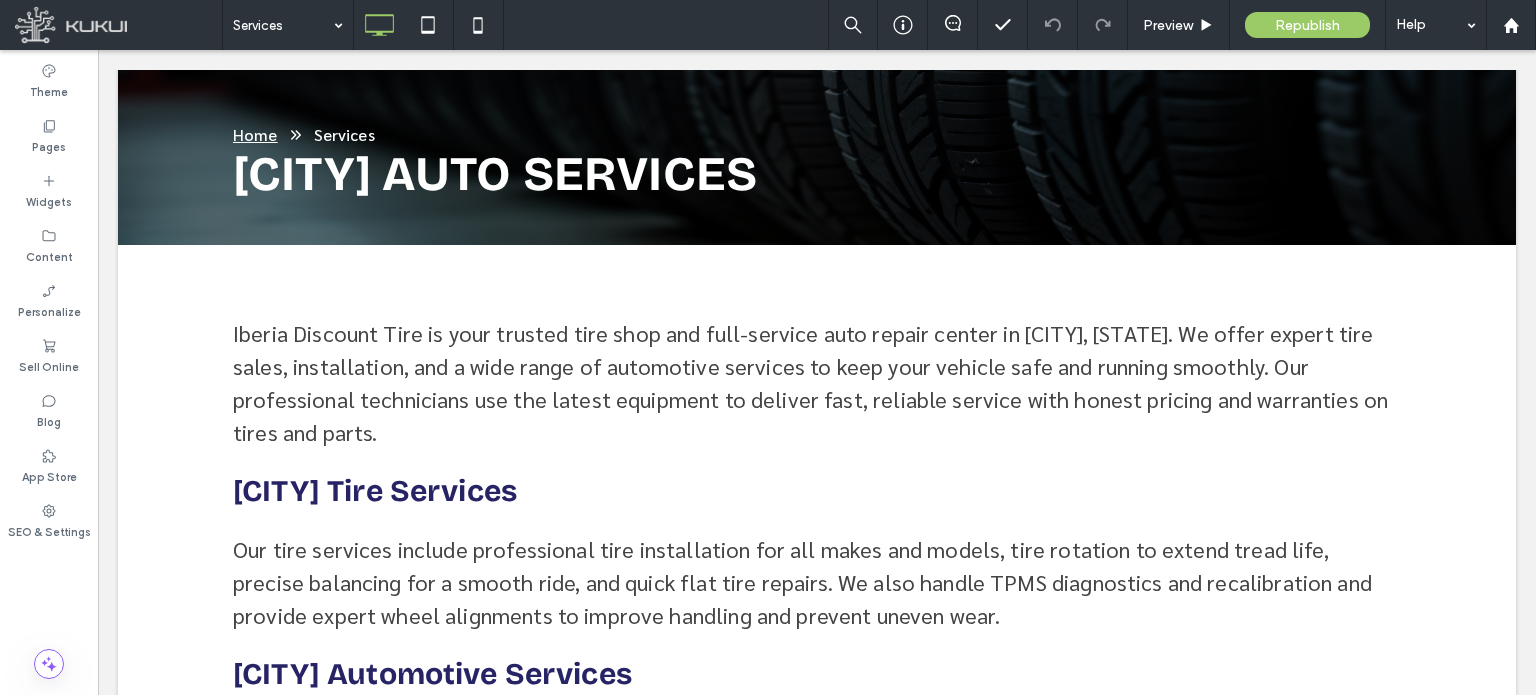 scroll, scrollTop: 426, scrollLeft: 0, axis: vertical 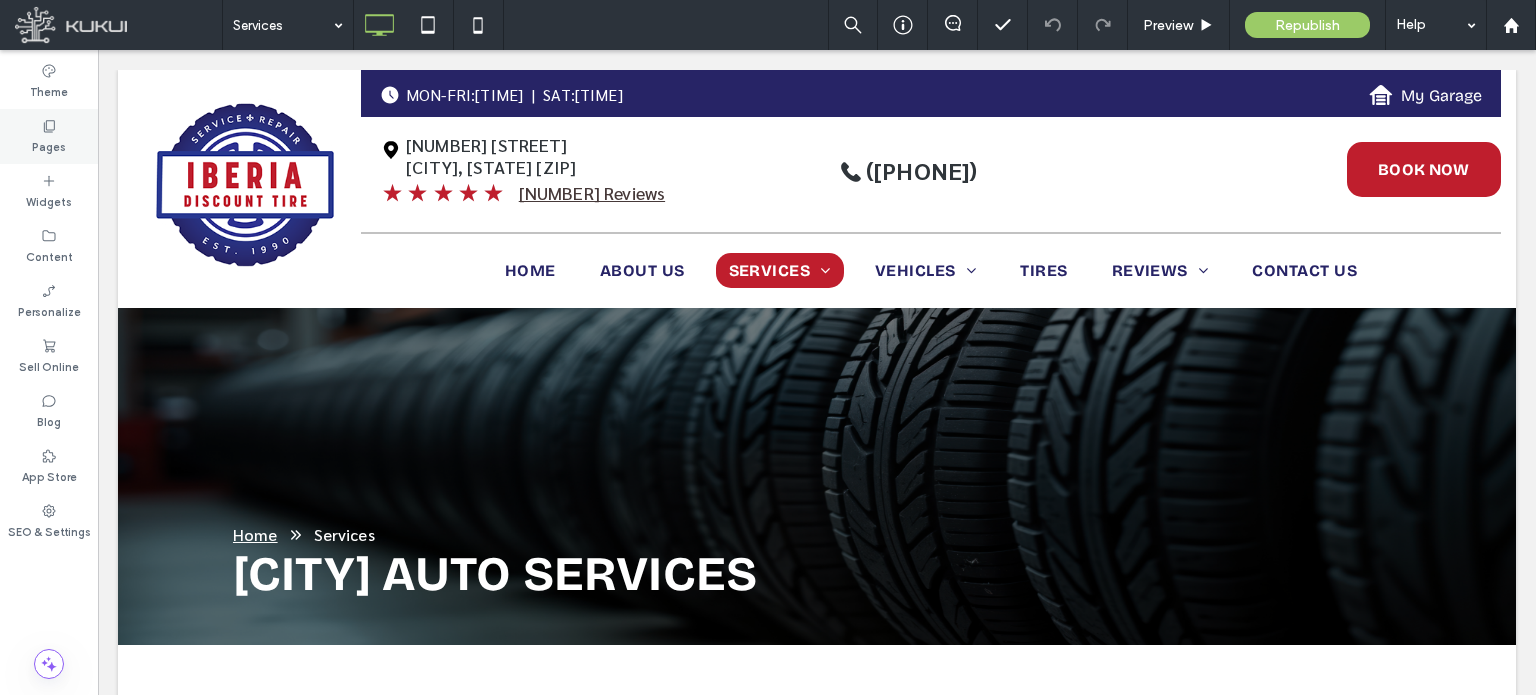 click 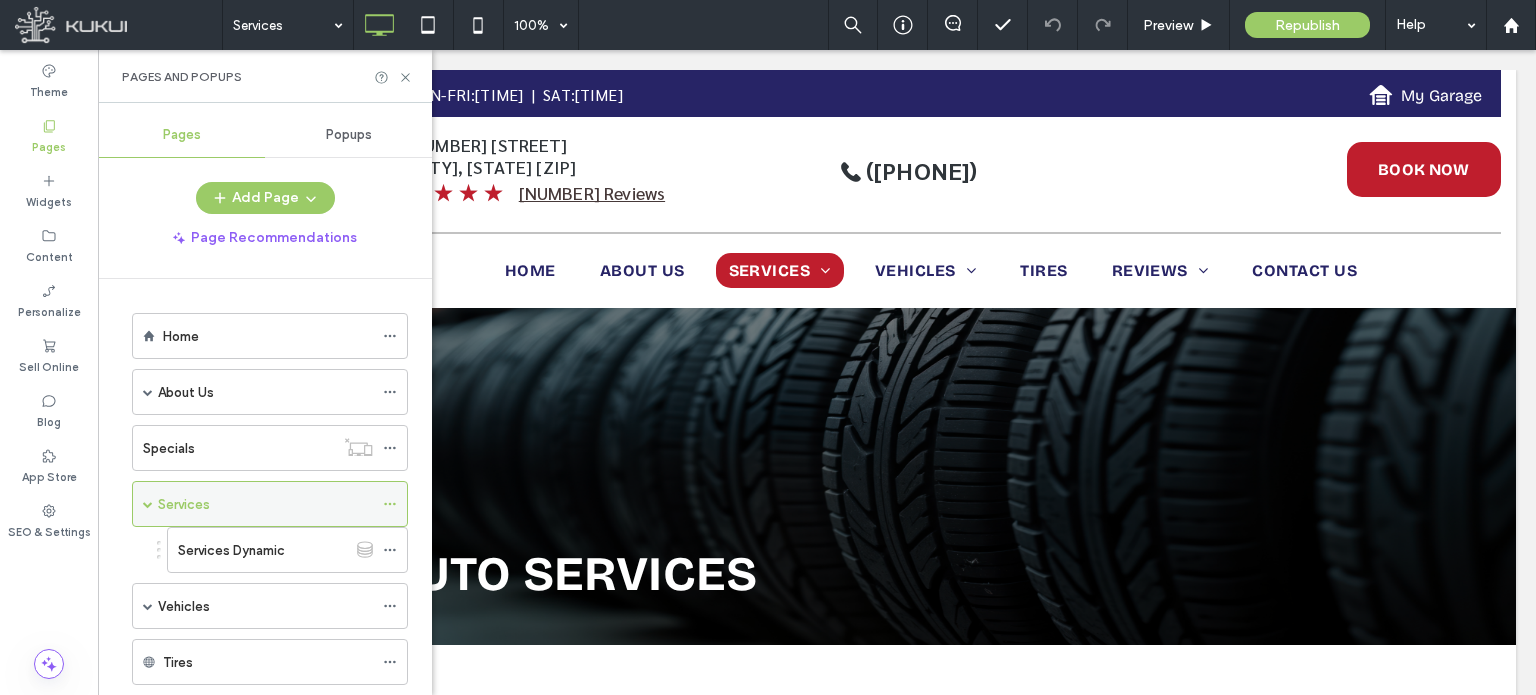 click 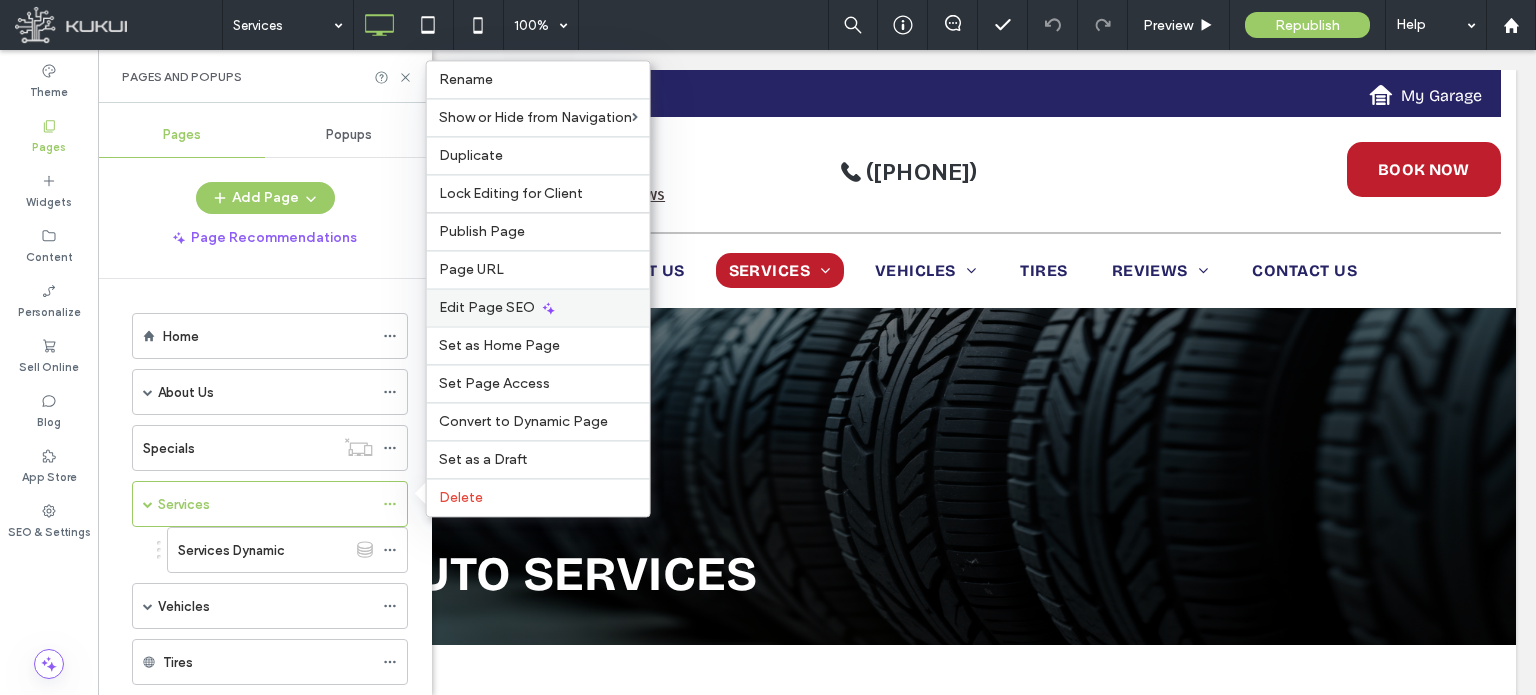 click on "Edit Page SEO" at bounding box center [487, 307] 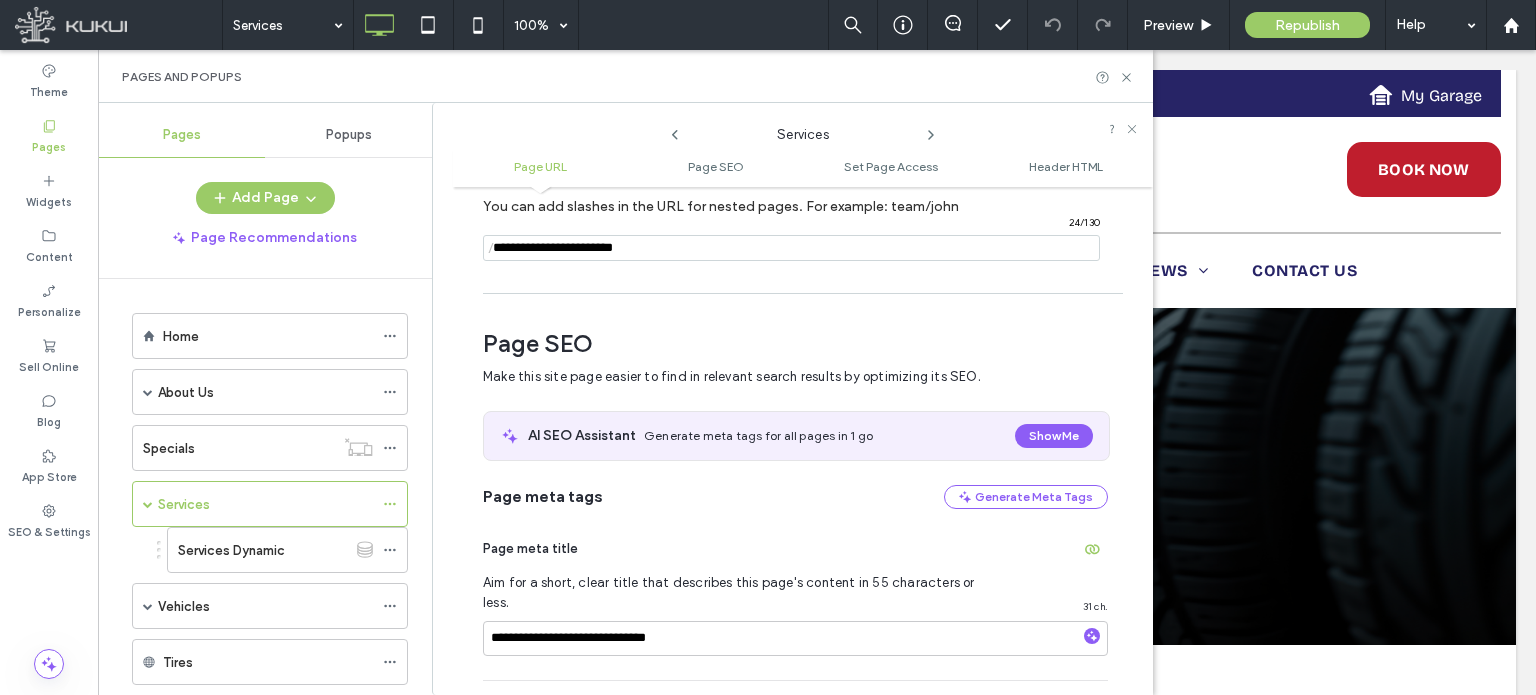 scroll, scrollTop: 274, scrollLeft: 0, axis: vertical 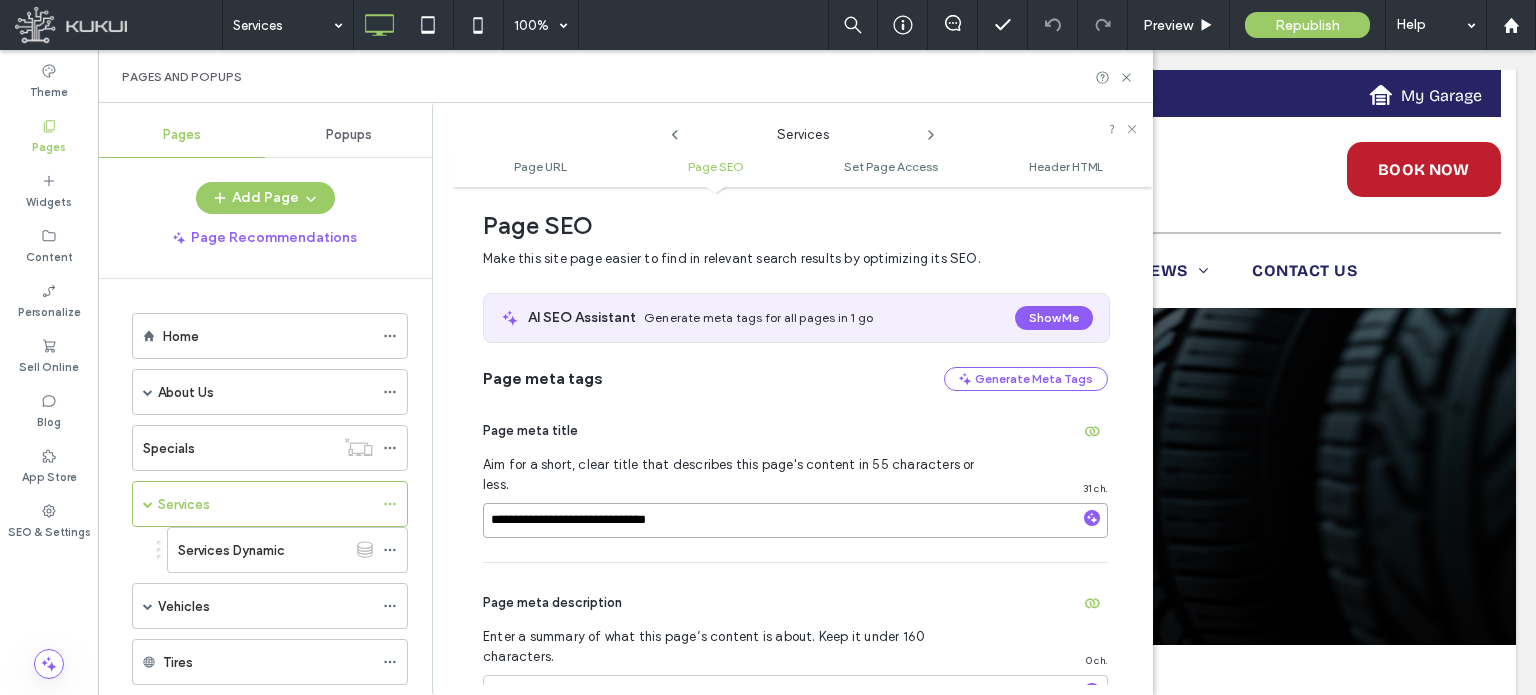 click on "**********" at bounding box center [795, 520] 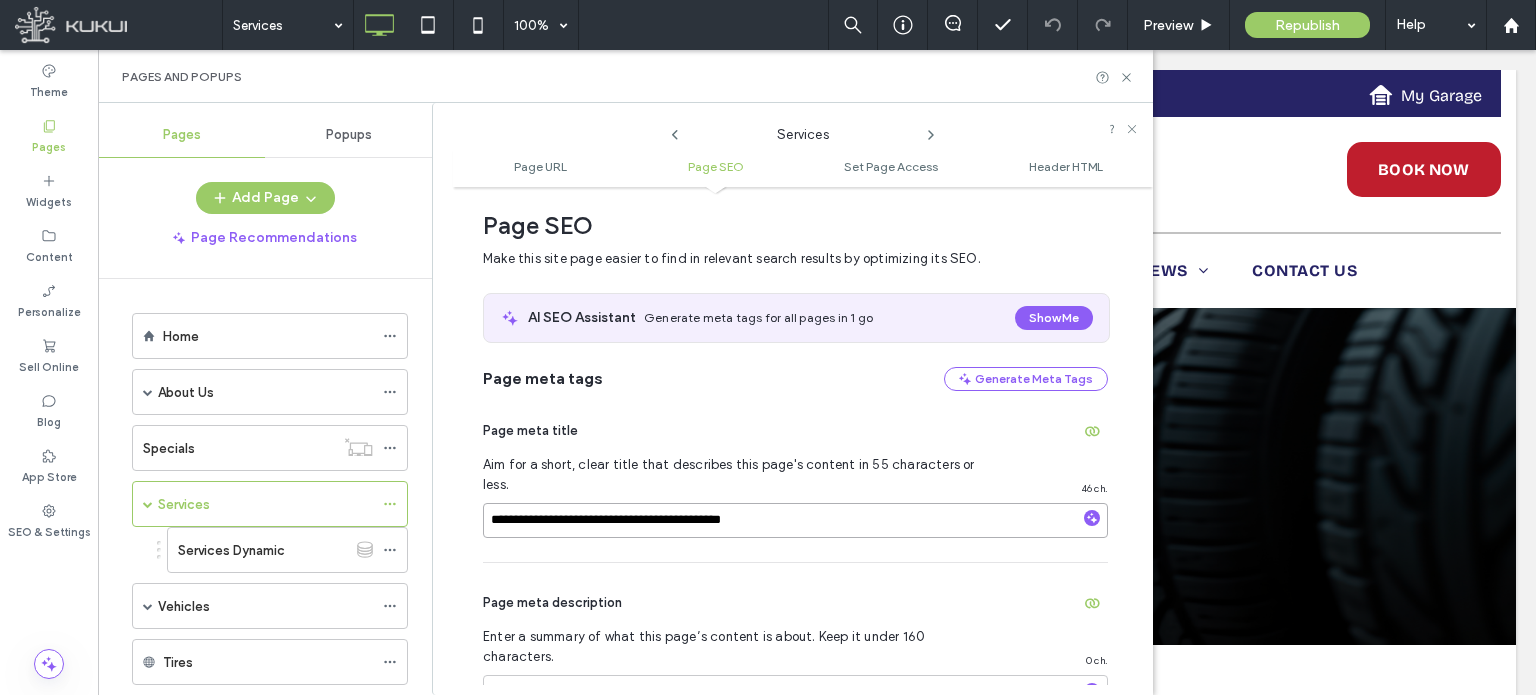 type on "**********" 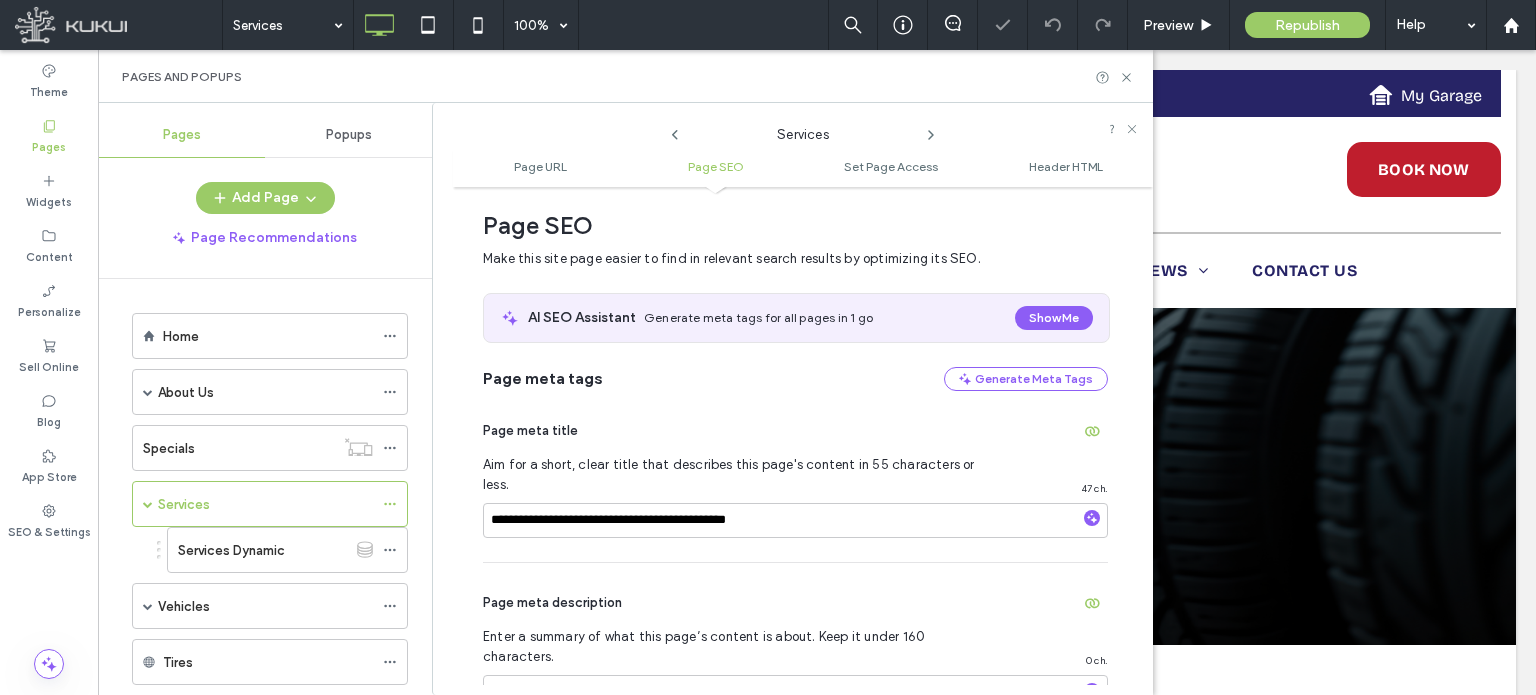 click on "Page meta description Enter a summary of what this page’s content is about. Keep it under 160 characters. 0   ch." at bounding box center (795, 681) 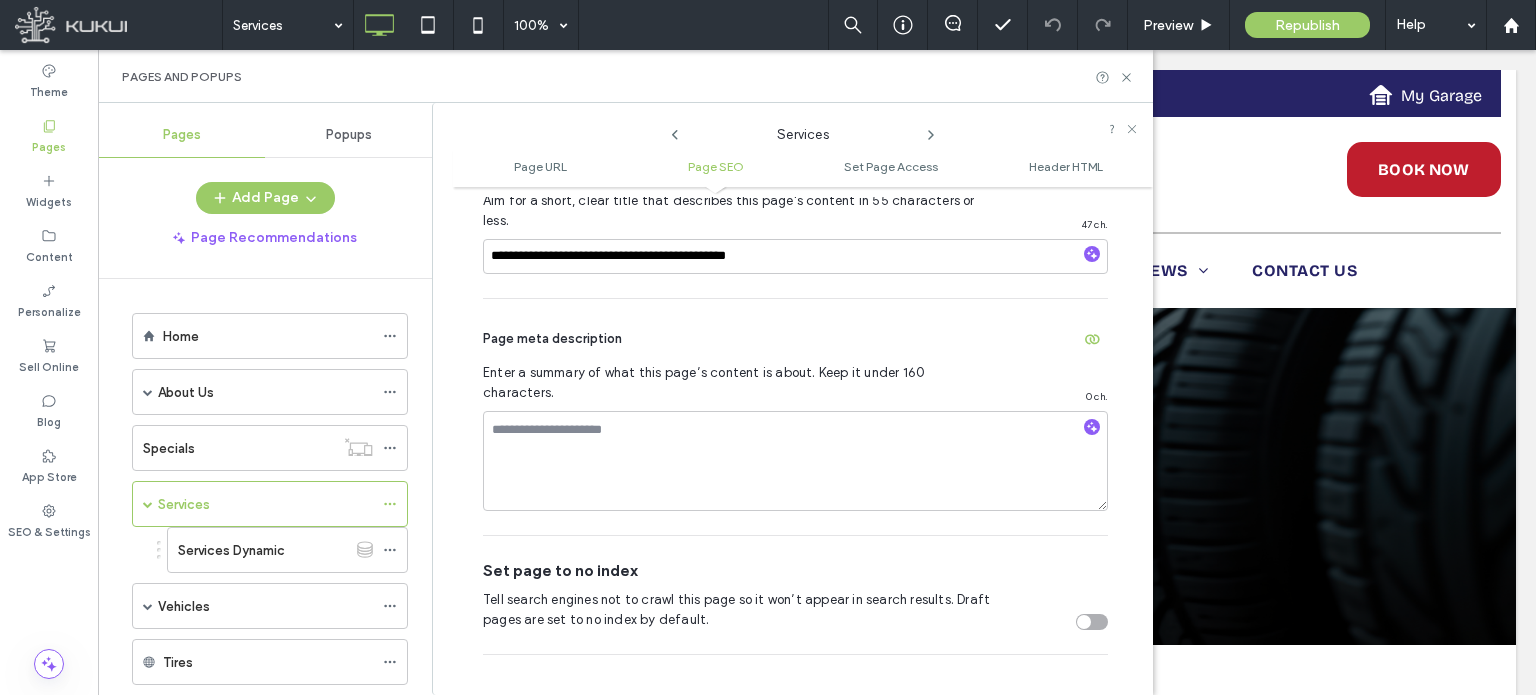 scroll, scrollTop: 542, scrollLeft: 0, axis: vertical 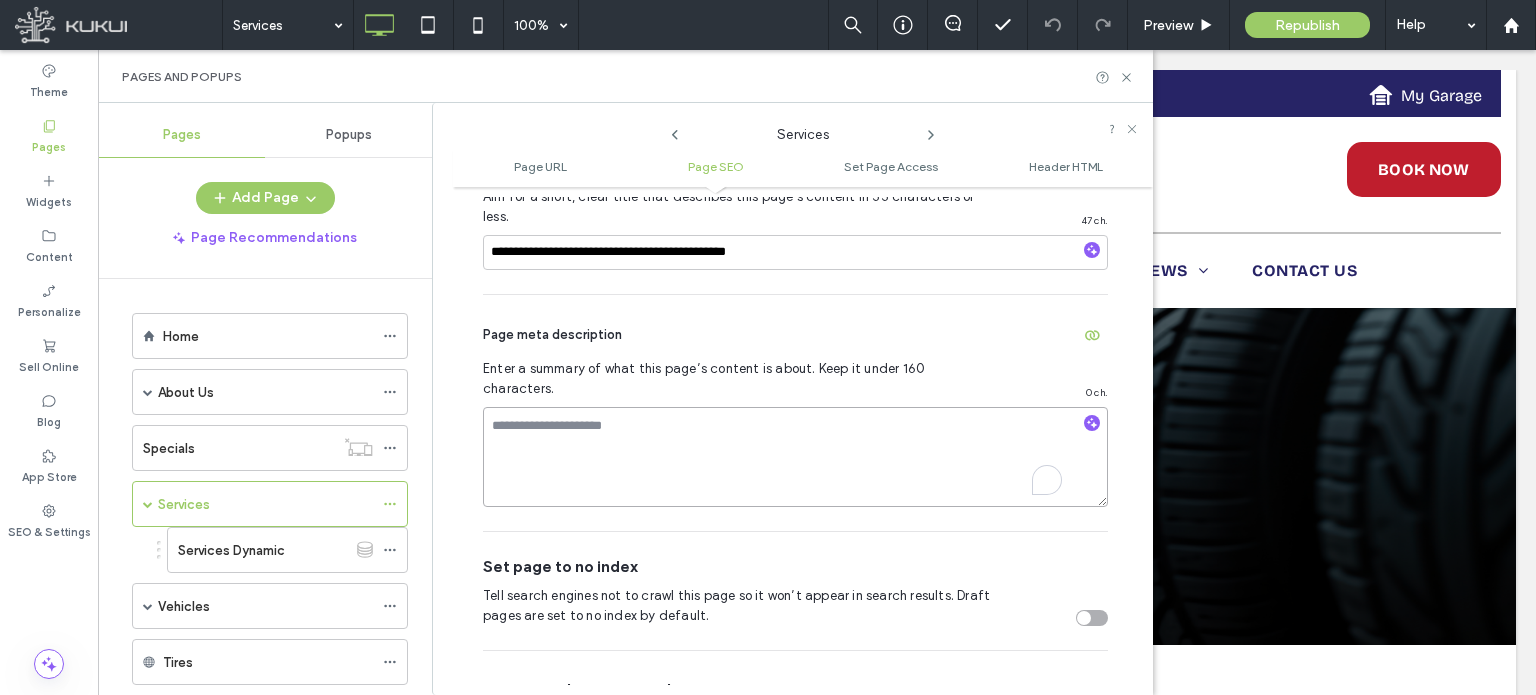click at bounding box center (795, 457) 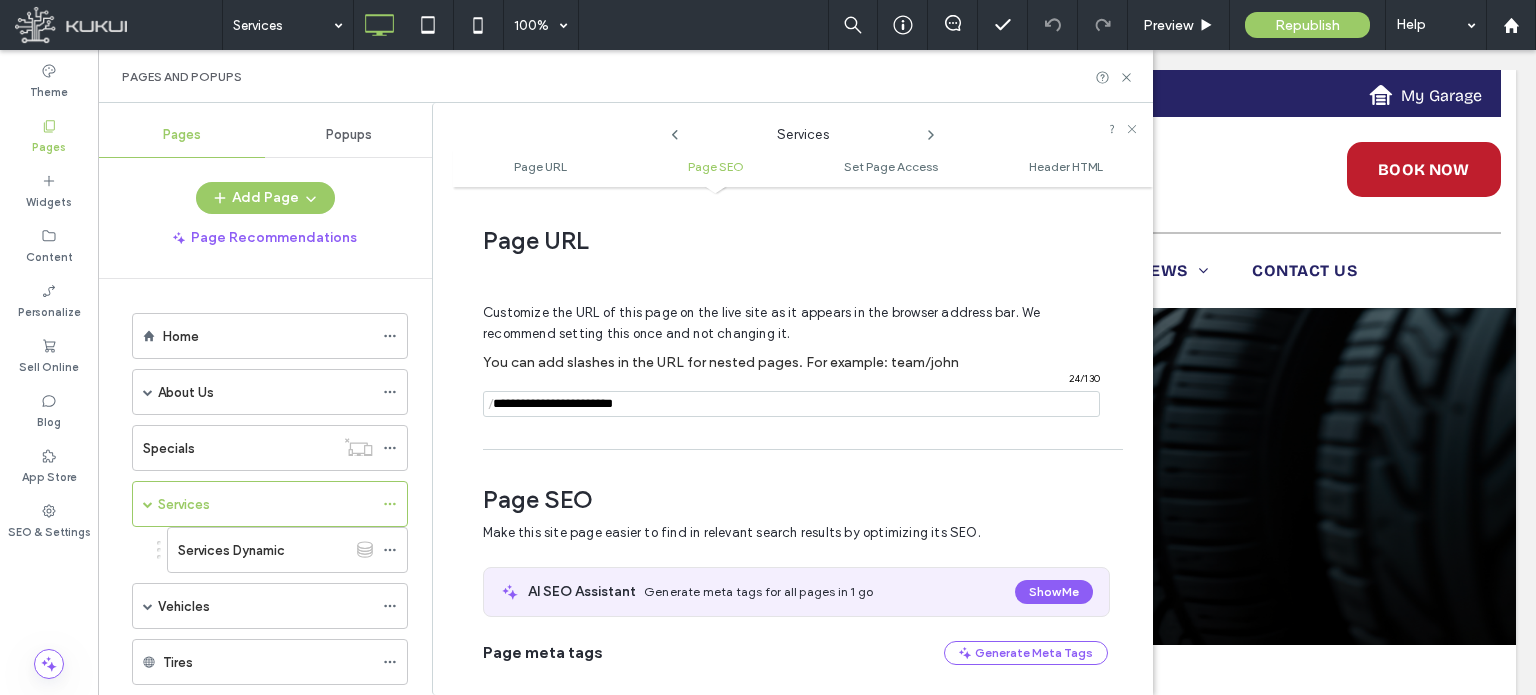scroll, scrollTop: 0, scrollLeft: 0, axis: both 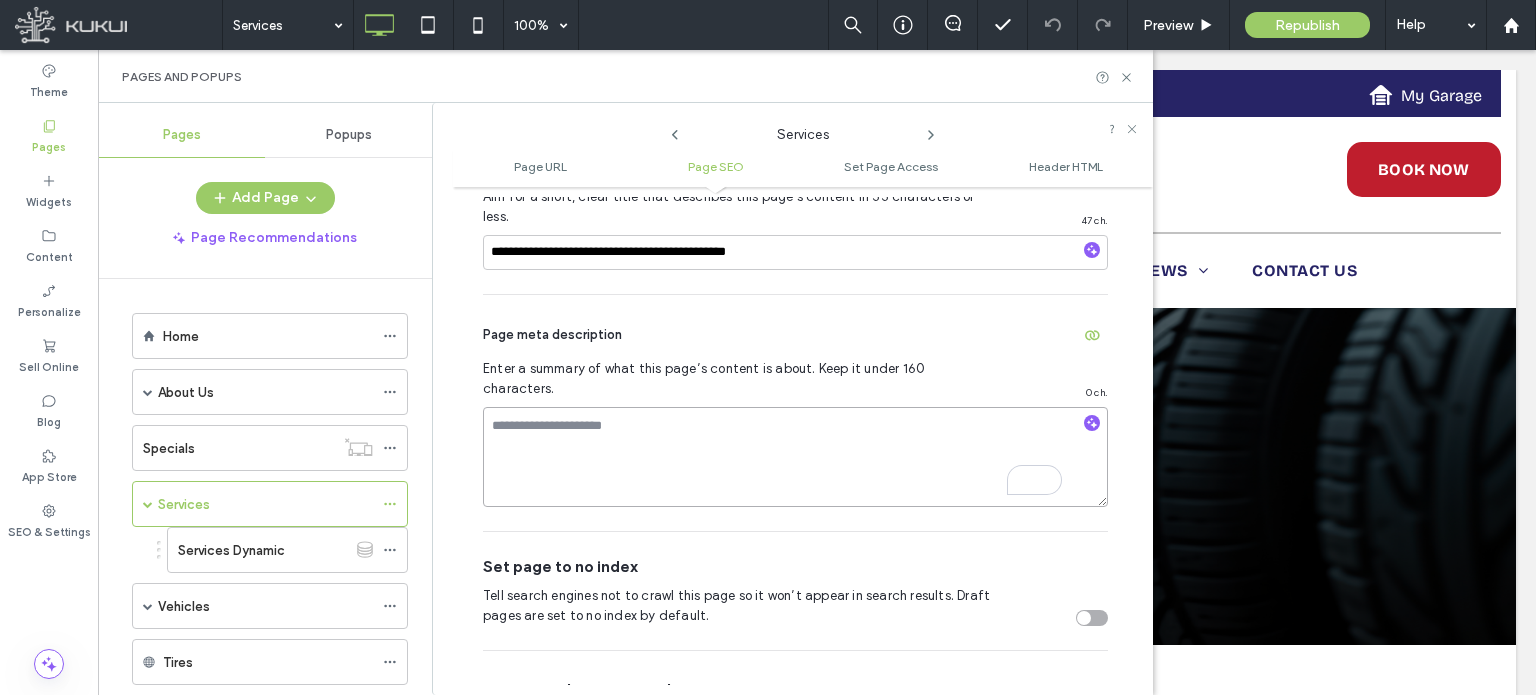 paste on "**********" 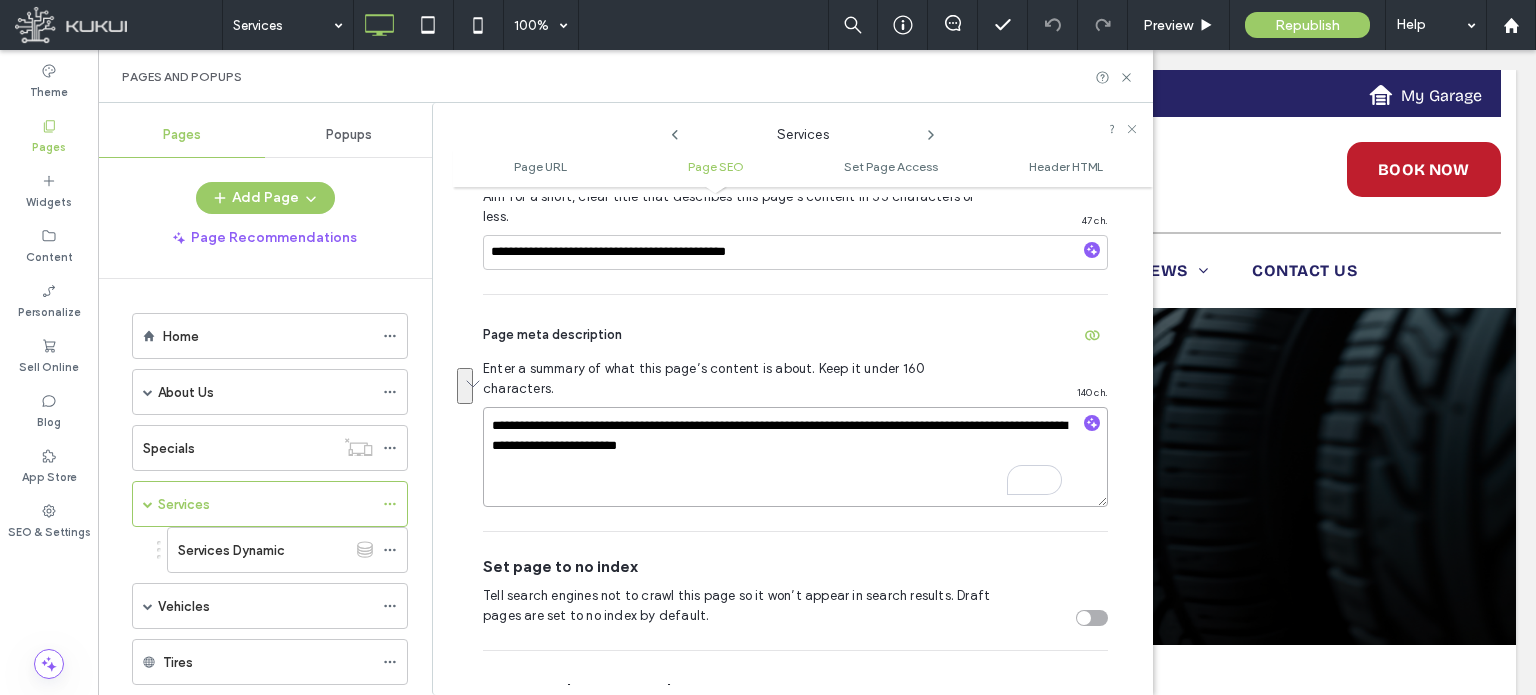 paste on "**********" 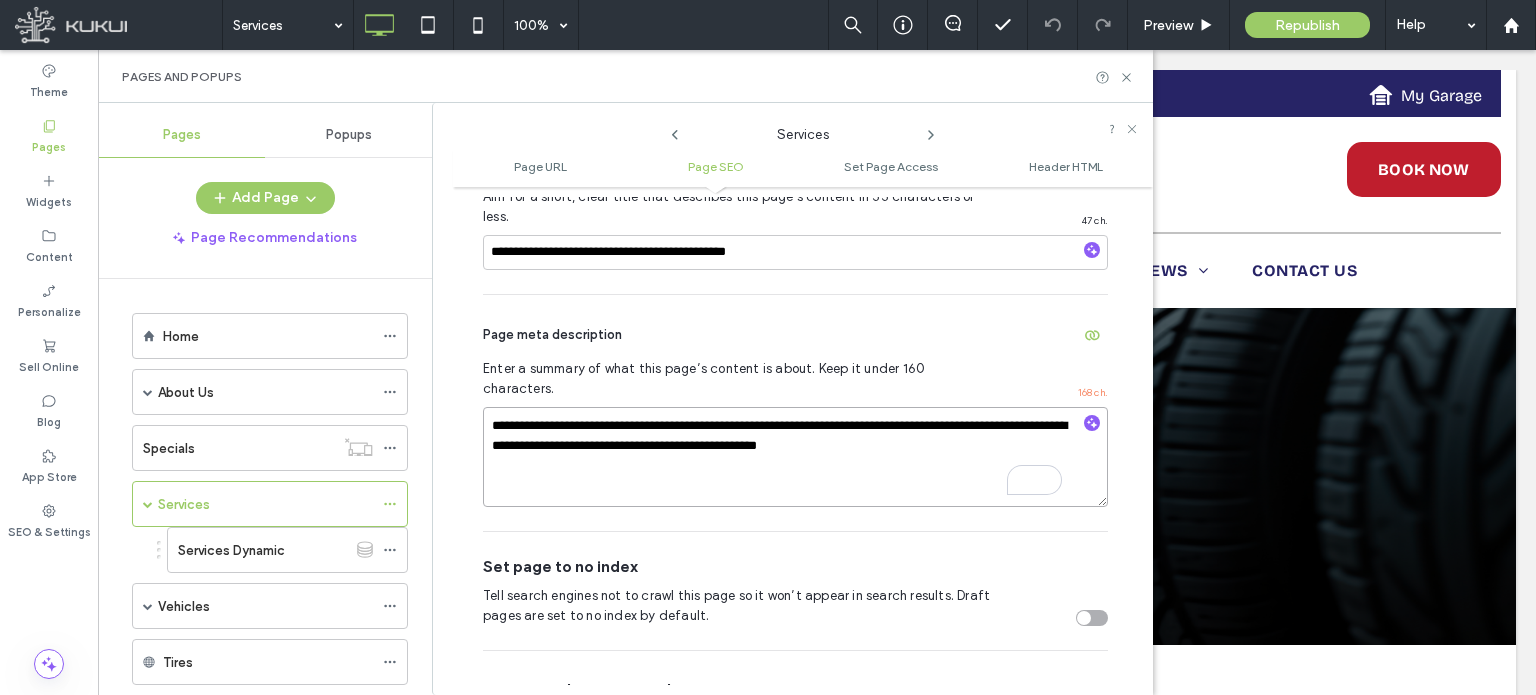 type on "**********" 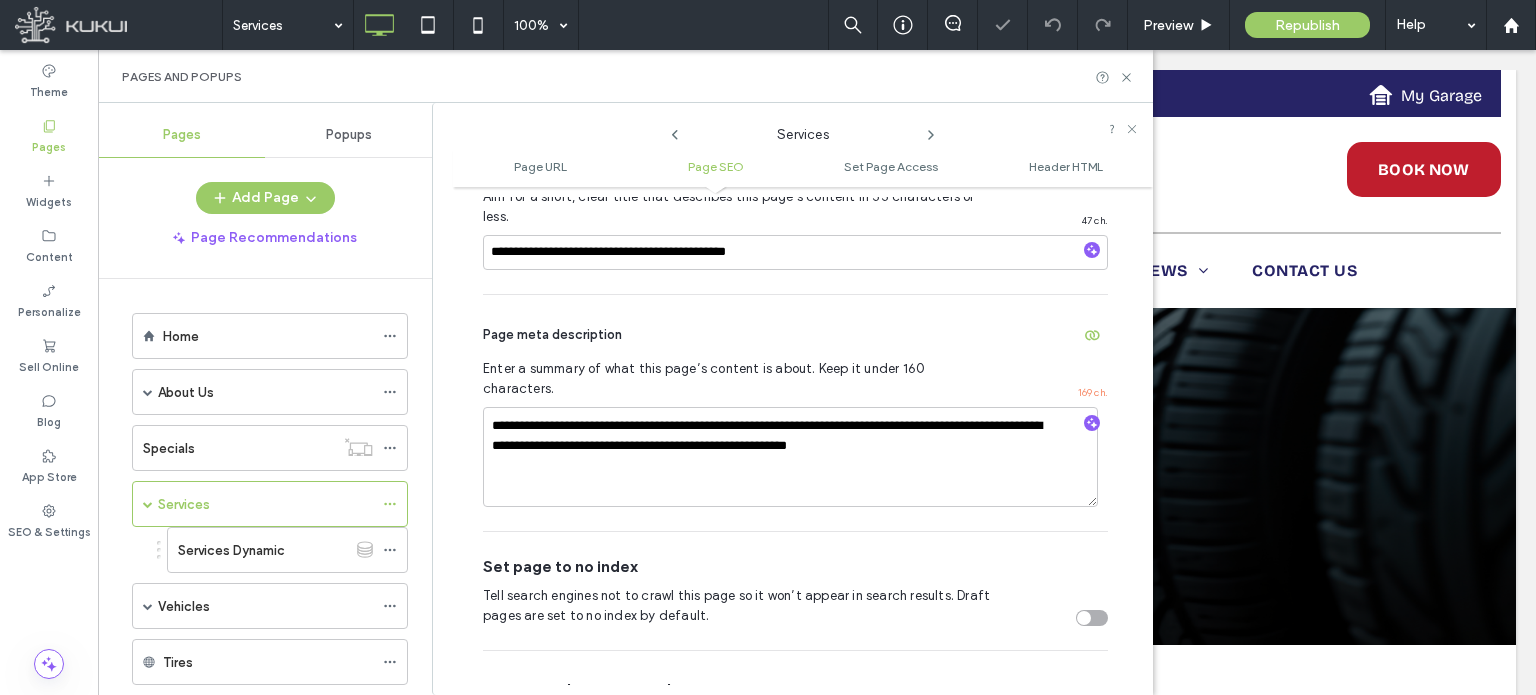 click on "Page meta description" at bounding box center (795, 335) 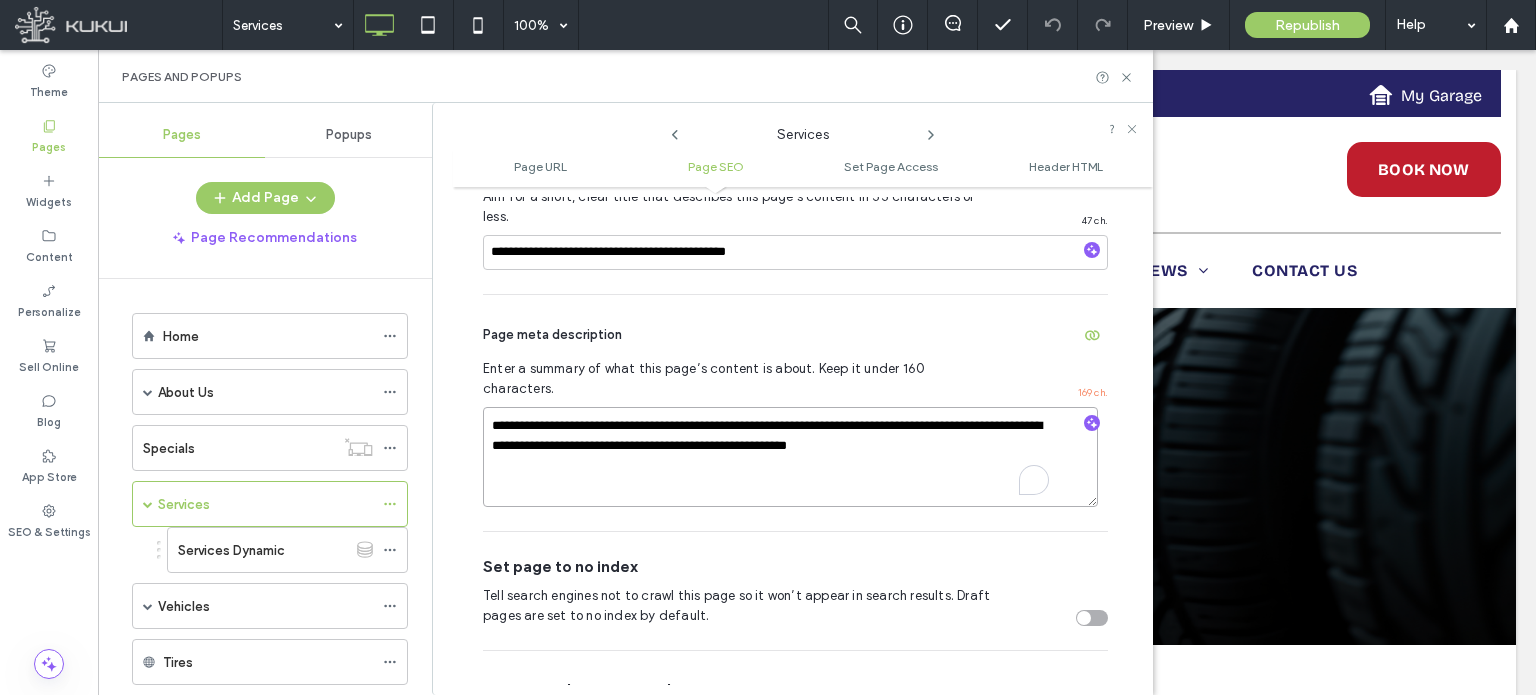 click on "**********" at bounding box center (790, 457) 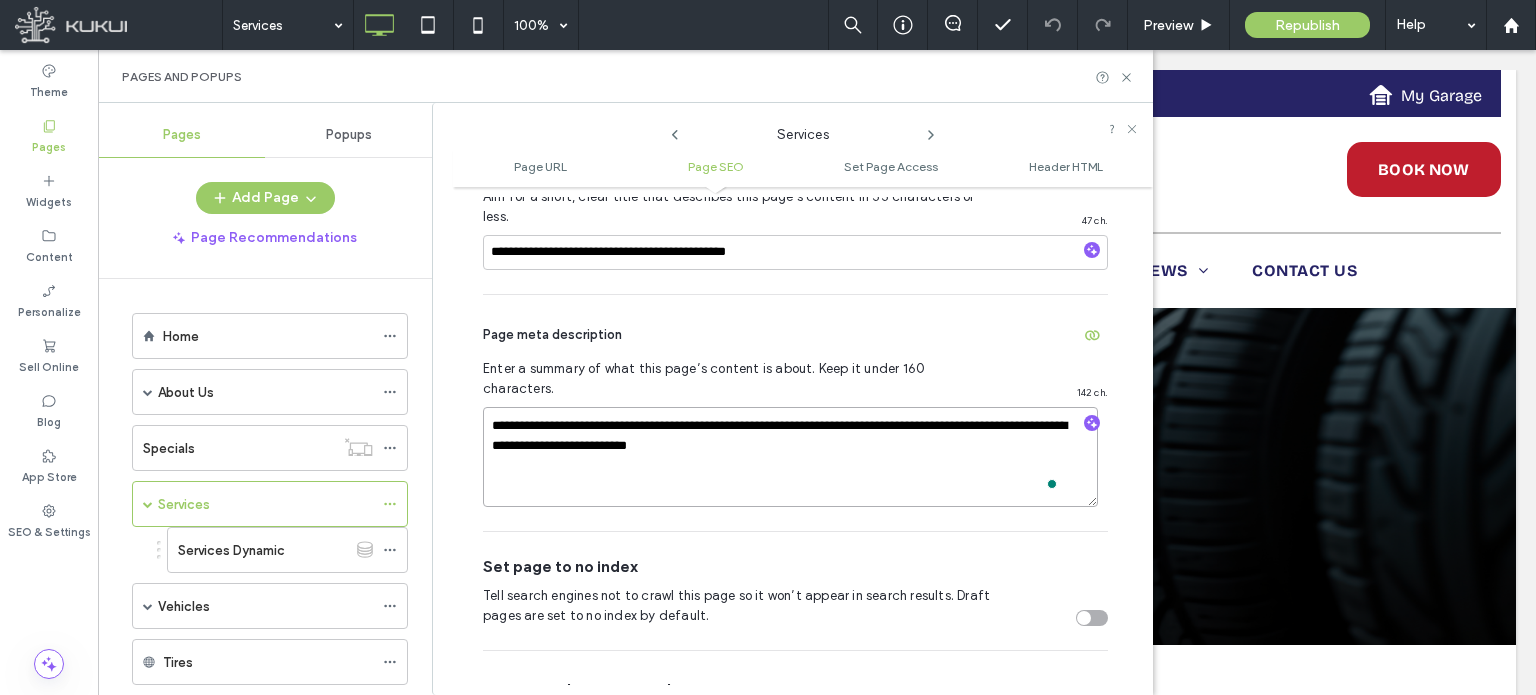 type on "**********" 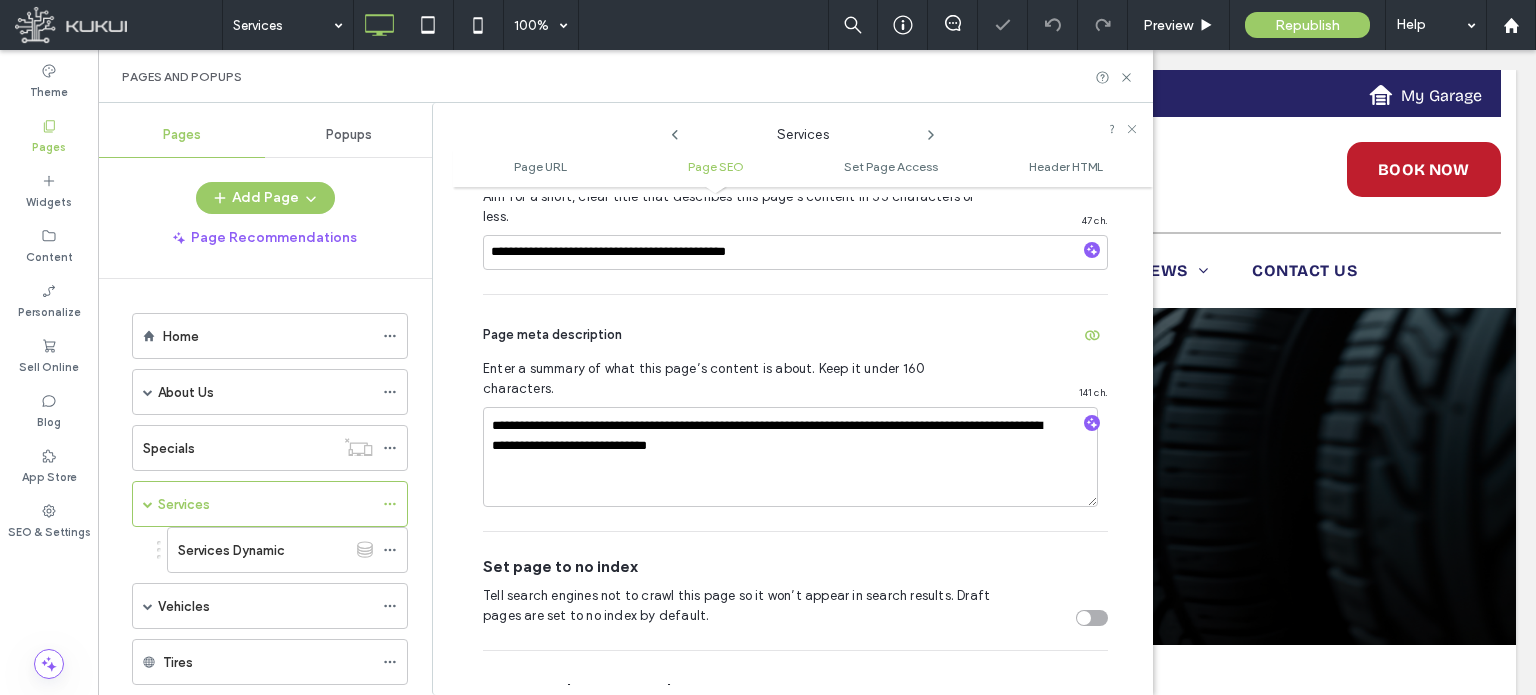 click on "Page meta description" at bounding box center (795, 335) 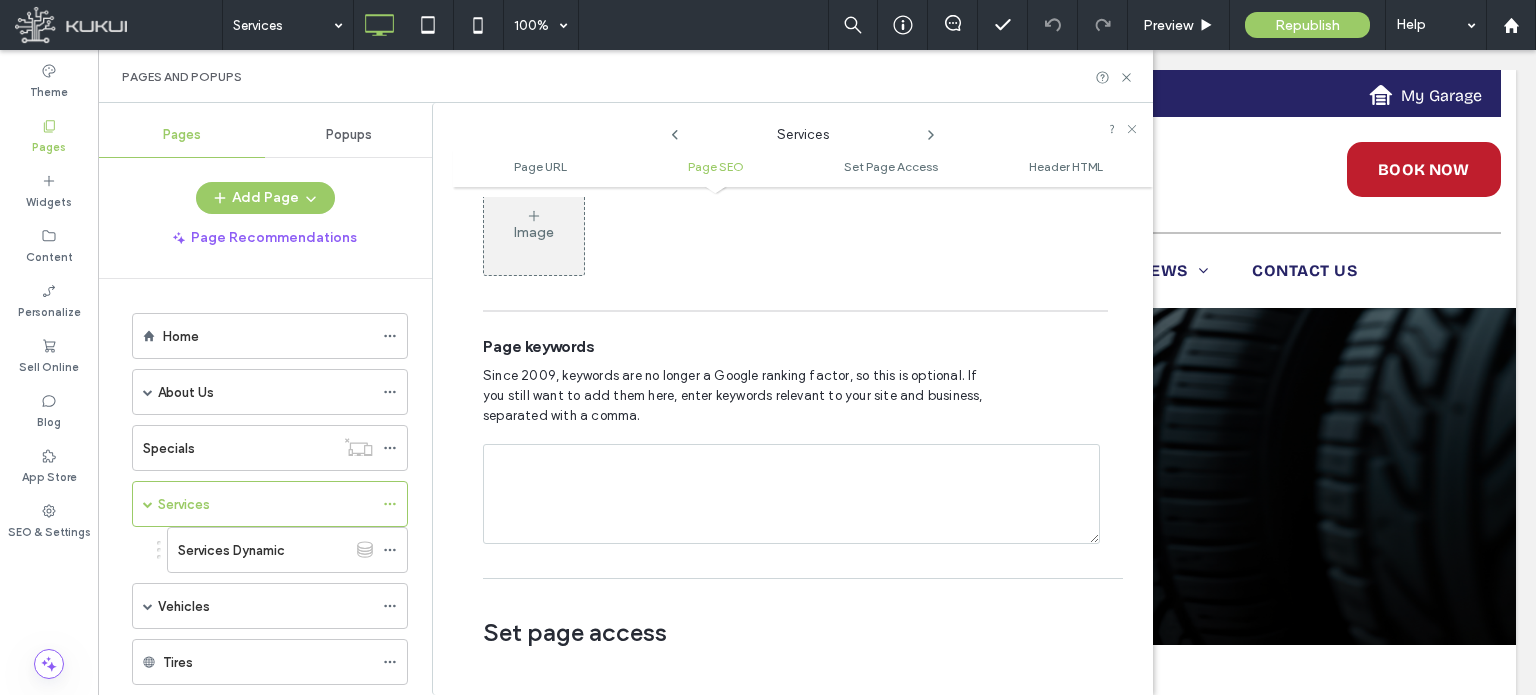 scroll, scrollTop: 1173, scrollLeft: 0, axis: vertical 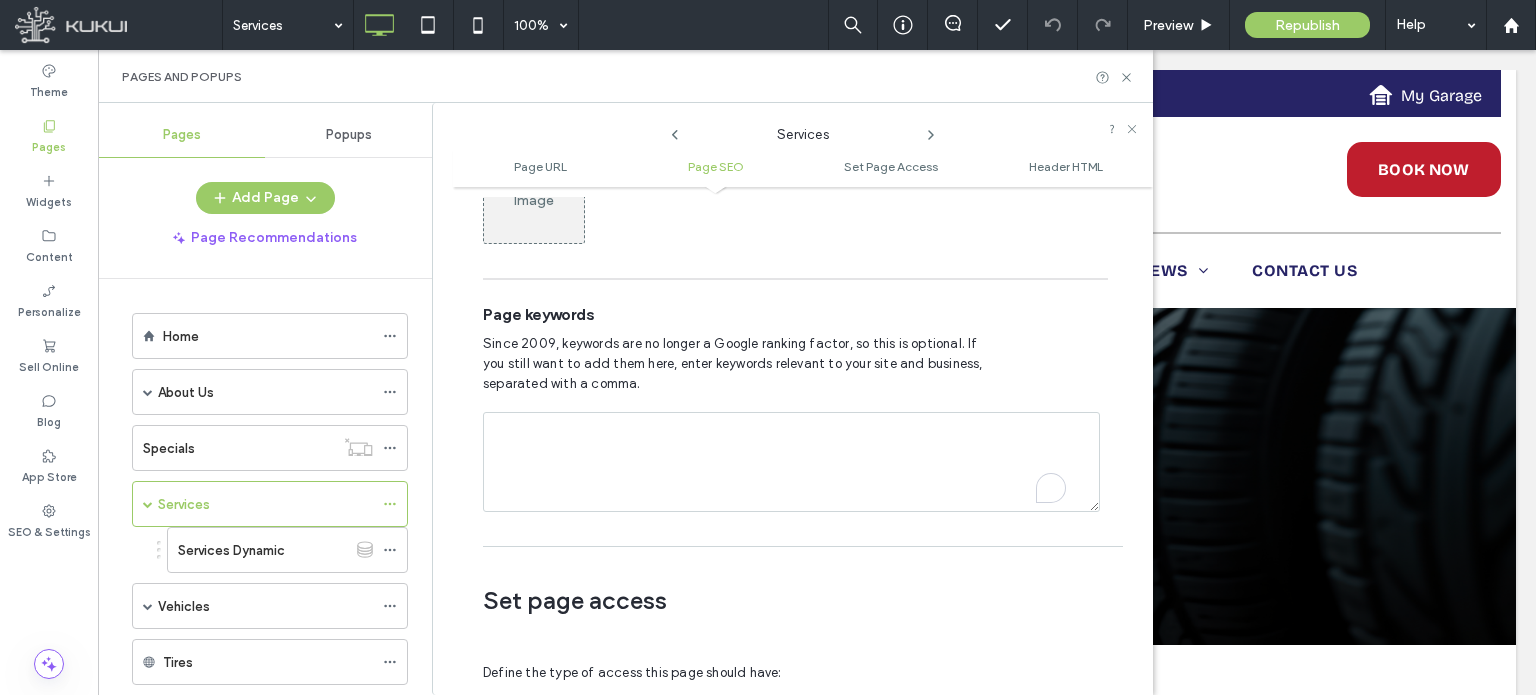 click at bounding box center [791, 462] 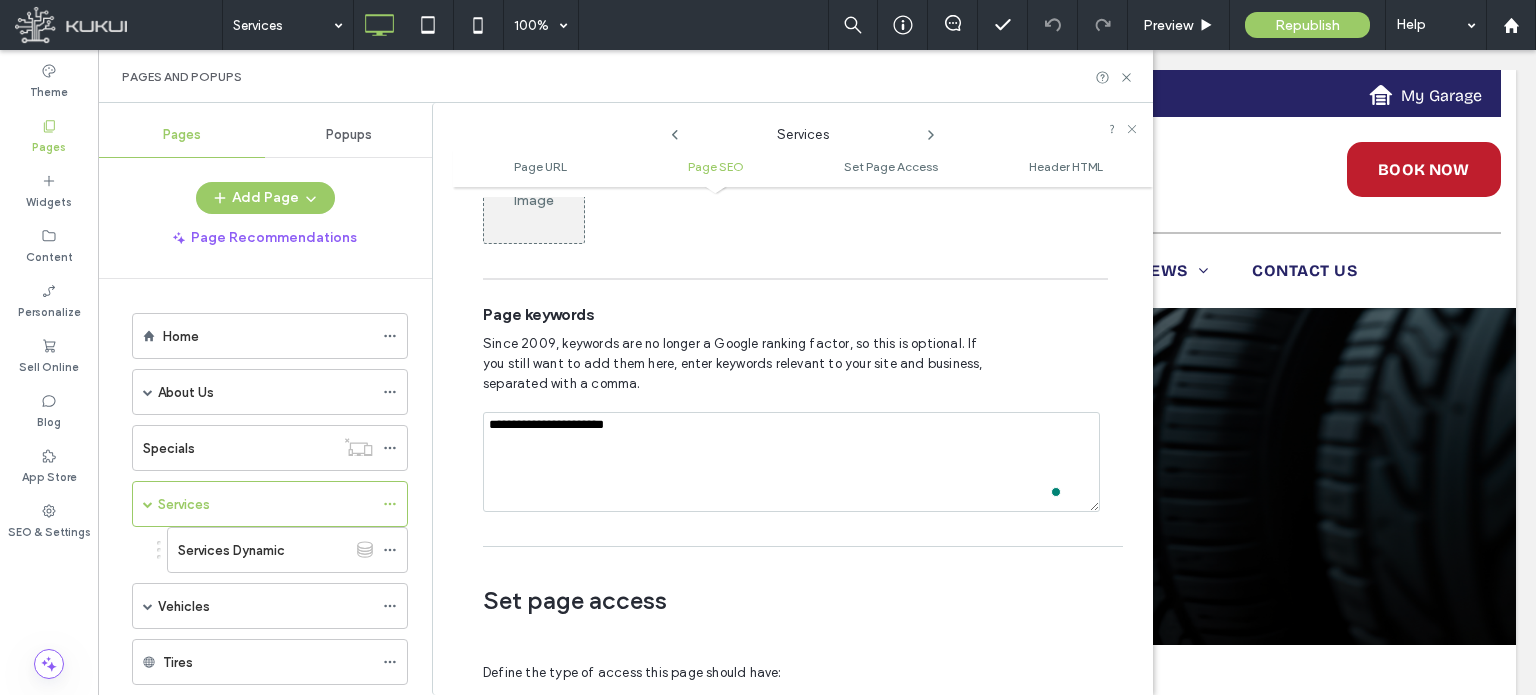 type on "**********" 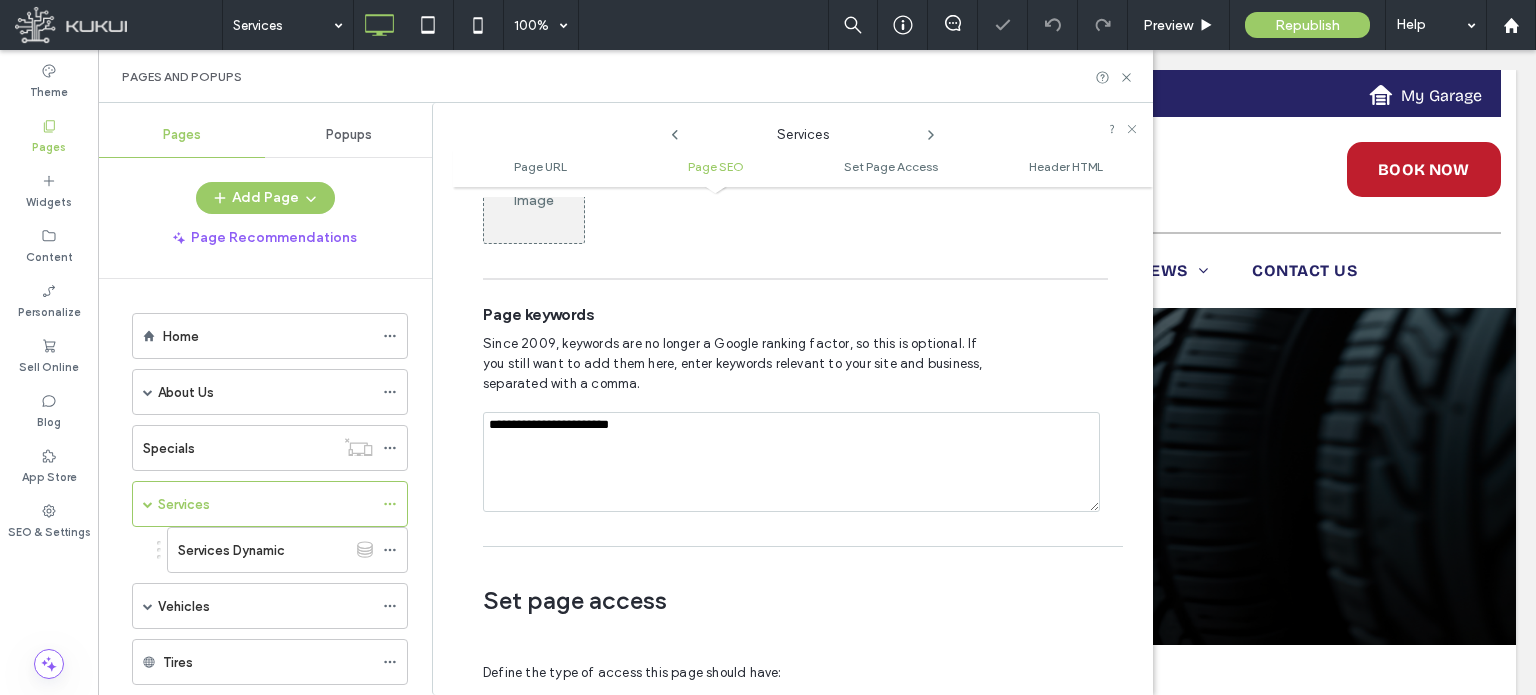 click on "Since 2009, keywords are no longer a Google ranking factor, so this is optional. If you still want to add them here, enter keywords relevant to your site and business, separated with a comma." at bounding box center (740, 364) 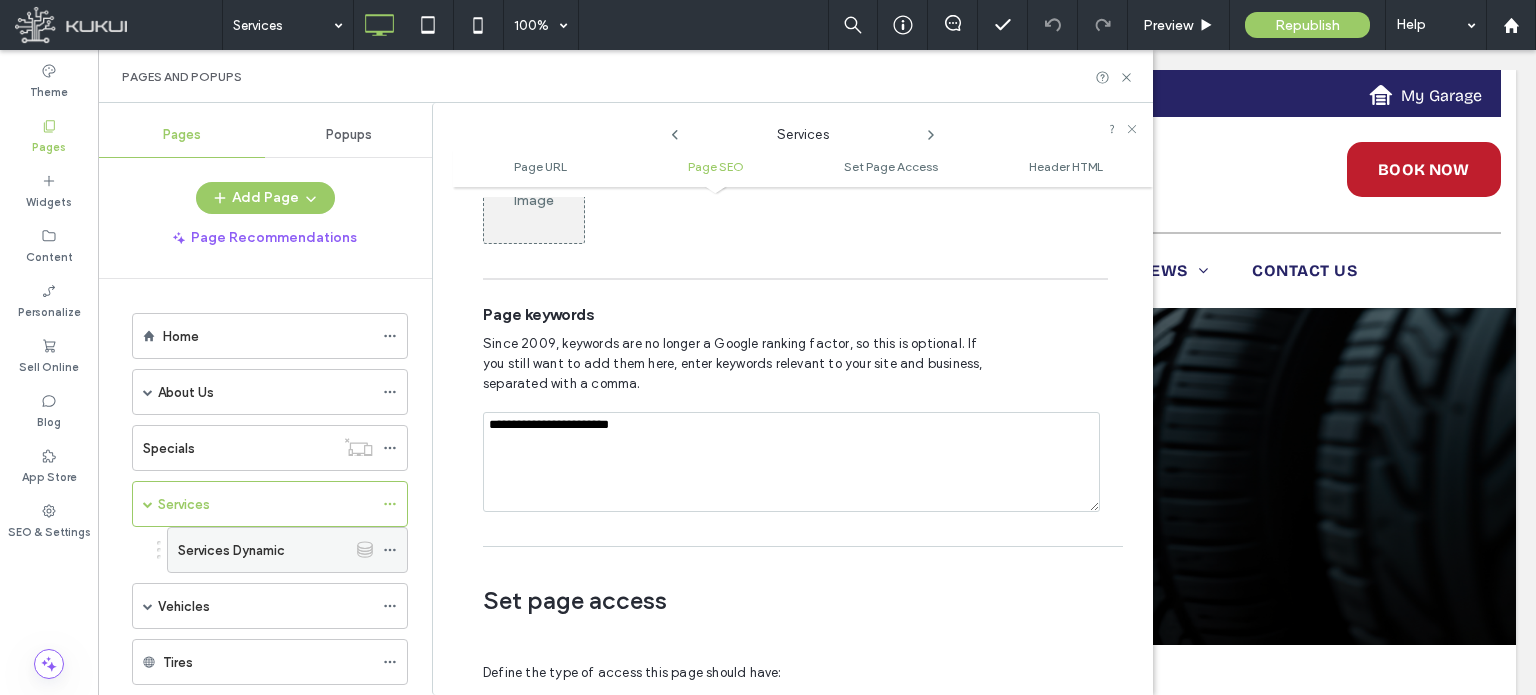 click 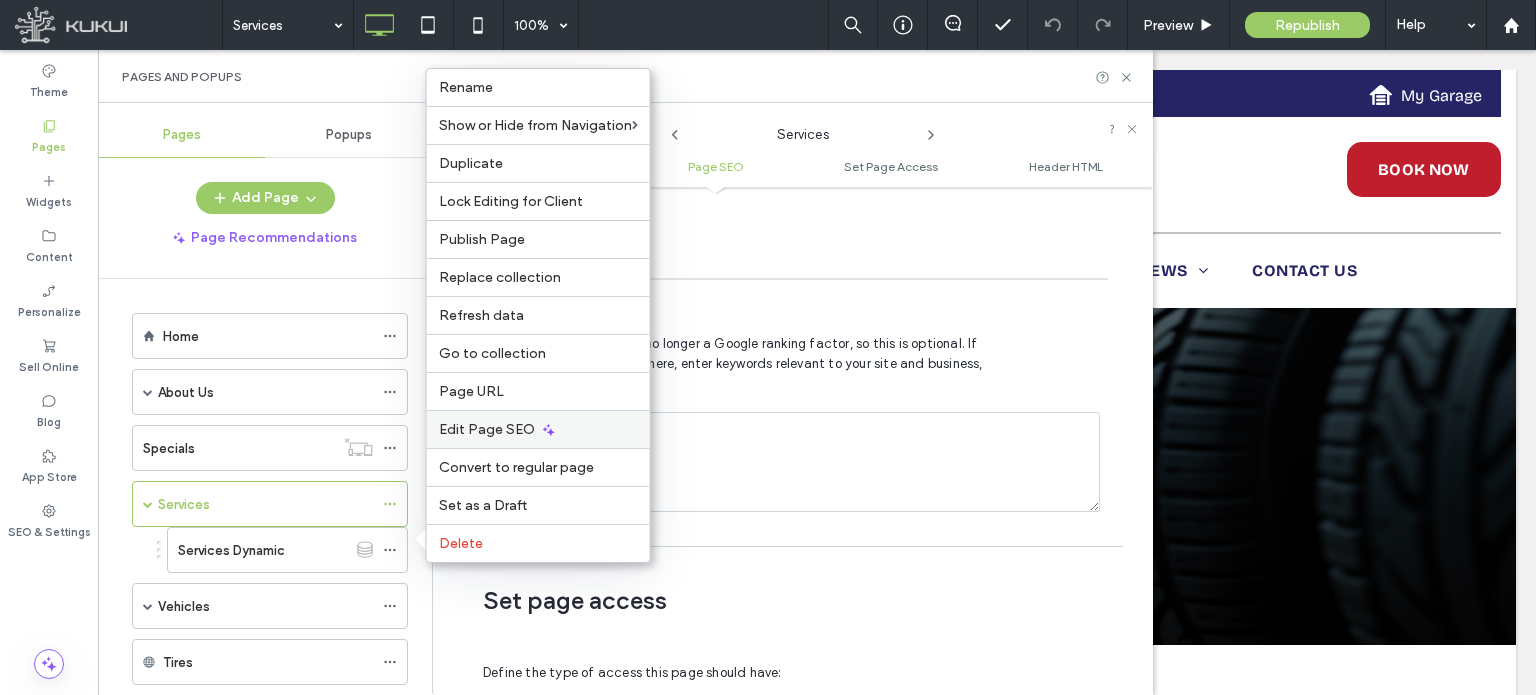 click on "Edit Page SEO" at bounding box center [487, 429] 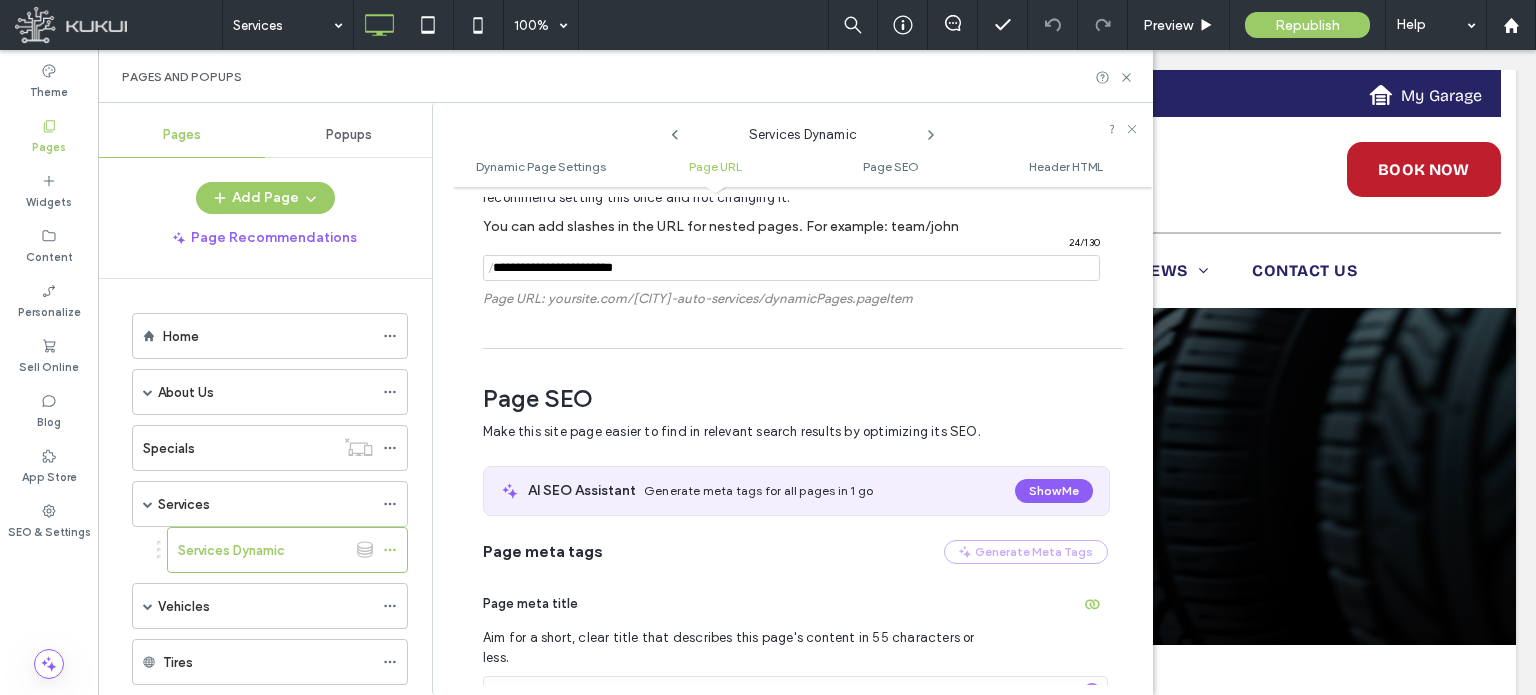scroll, scrollTop: 660, scrollLeft: 0, axis: vertical 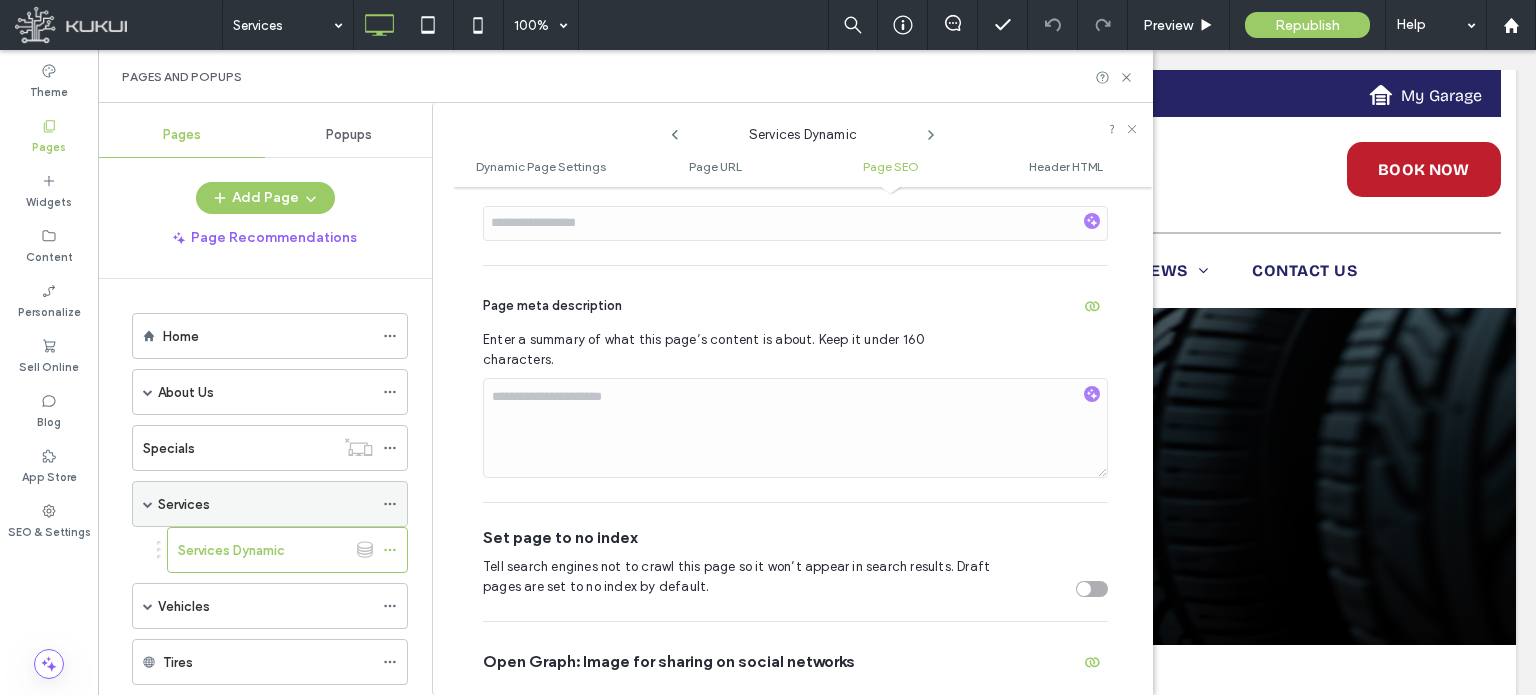 click at bounding box center (148, 504) 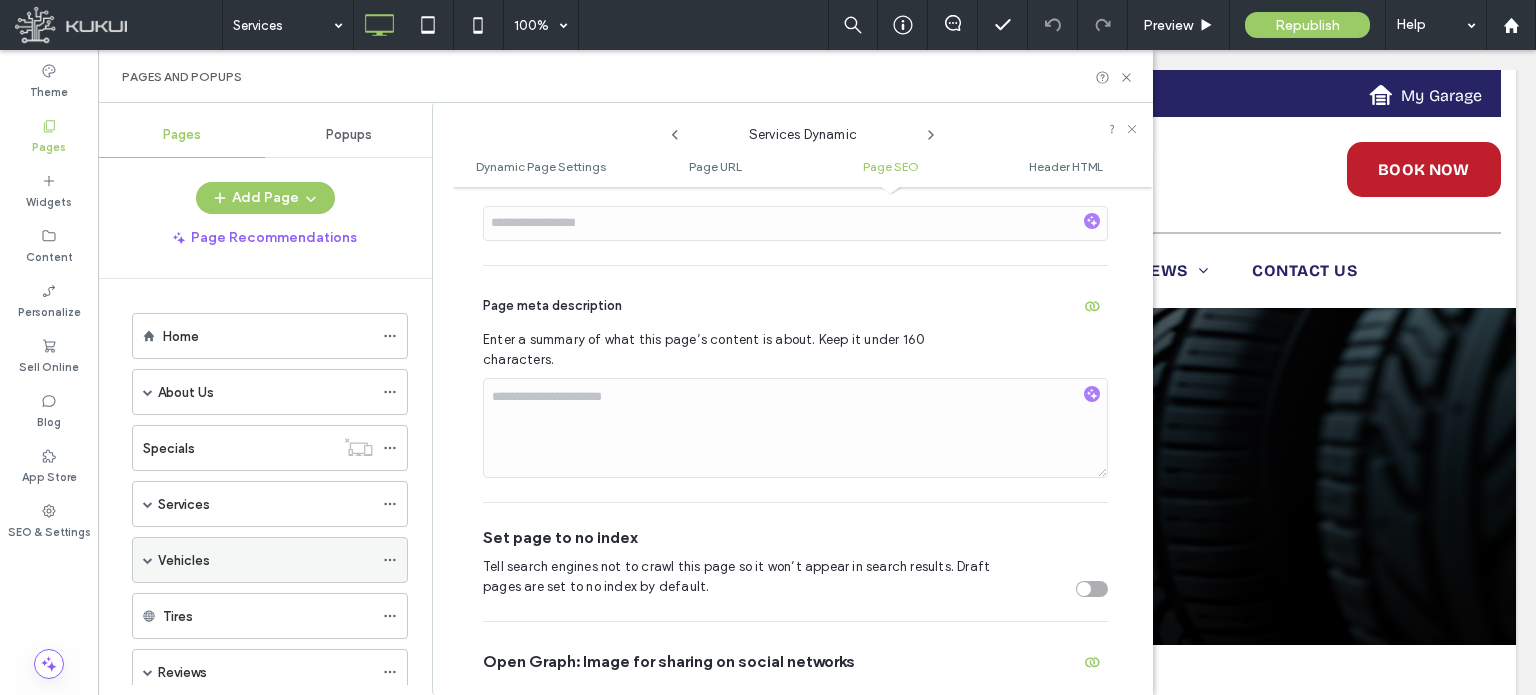 click on "Vehicles" at bounding box center (265, 560) 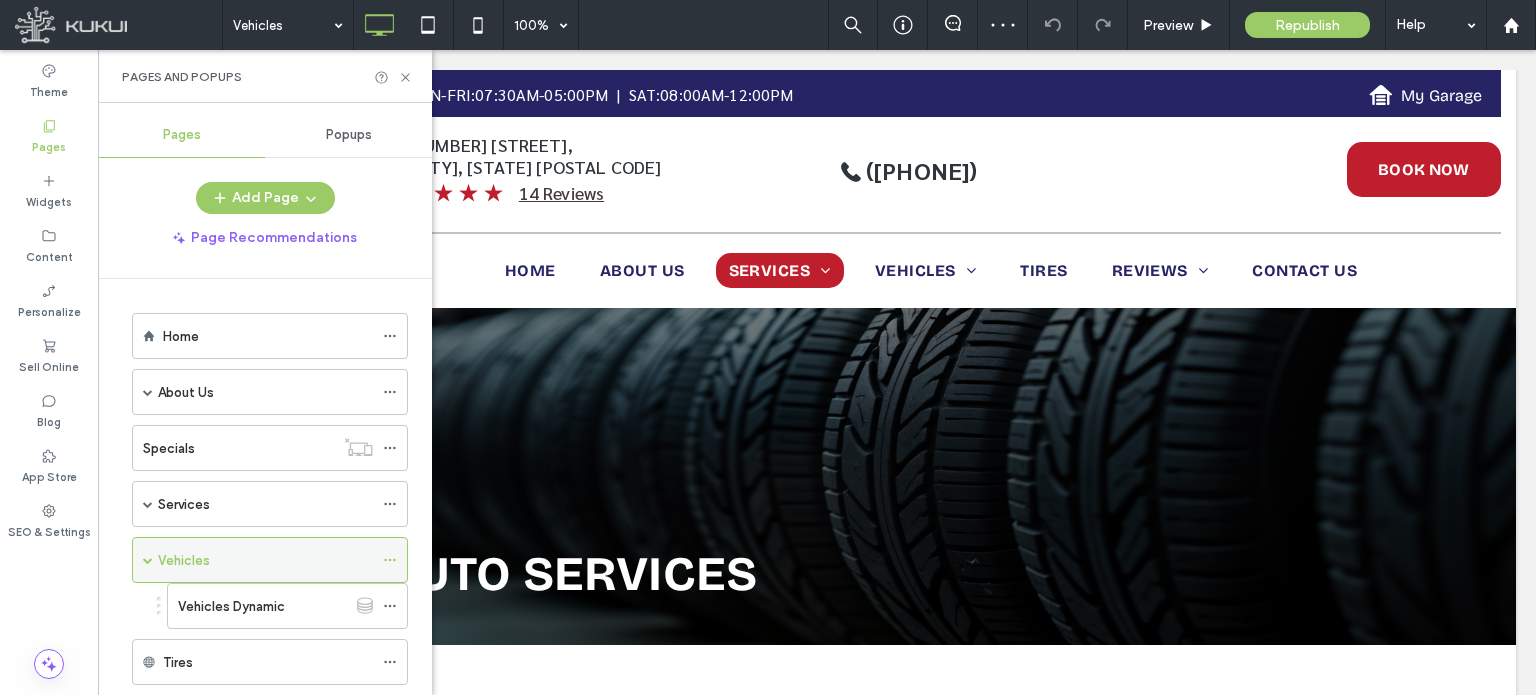 click 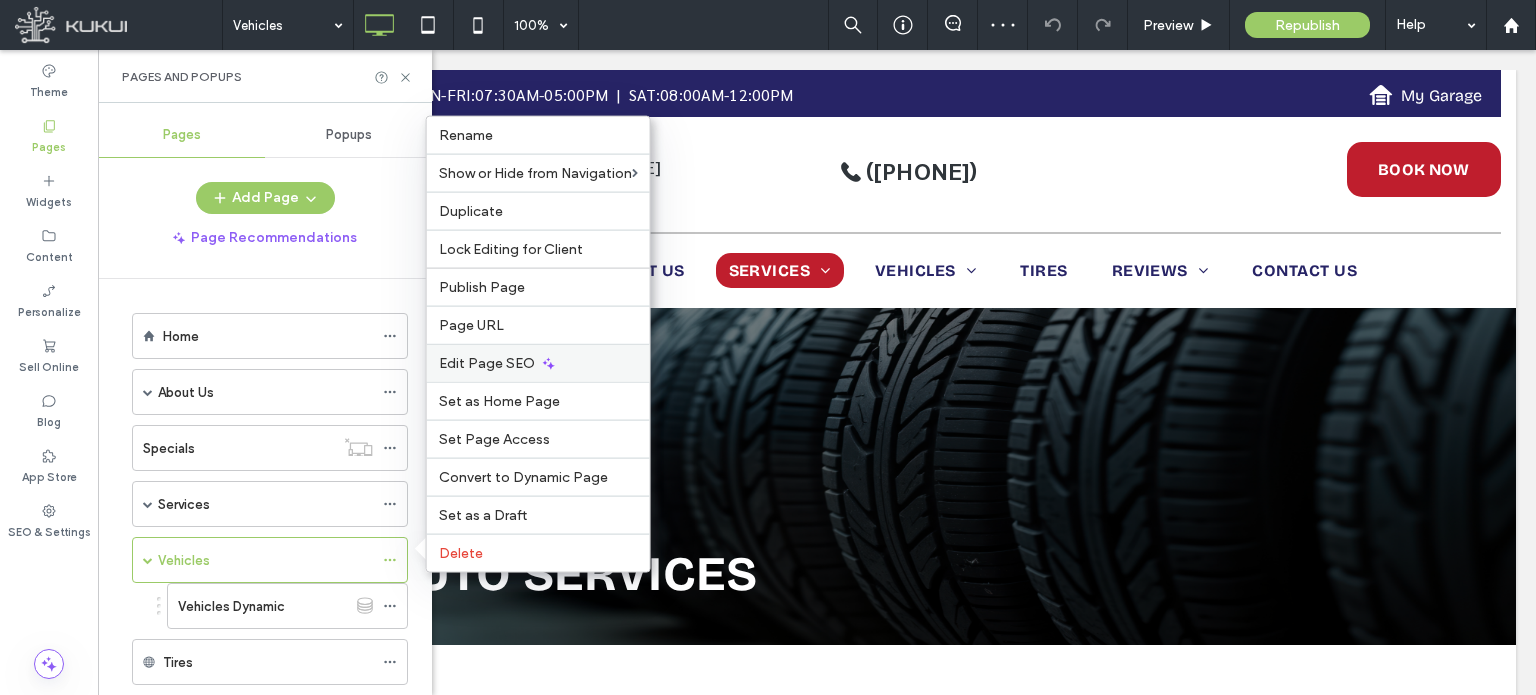 click on "Edit Page SEO" at bounding box center [487, 363] 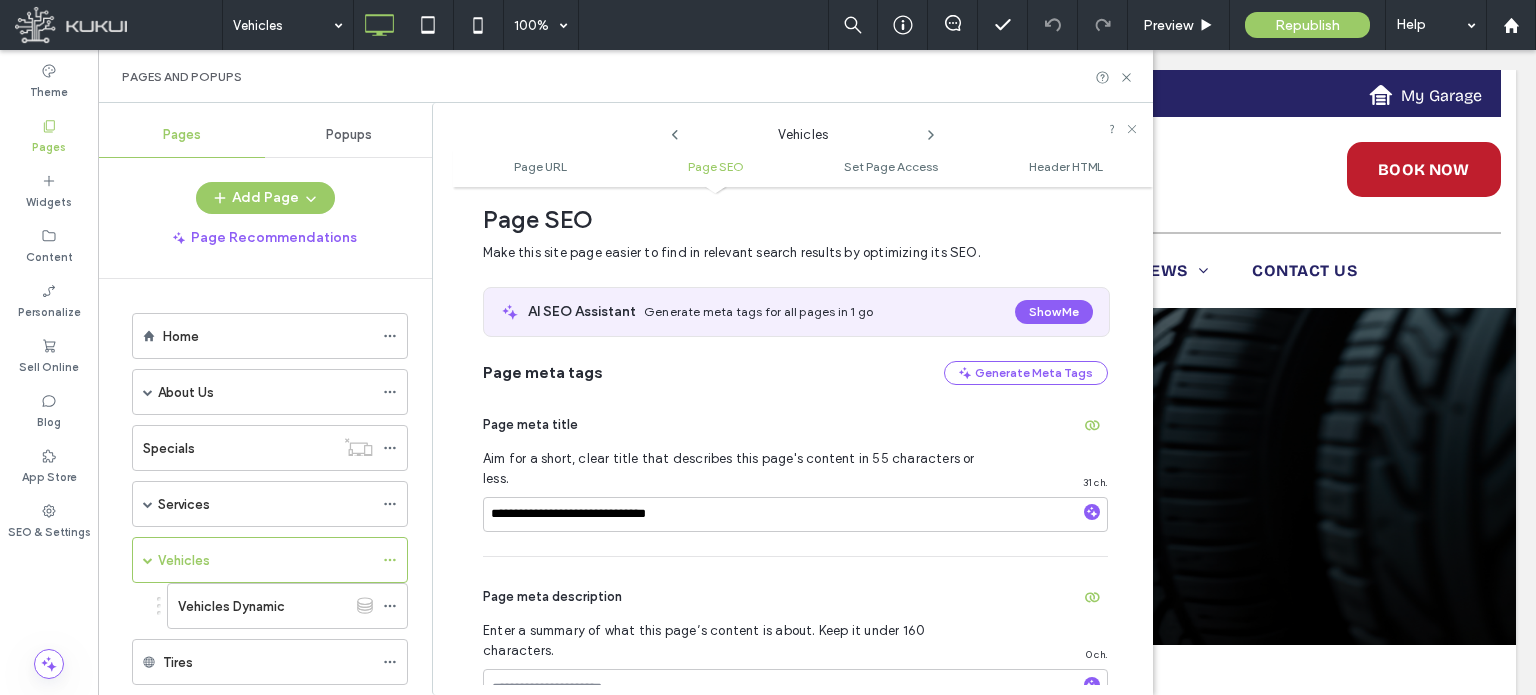 scroll, scrollTop: 274, scrollLeft: 0, axis: vertical 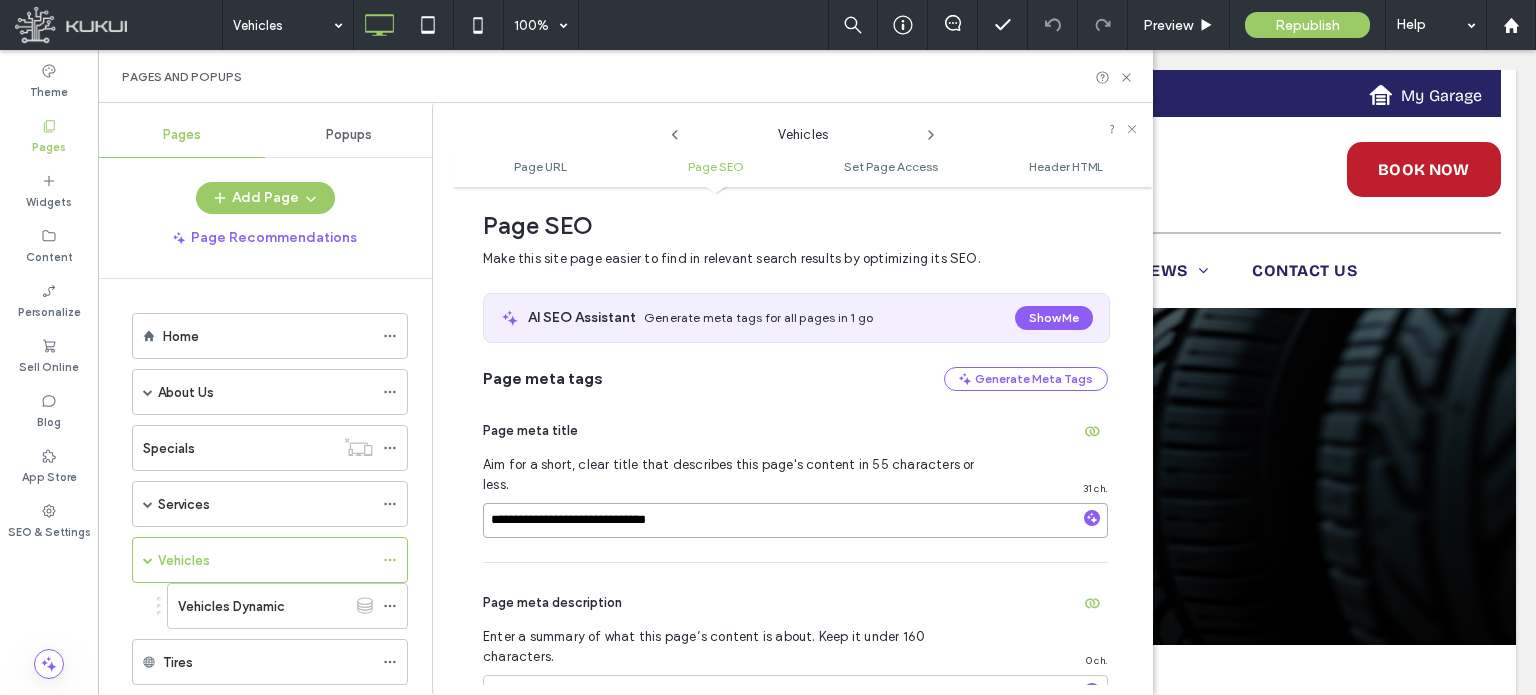 click on "**********" at bounding box center (795, 520) 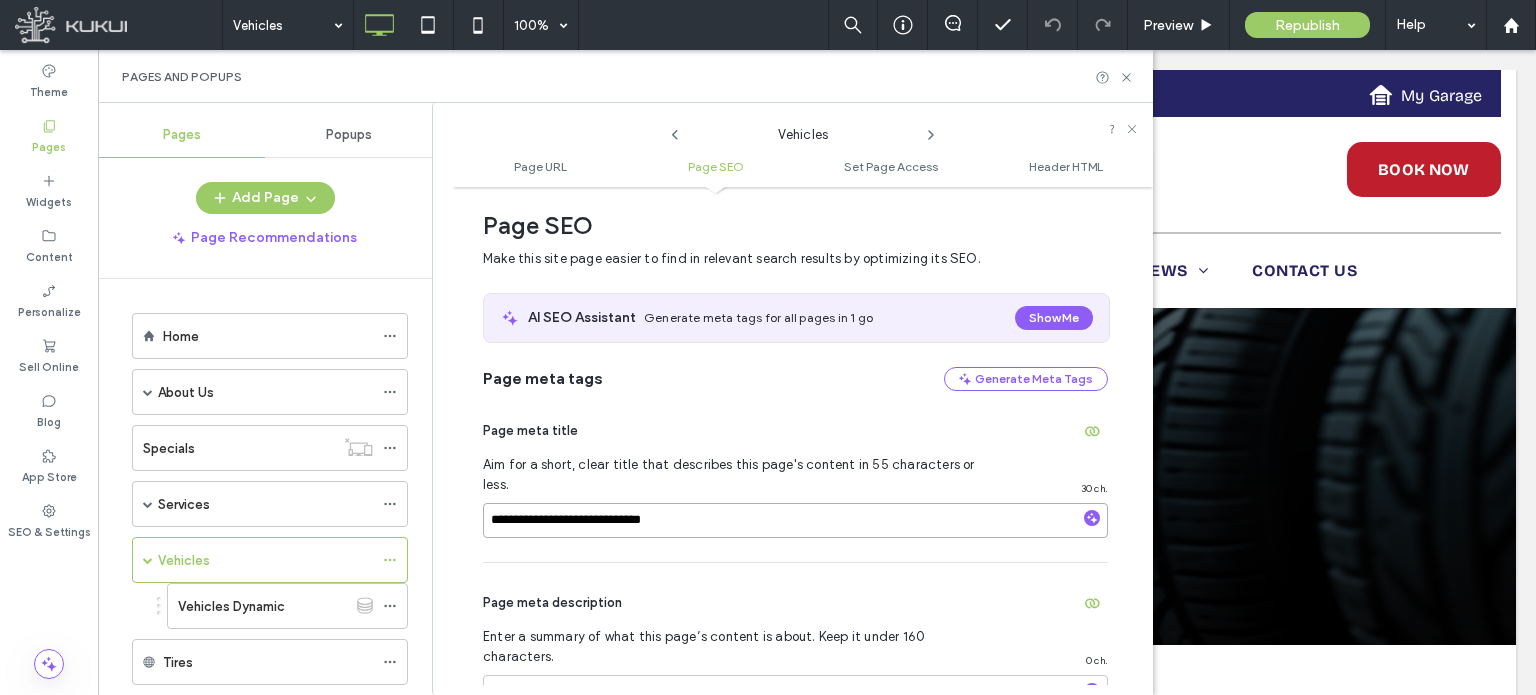 type on "**********" 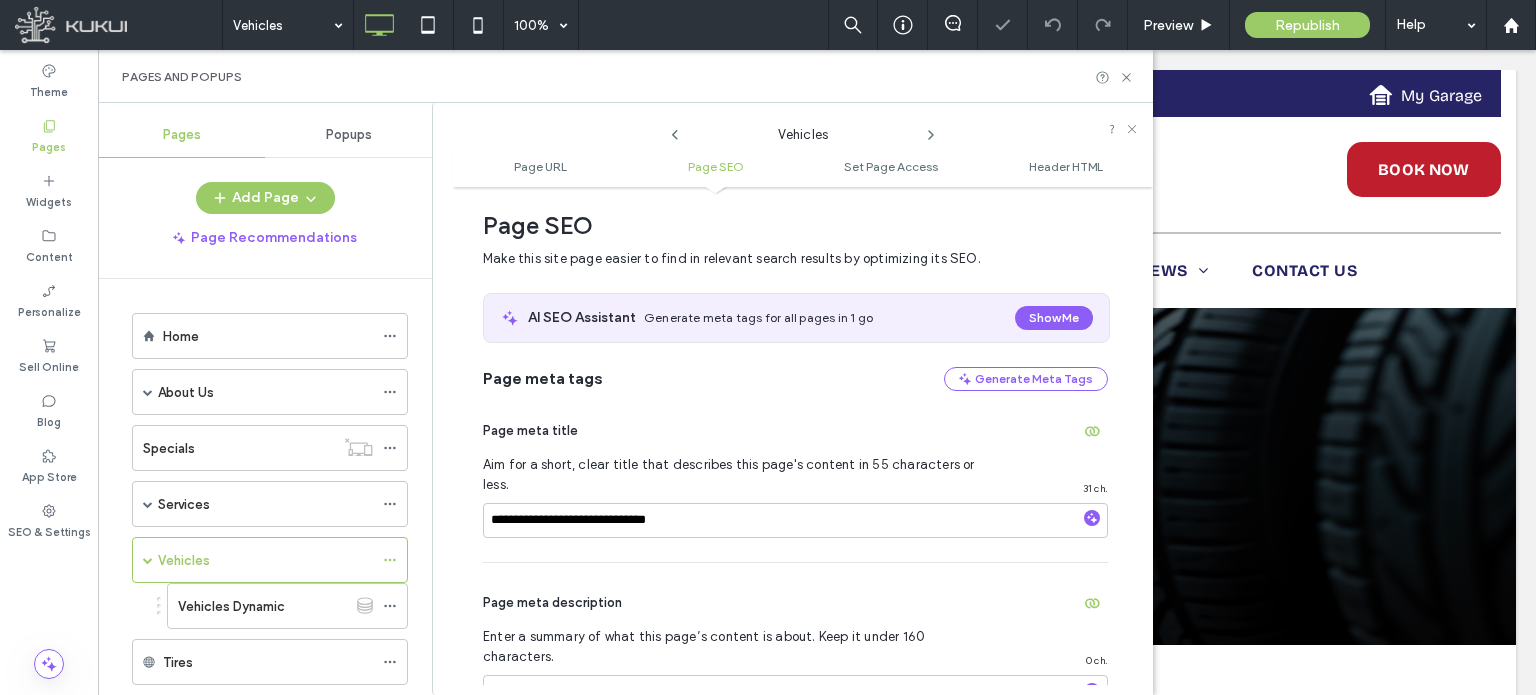 click on "Page meta description Enter a summary of what this page’s content is about. Keep it under 160 characters. 0   ch." at bounding box center [795, 681] 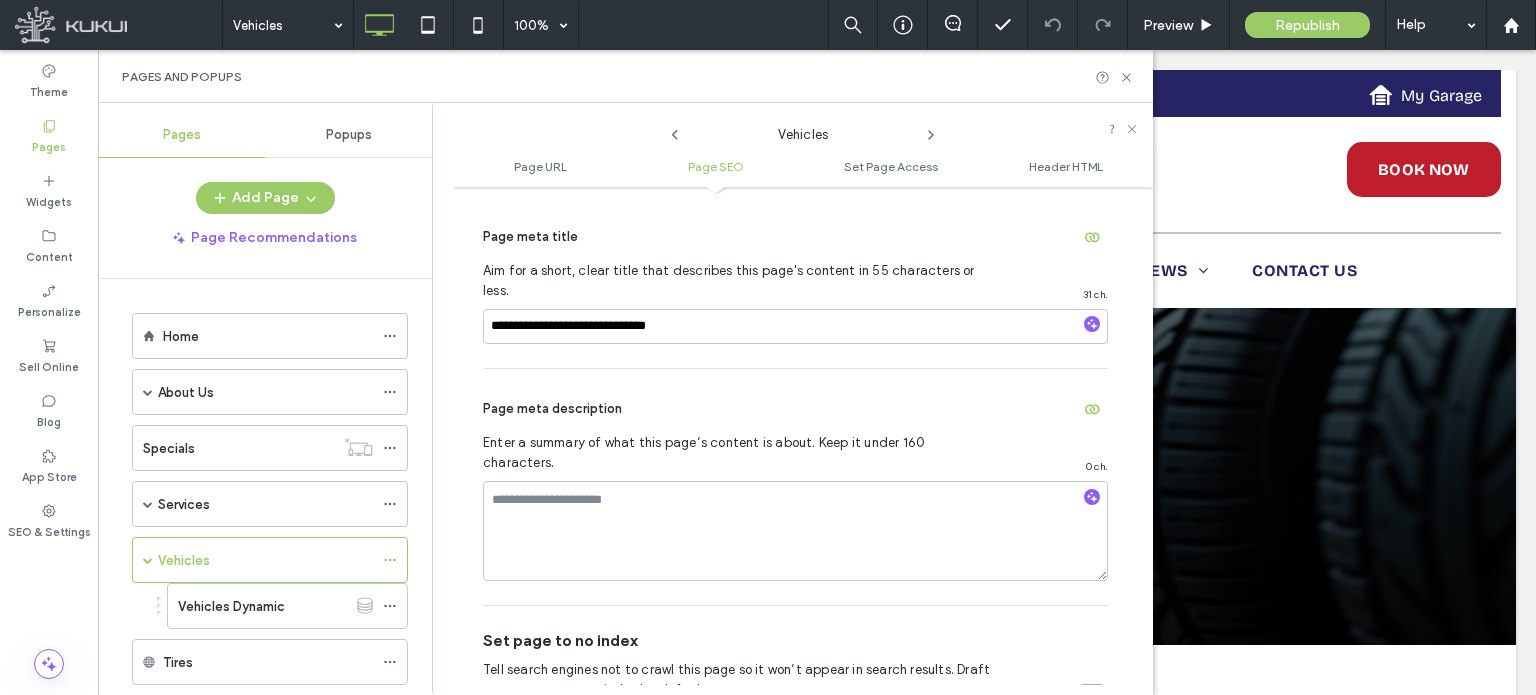 scroll, scrollTop: 469, scrollLeft: 0, axis: vertical 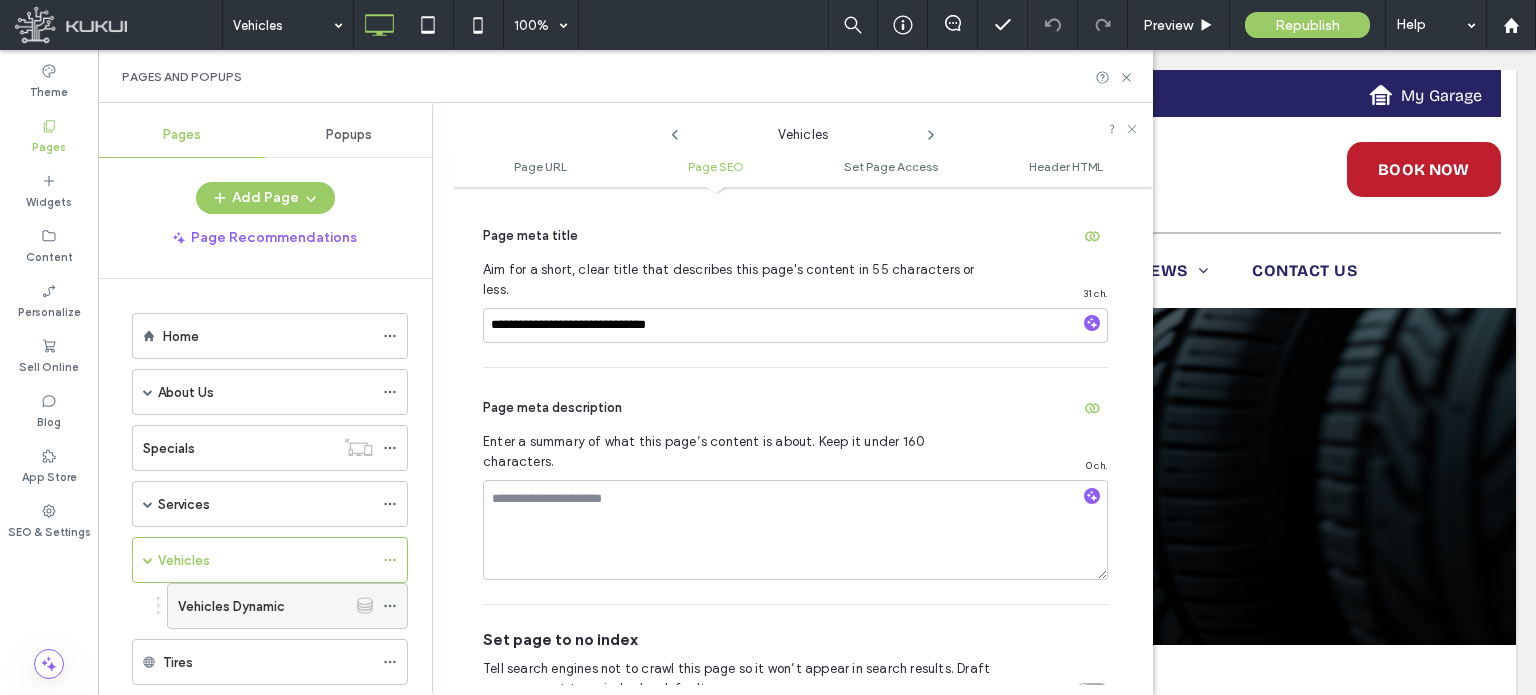 click 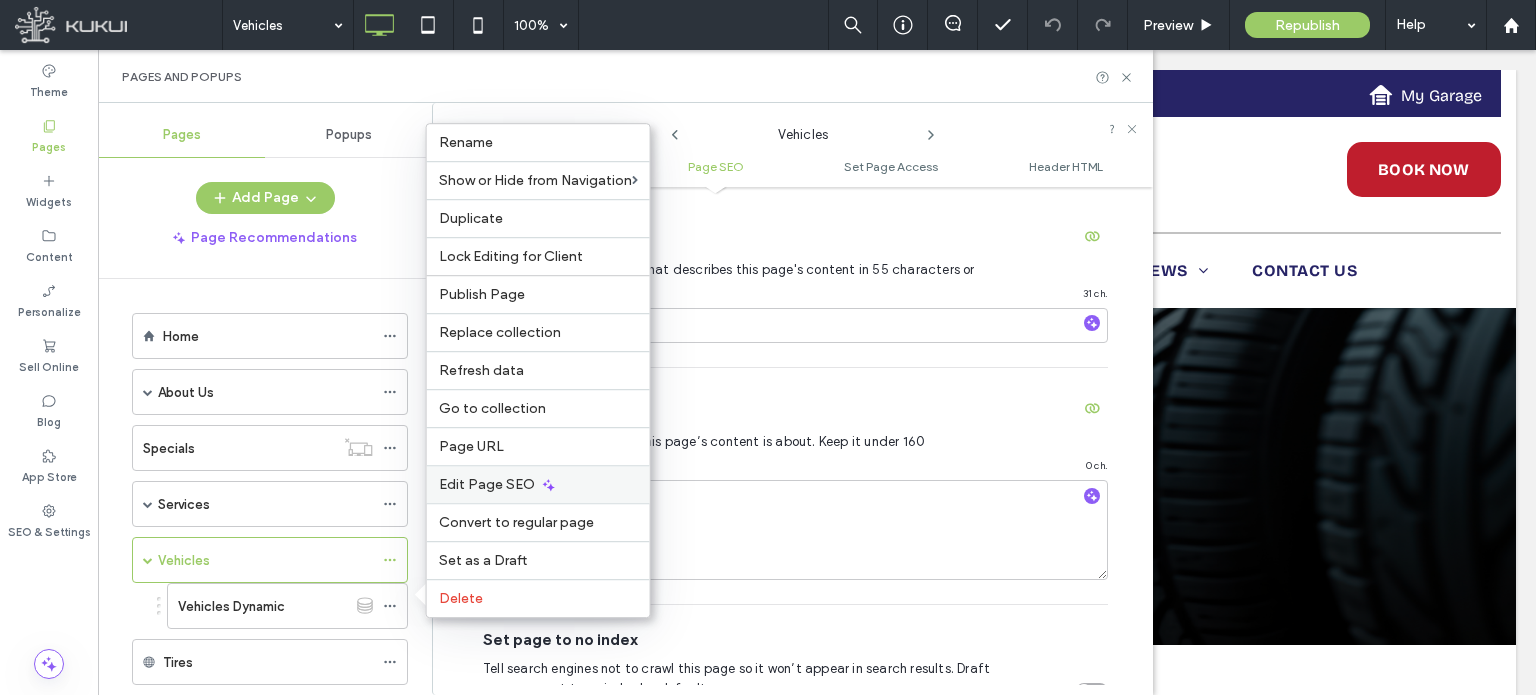 click on "Edit Page SEO" at bounding box center [487, 484] 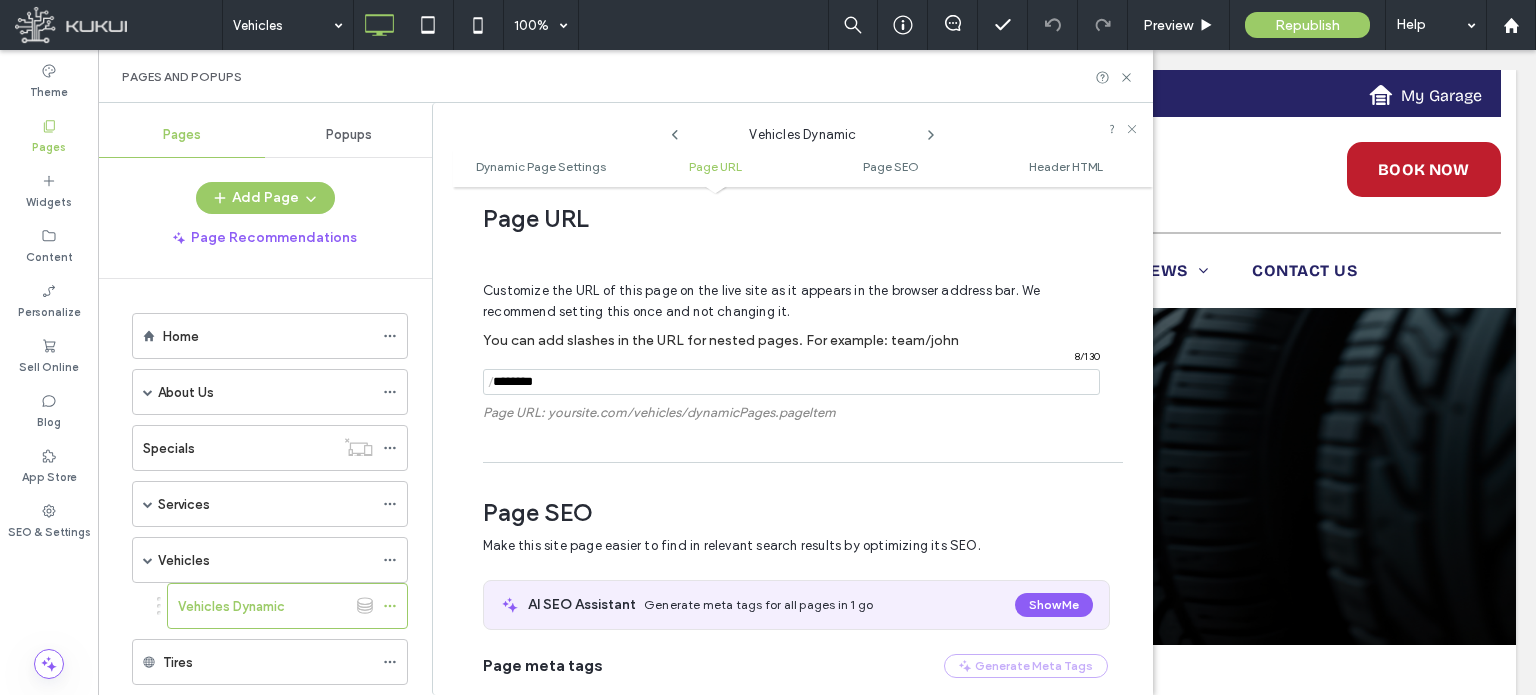 scroll, scrollTop: 660, scrollLeft: 0, axis: vertical 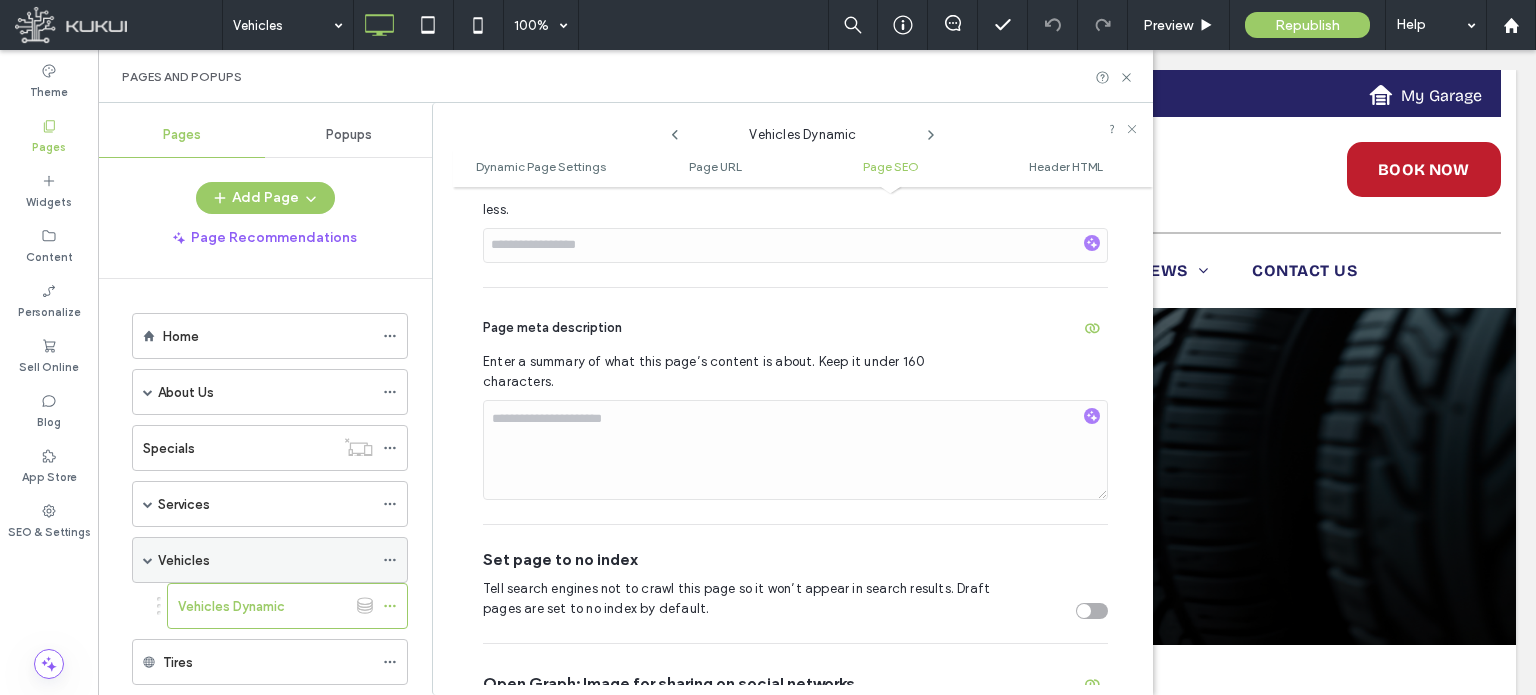 click at bounding box center [148, 560] 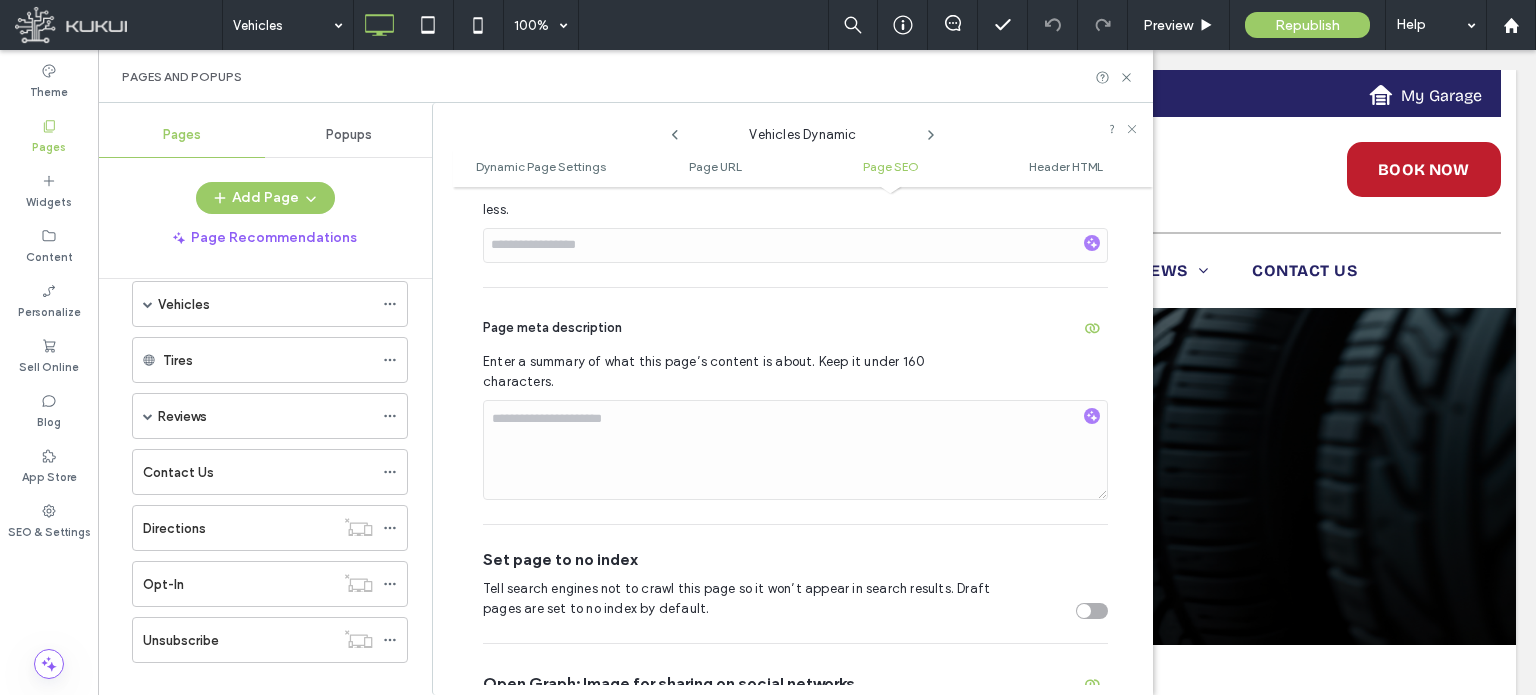 scroll, scrollTop: 278, scrollLeft: 0, axis: vertical 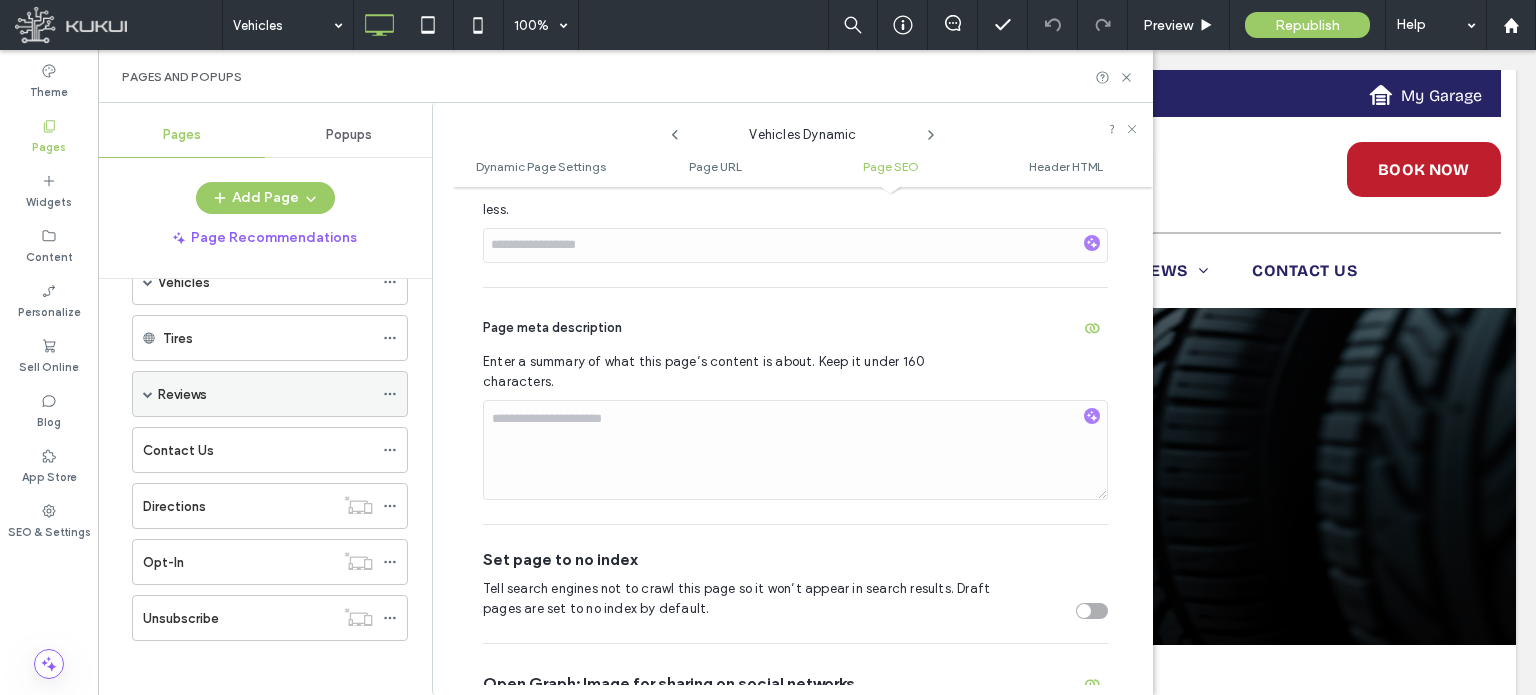 click on "Reviews" at bounding box center [265, 394] 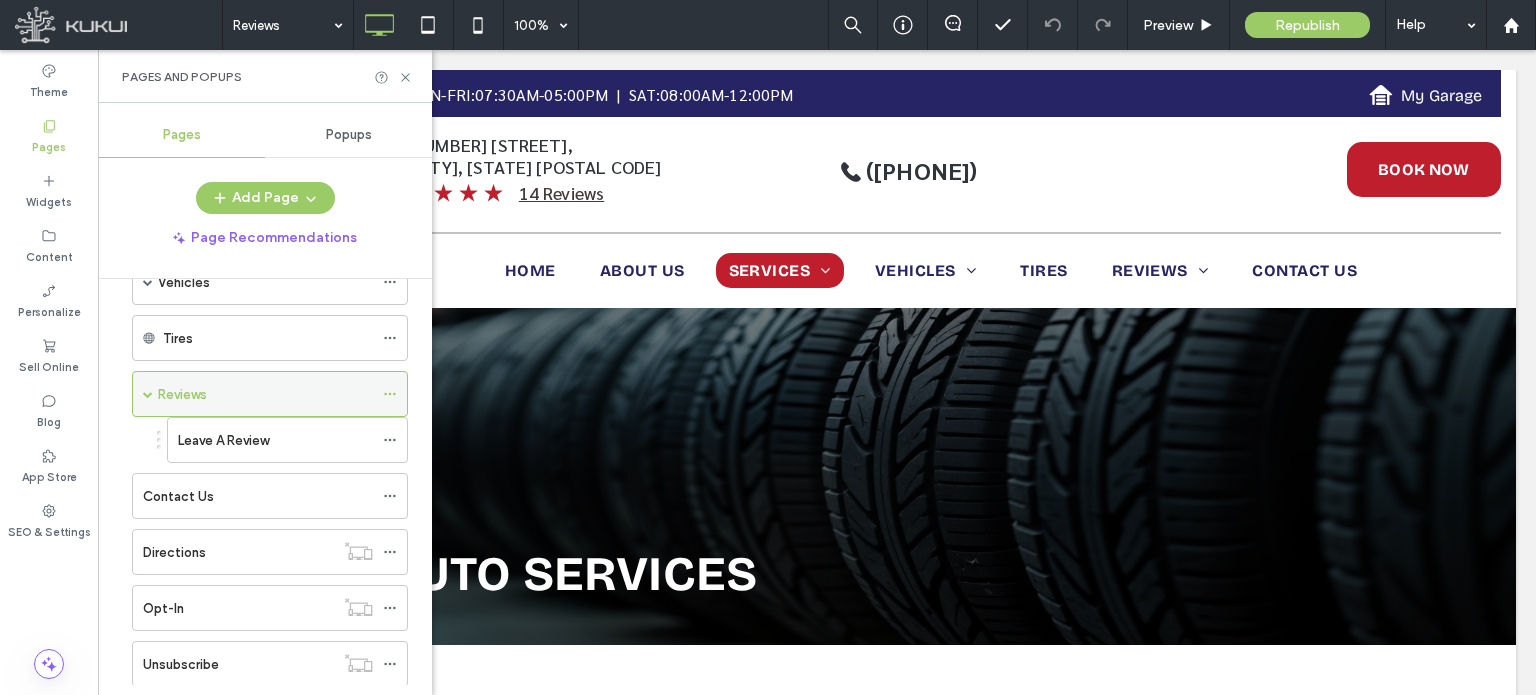click 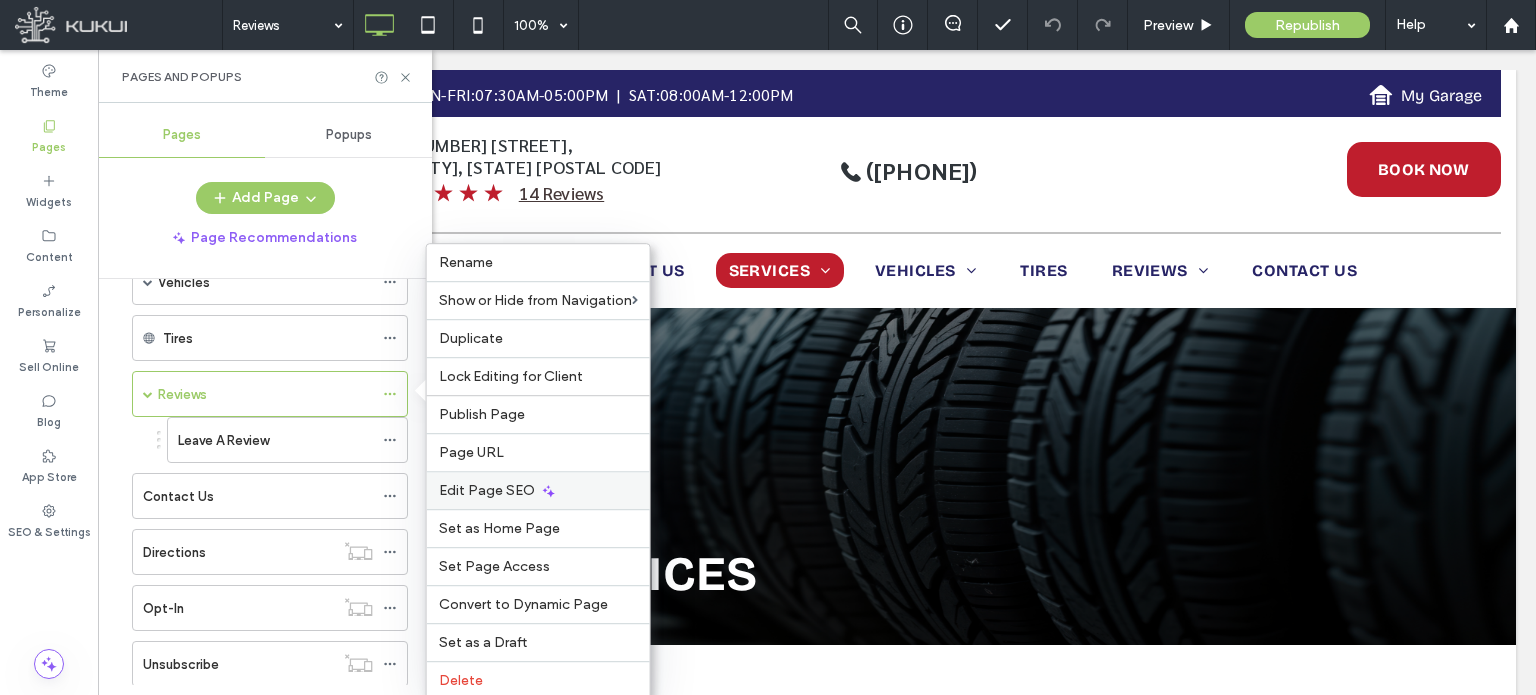 click on "Edit Page SEO" at bounding box center [487, 490] 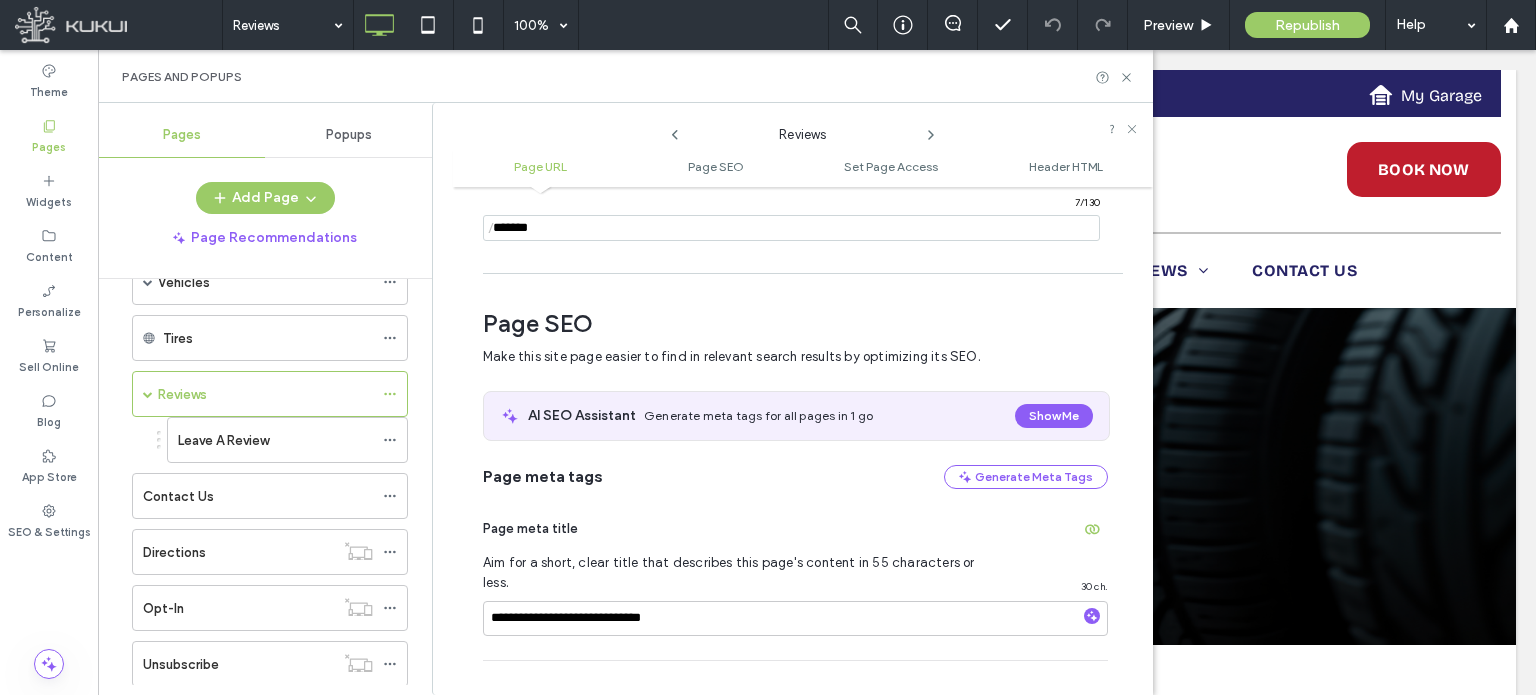 scroll, scrollTop: 274, scrollLeft: 0, axis: vertical 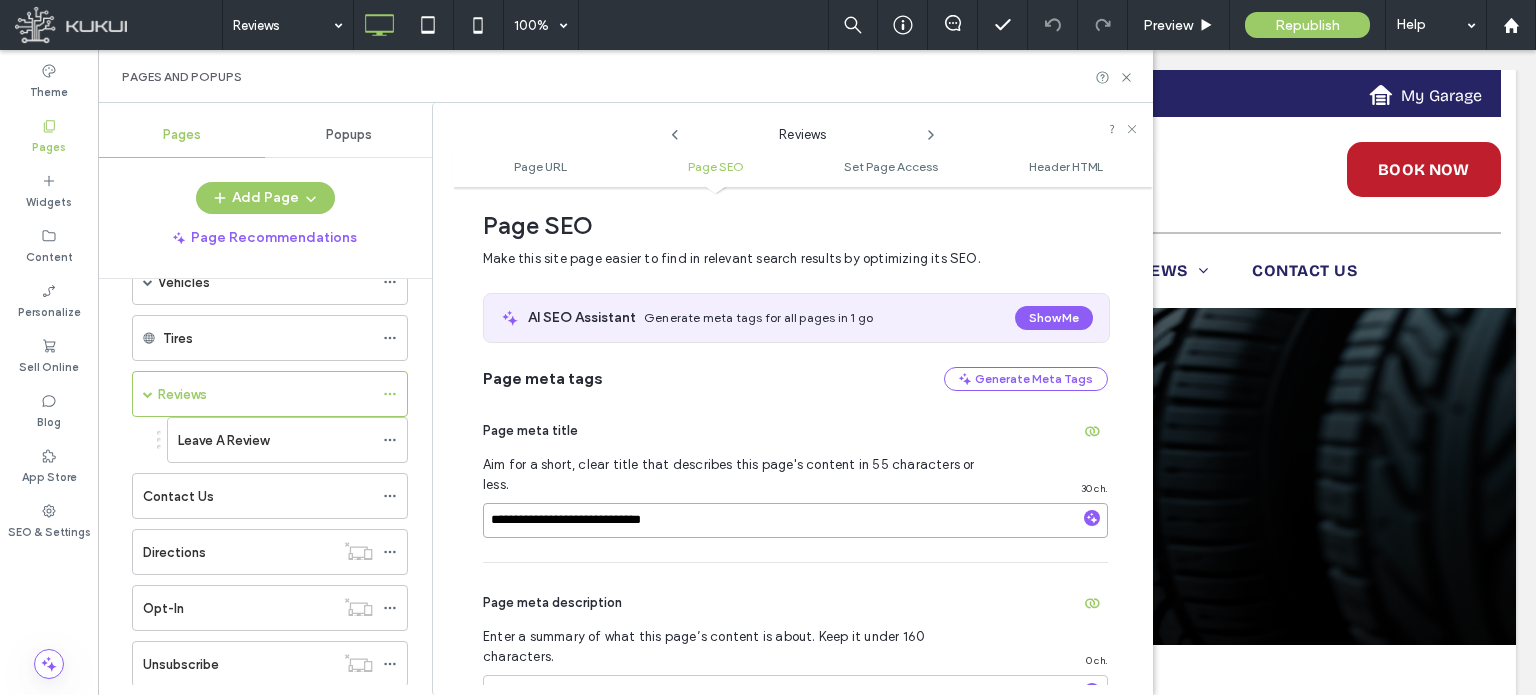 click on "**********" at bounding box center (795, 520) 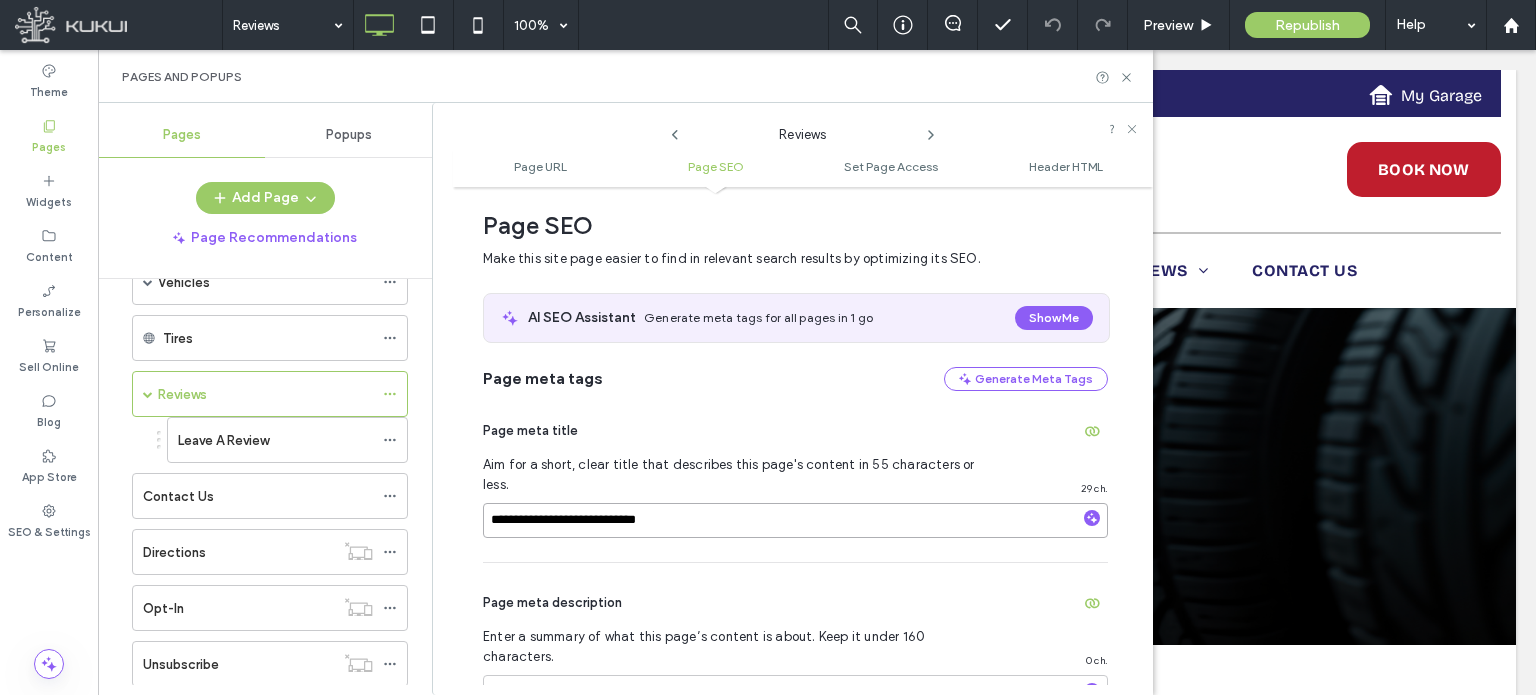 type on "**********" 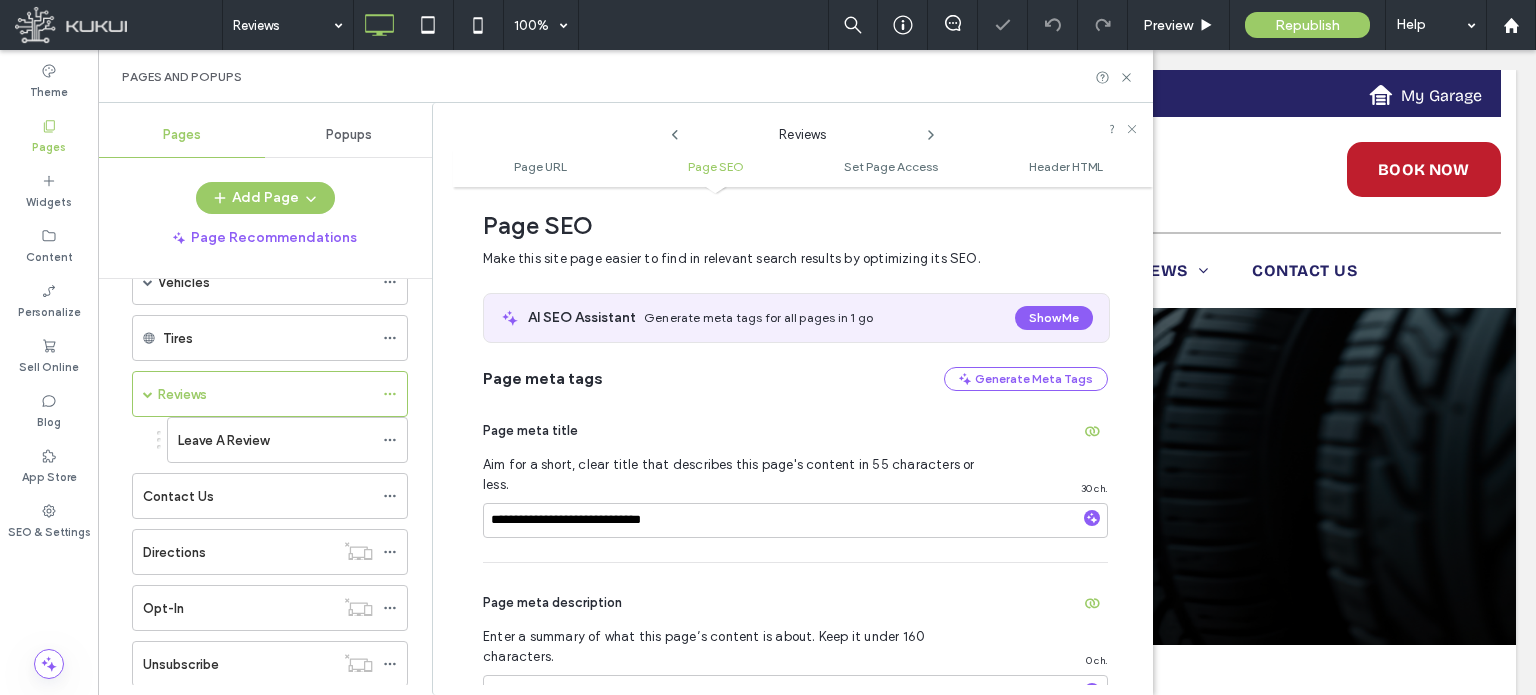 click on "Page meta description Enter a summary of what this page’s content is about. Keep it under 160 characters. 0   ch." at bounding box center [795, 681] 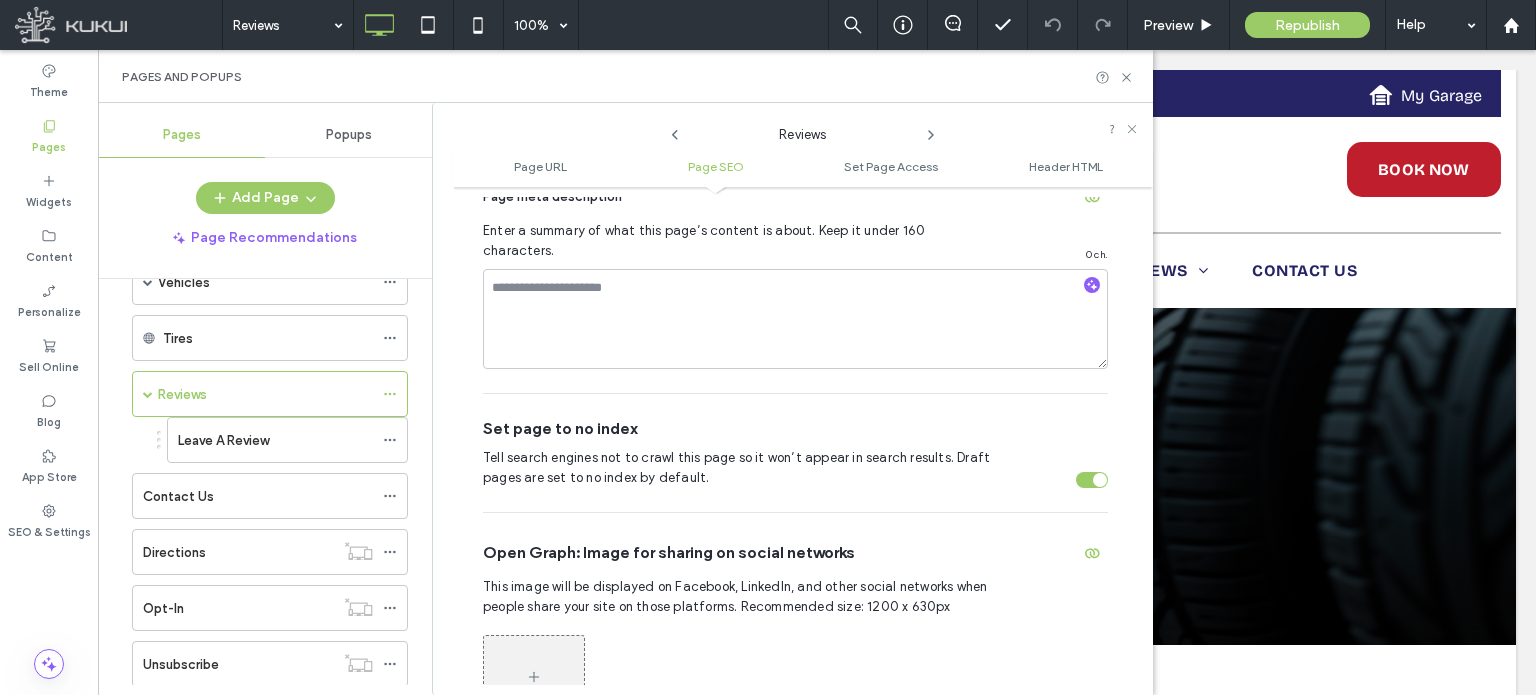 scroll, scrollTop: 700, scrollLeft: 0, axis: vertical 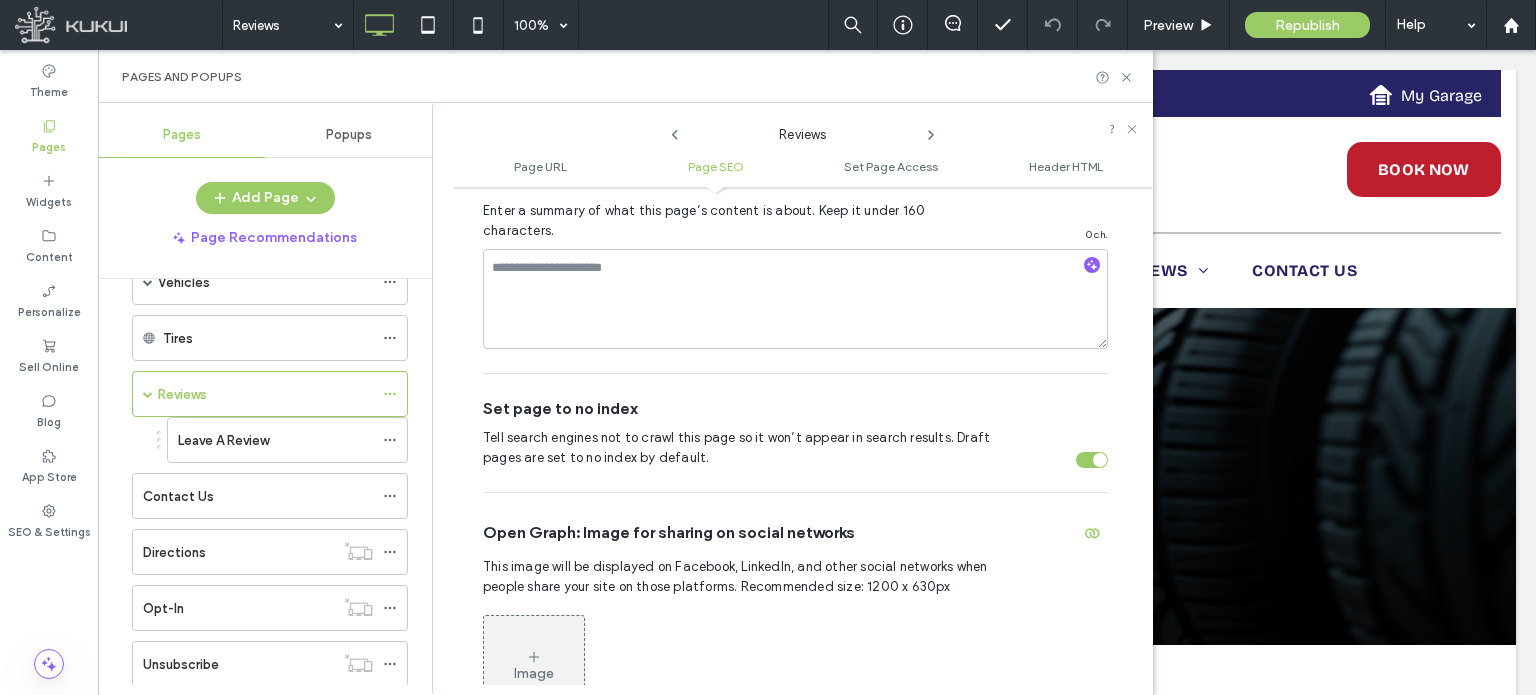 click at bounding box center [1092, 460] 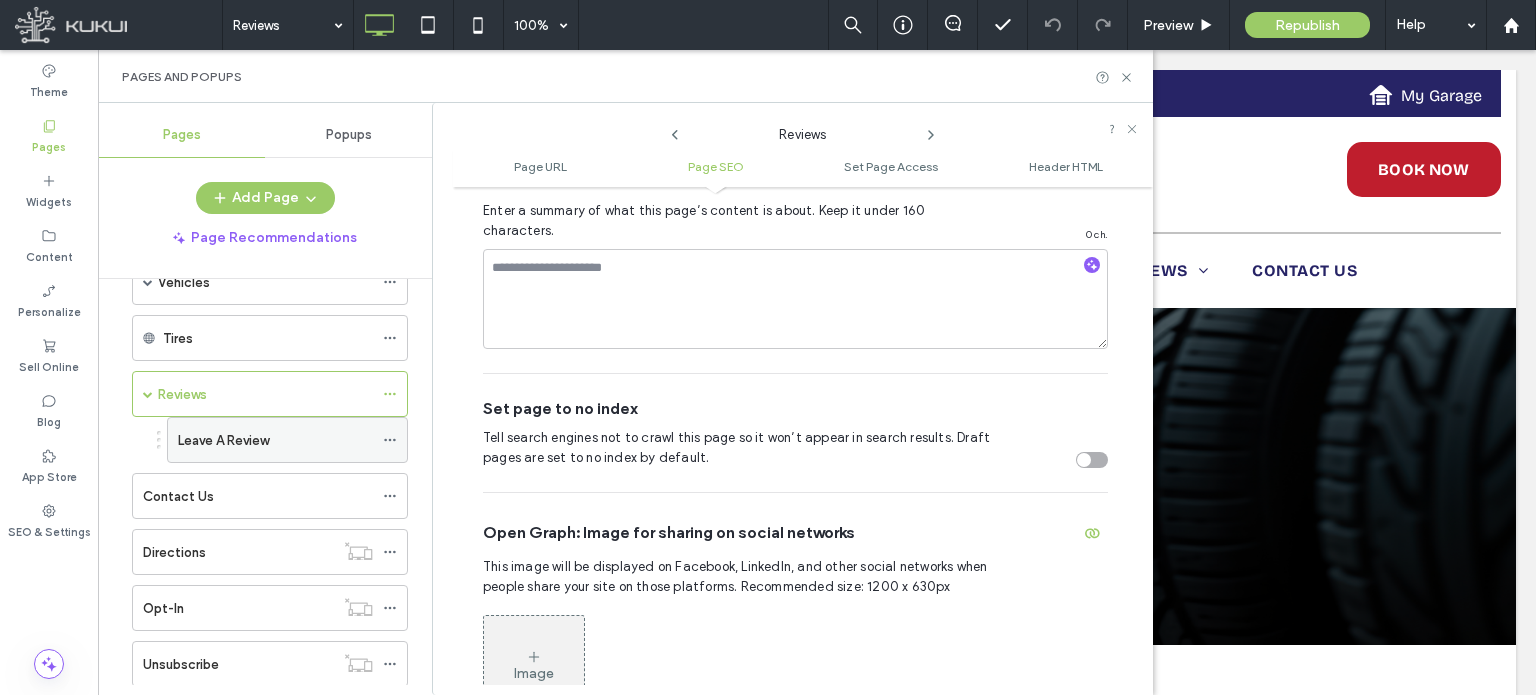 click on "Leave A Review" at bounding box center (275, 440) 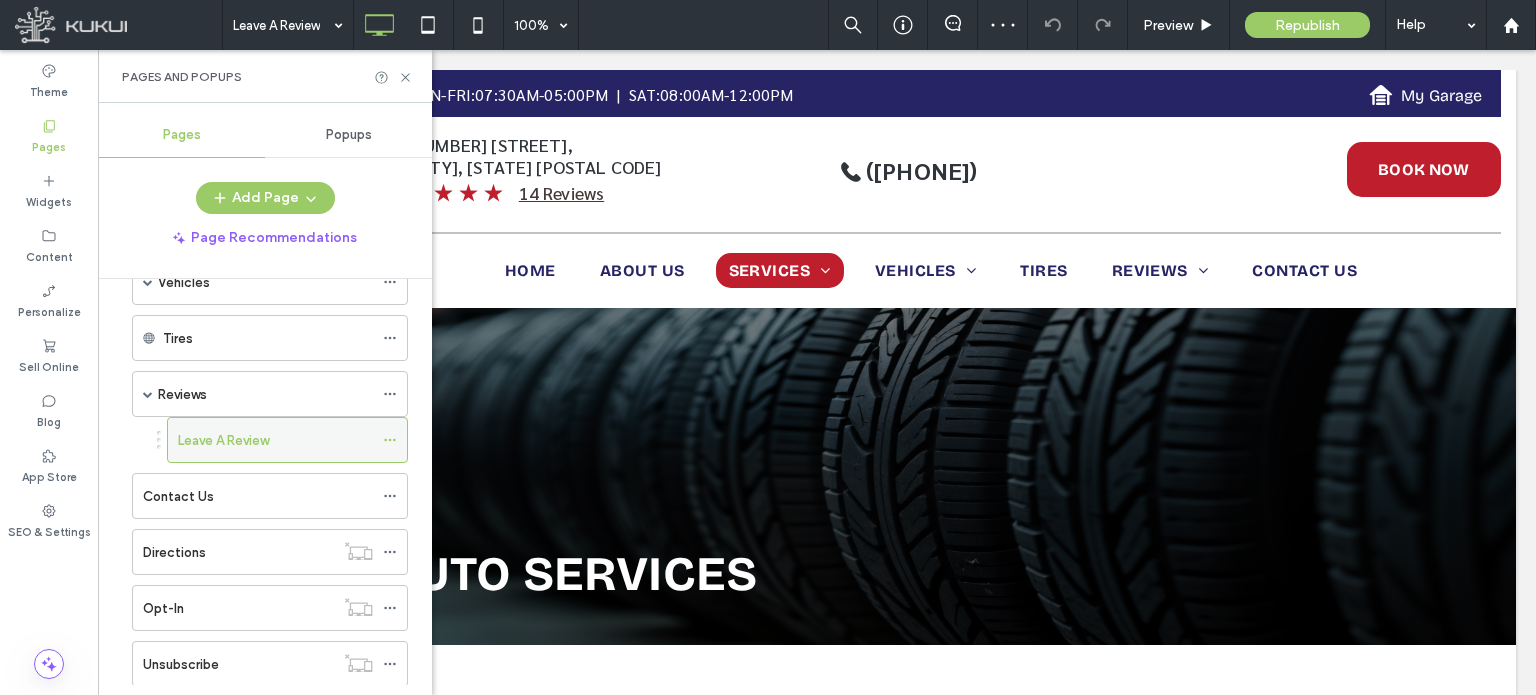 click 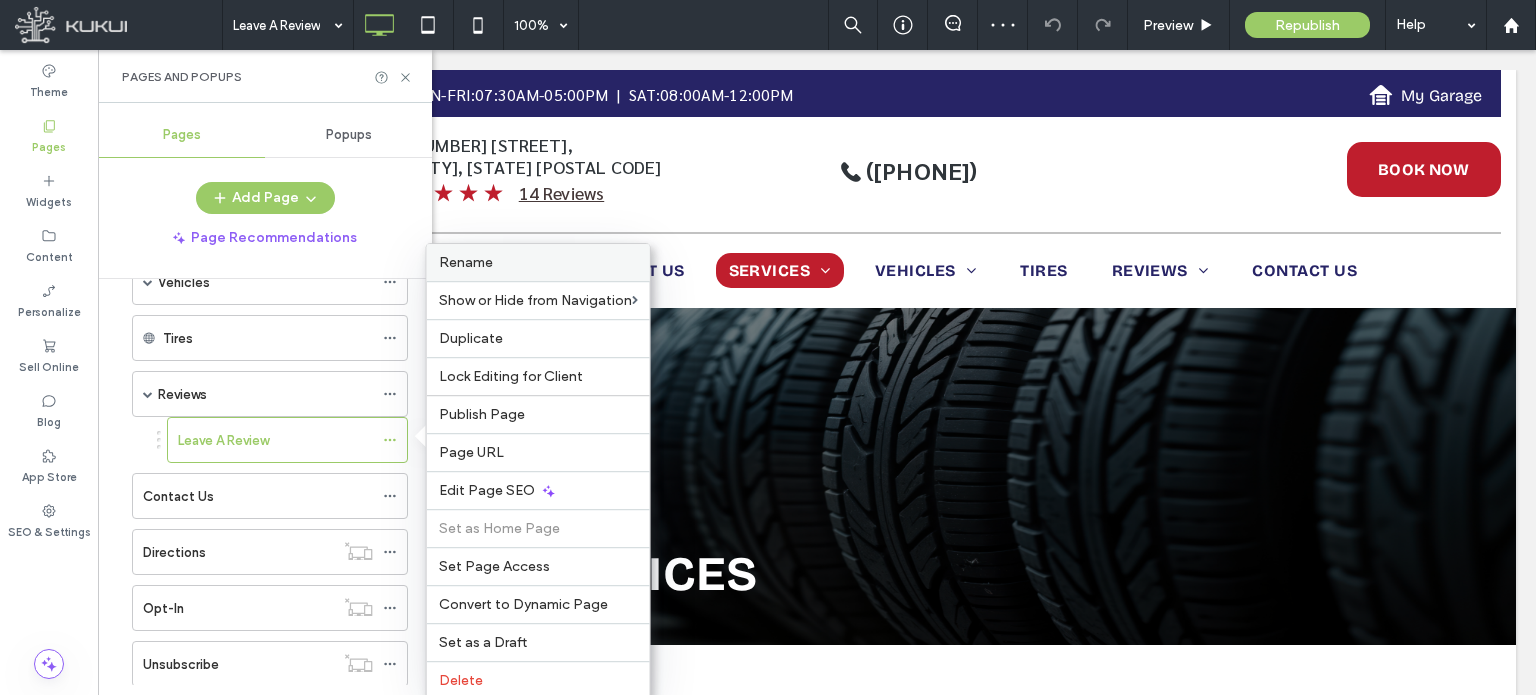 click on "Rename" at bounding box center (466, 262) 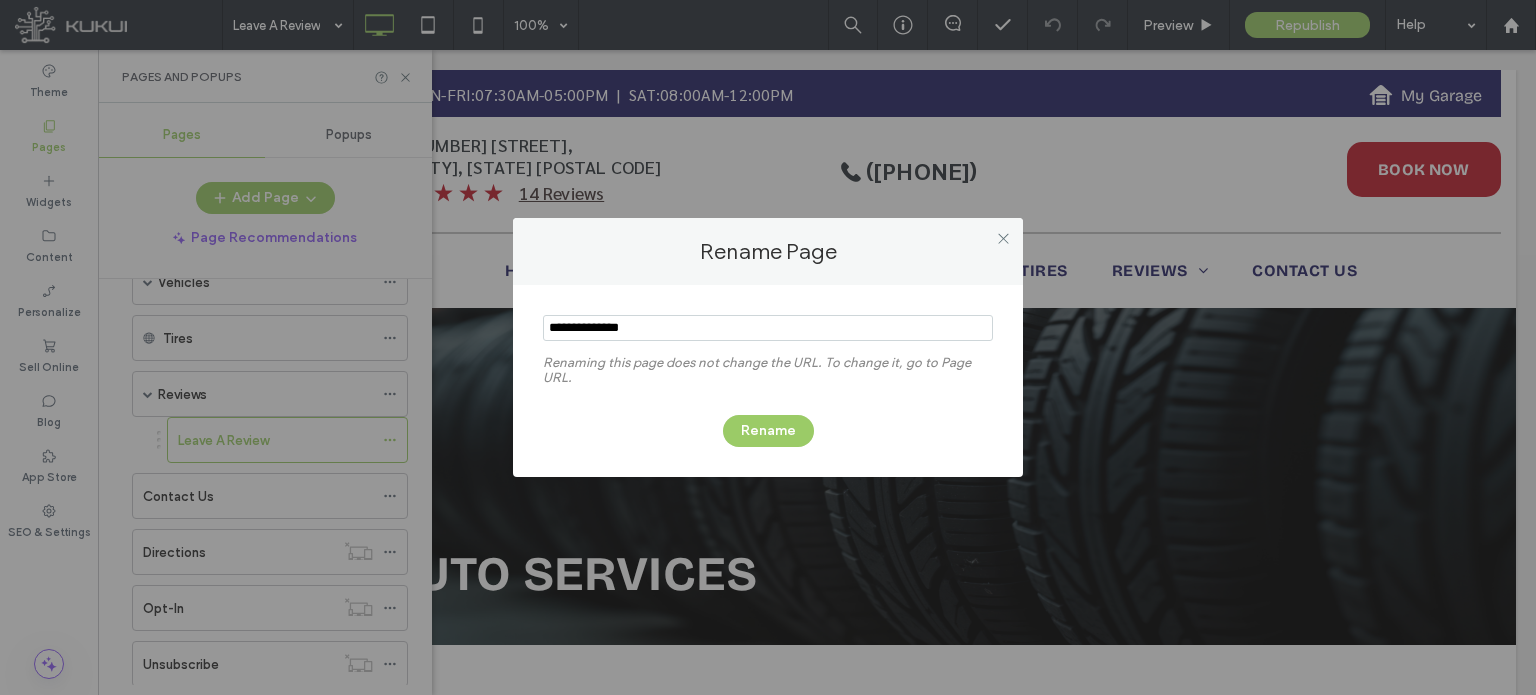 type on "**********" 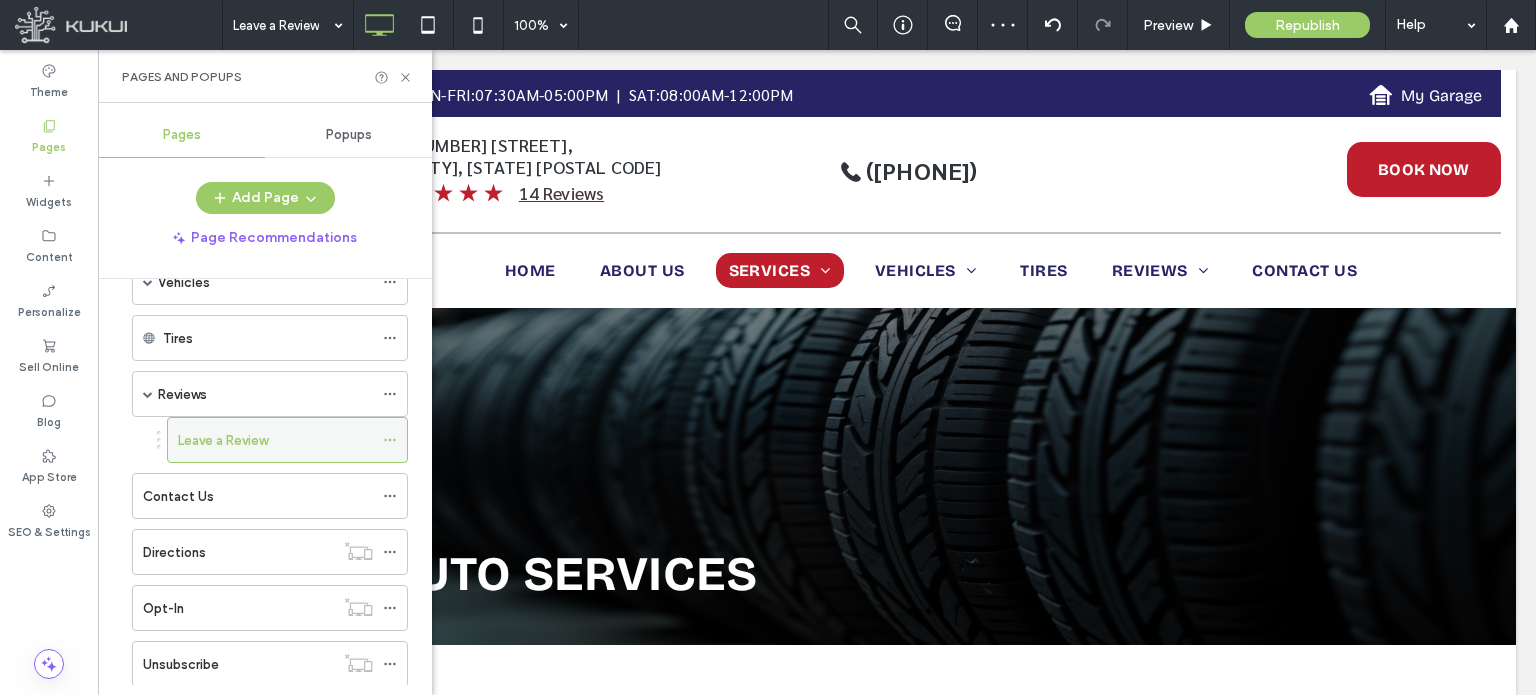 click 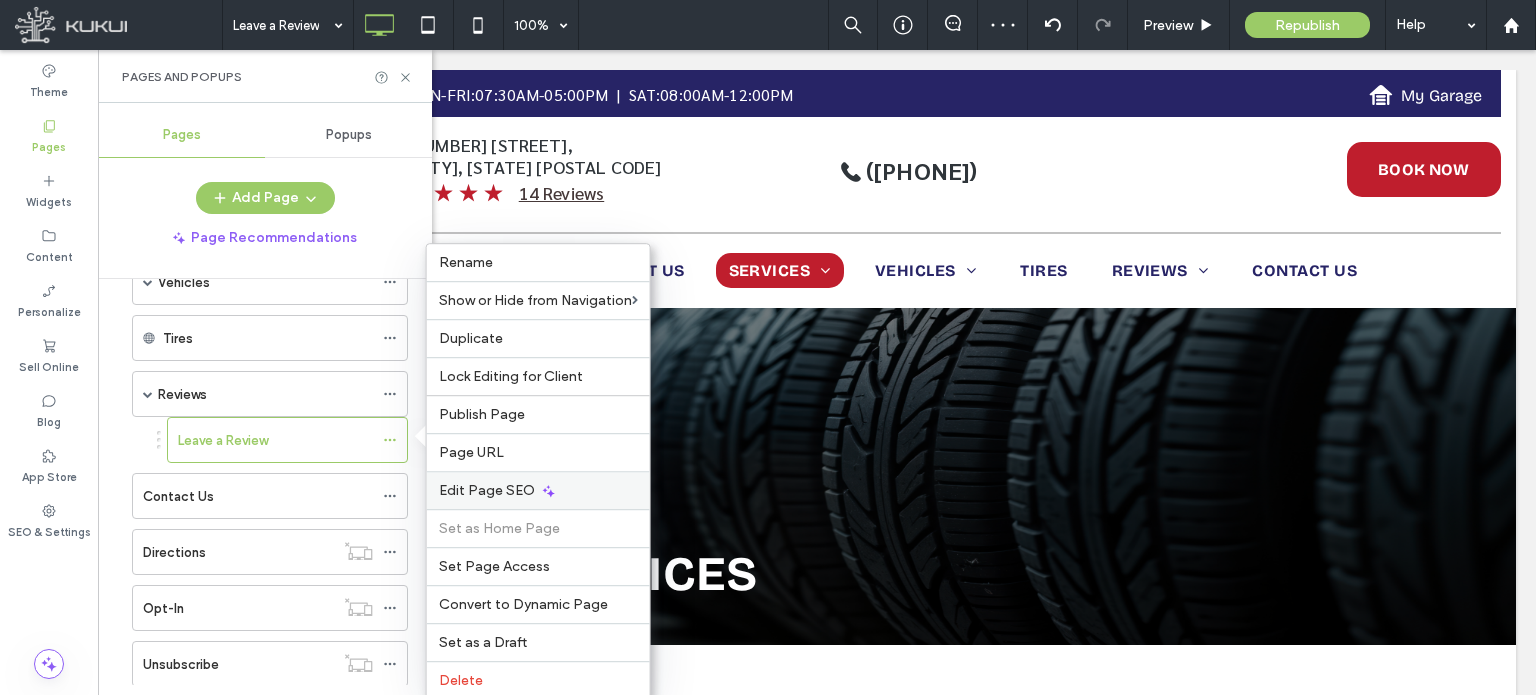 click on "Edit Page SEO" at bounding box center (487, 490) 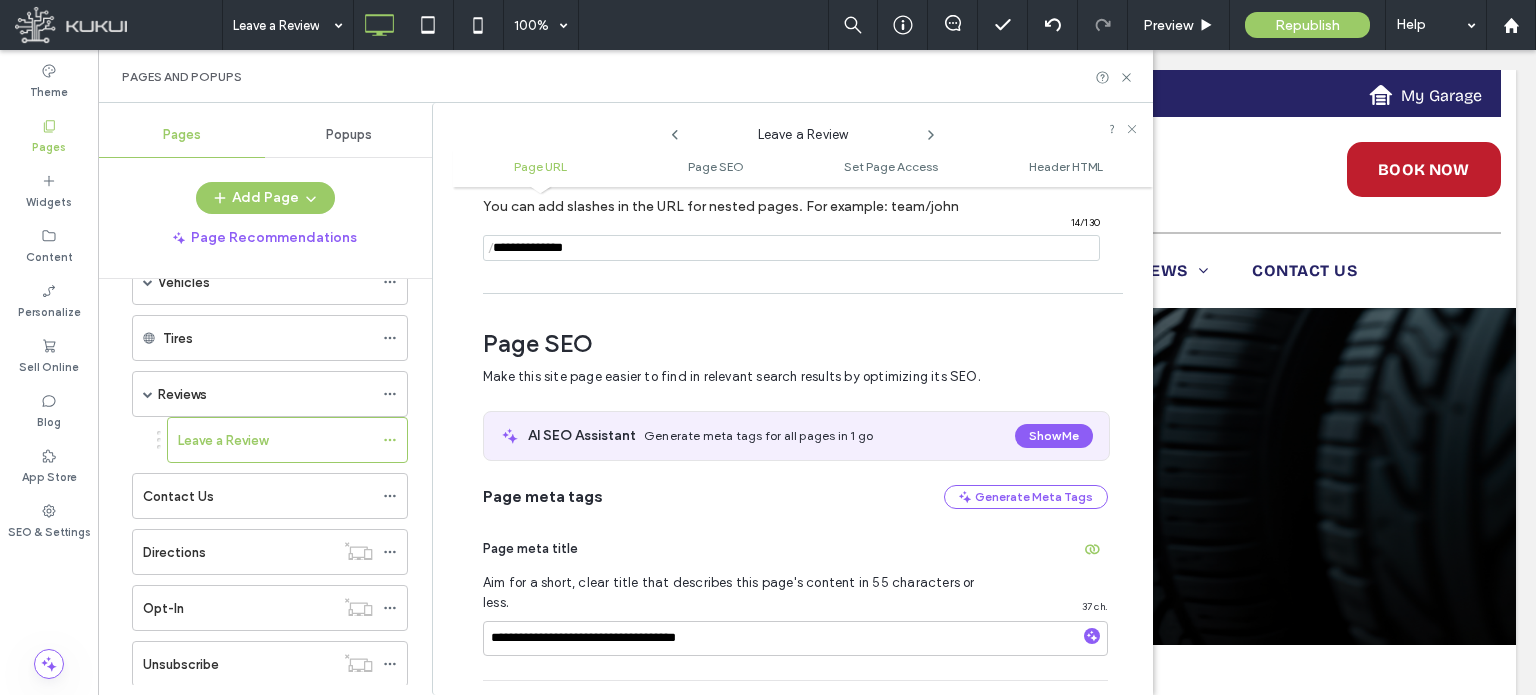 scroll, scrollTop: 274, scrollLeft: 0, axis: vertical 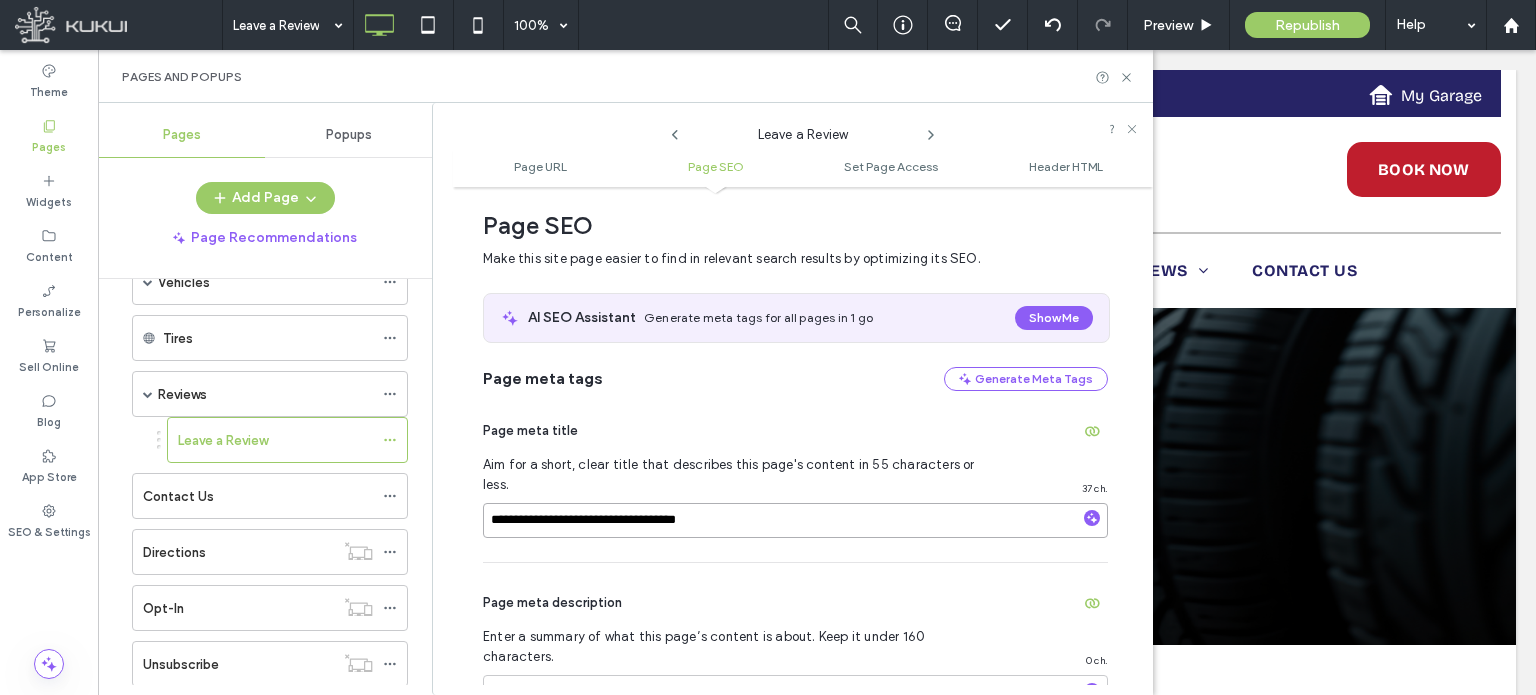 click on "**********" at bounding box center (795, 520) 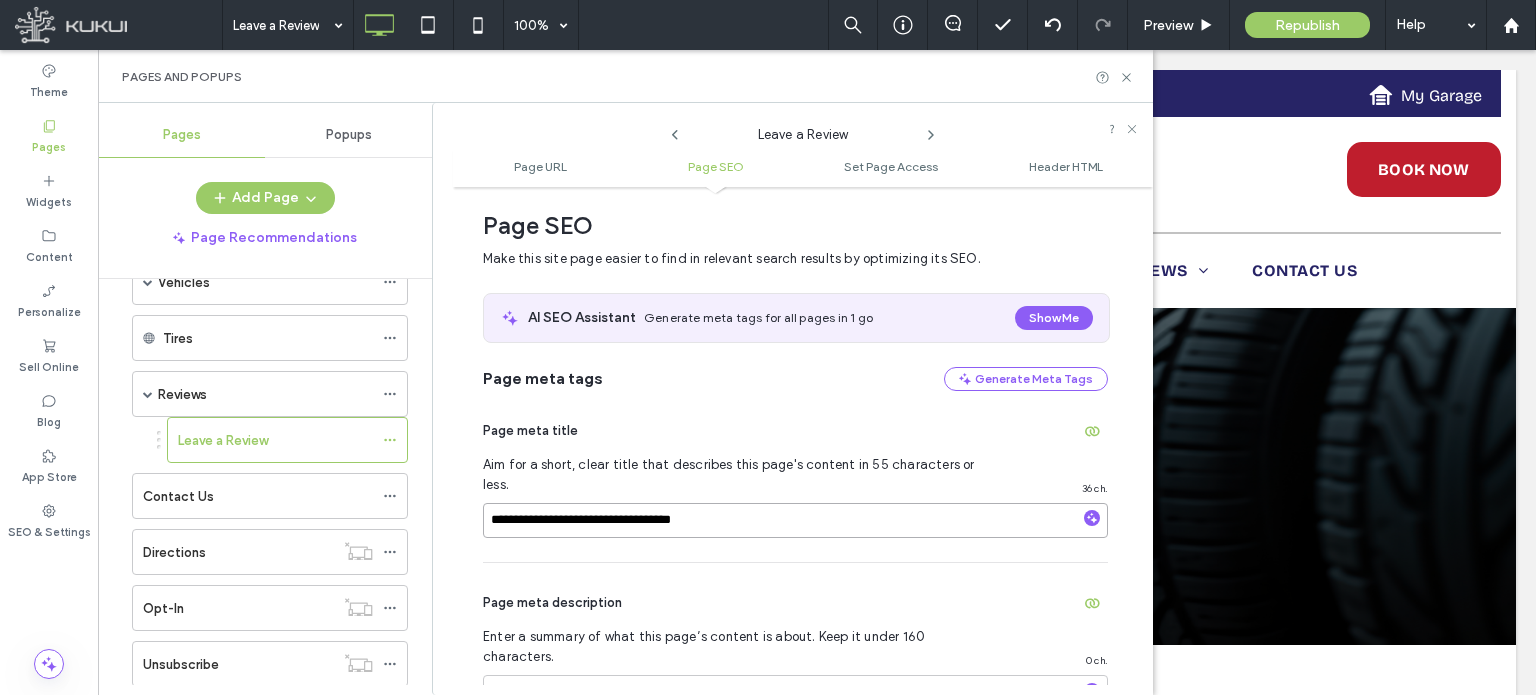 type on "**********" 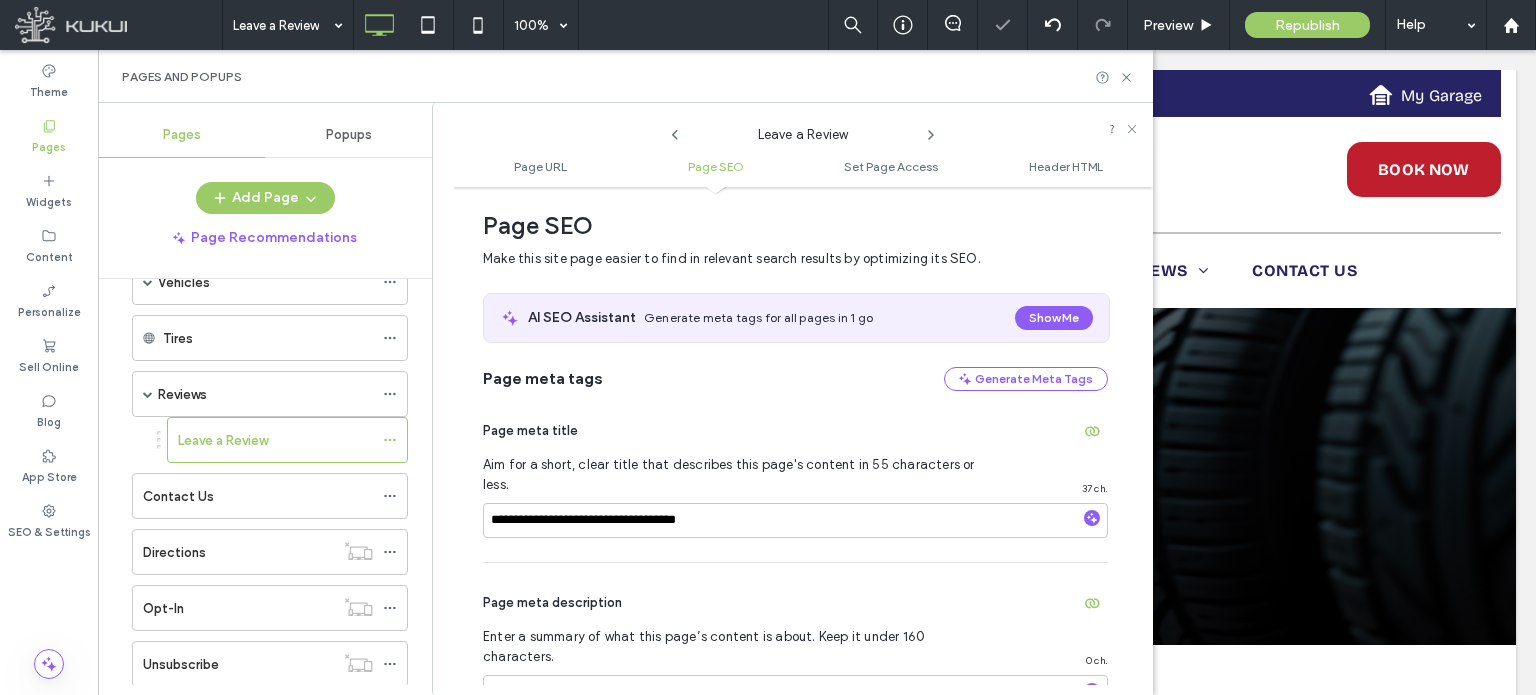 click on "Page meta description Enter a summary of what this page’s content is about. Keep it under 160 characters. 0   ch." at bounding box center [795, 681] 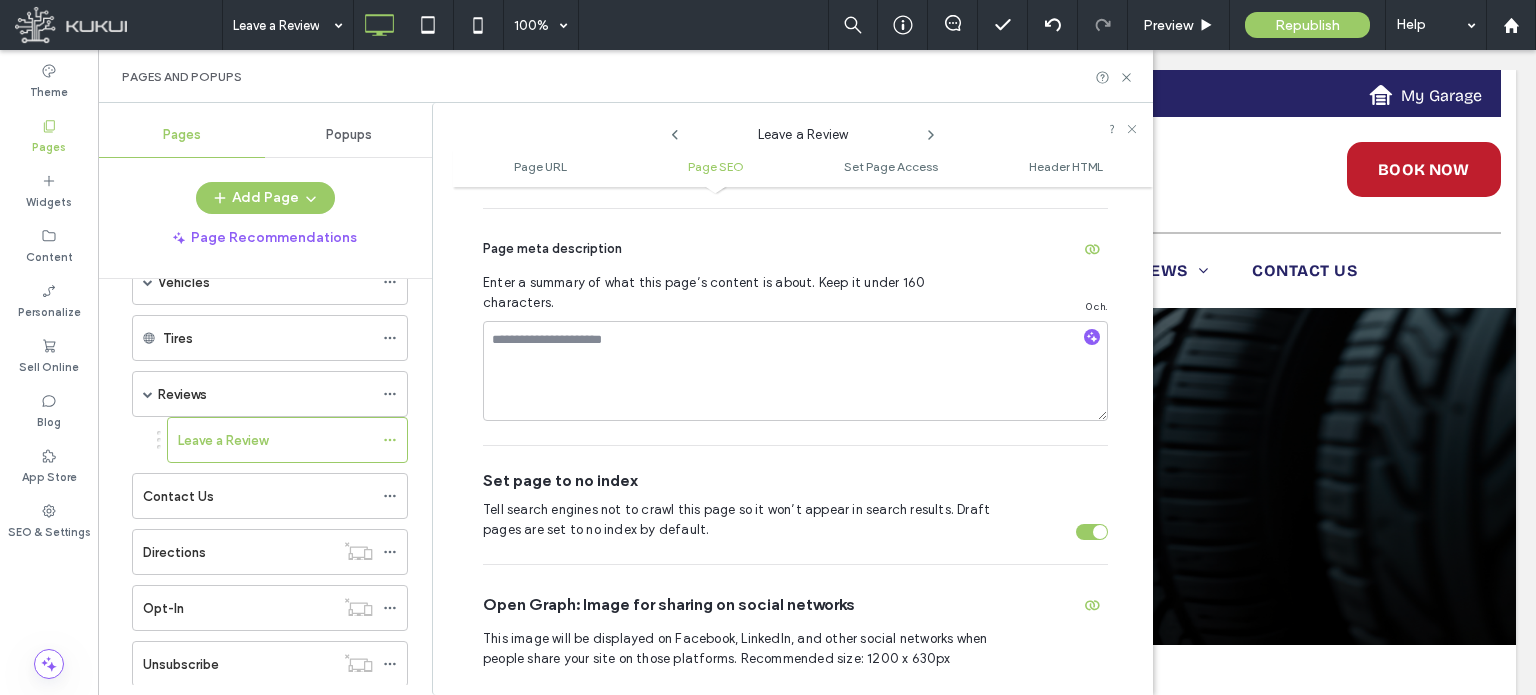 scroll, scrollTop: 655, scrollLeft: 0, axis: vertical 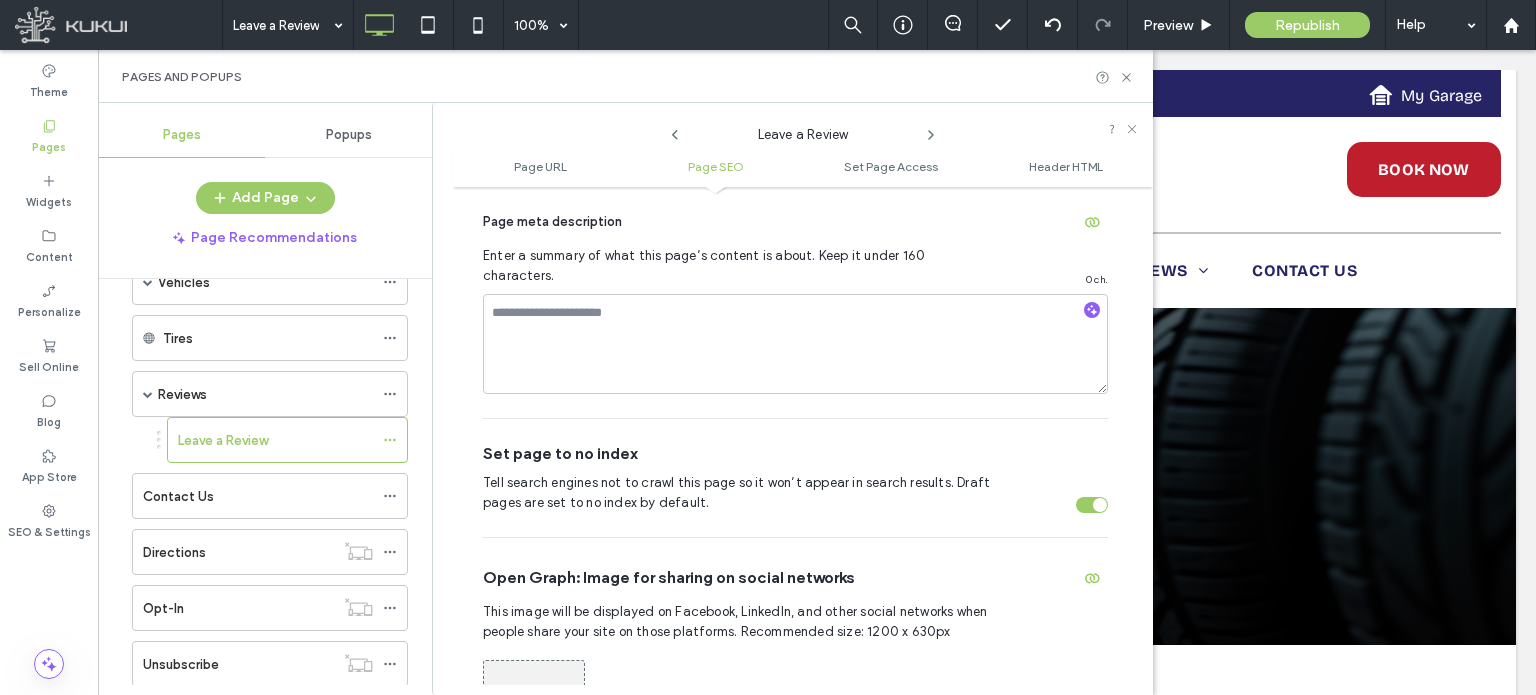 click at bounding box center (1092, 505) 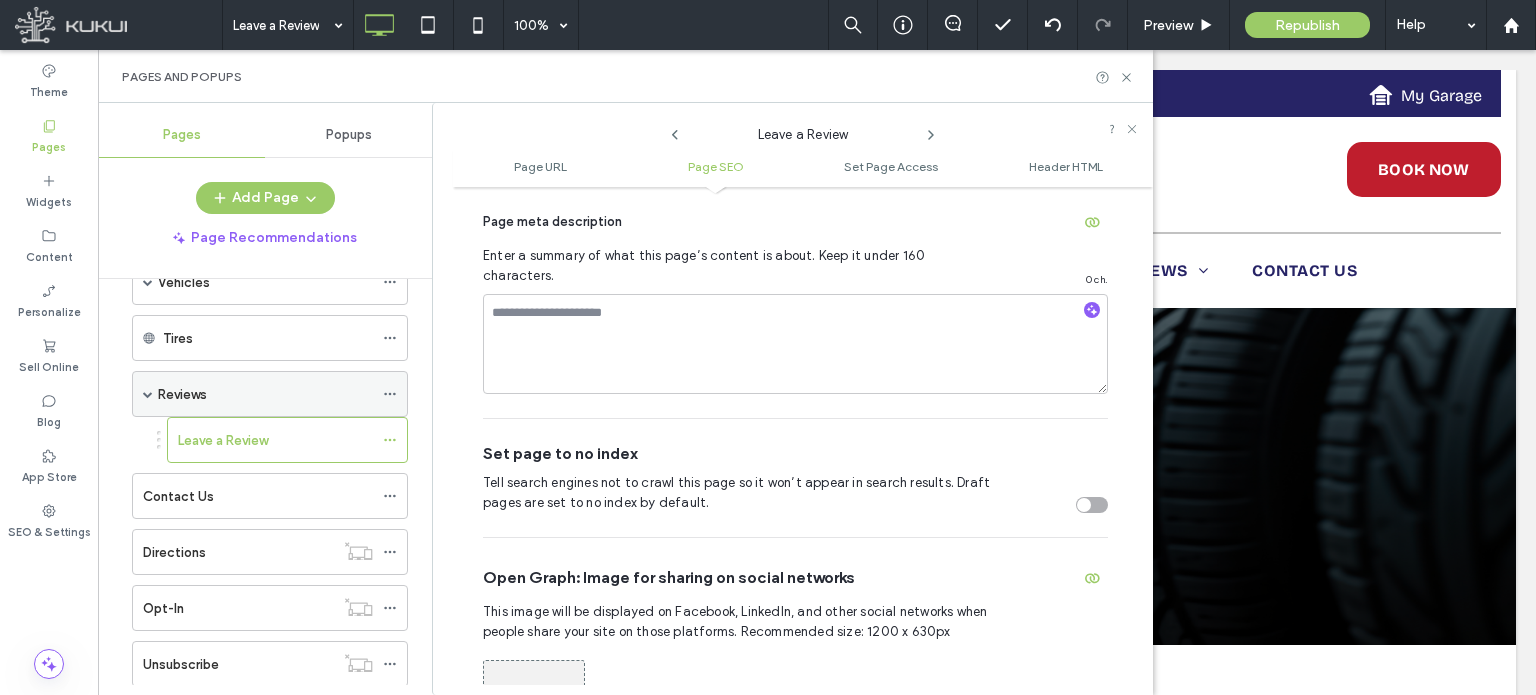 click at bounding box center [148, 394] 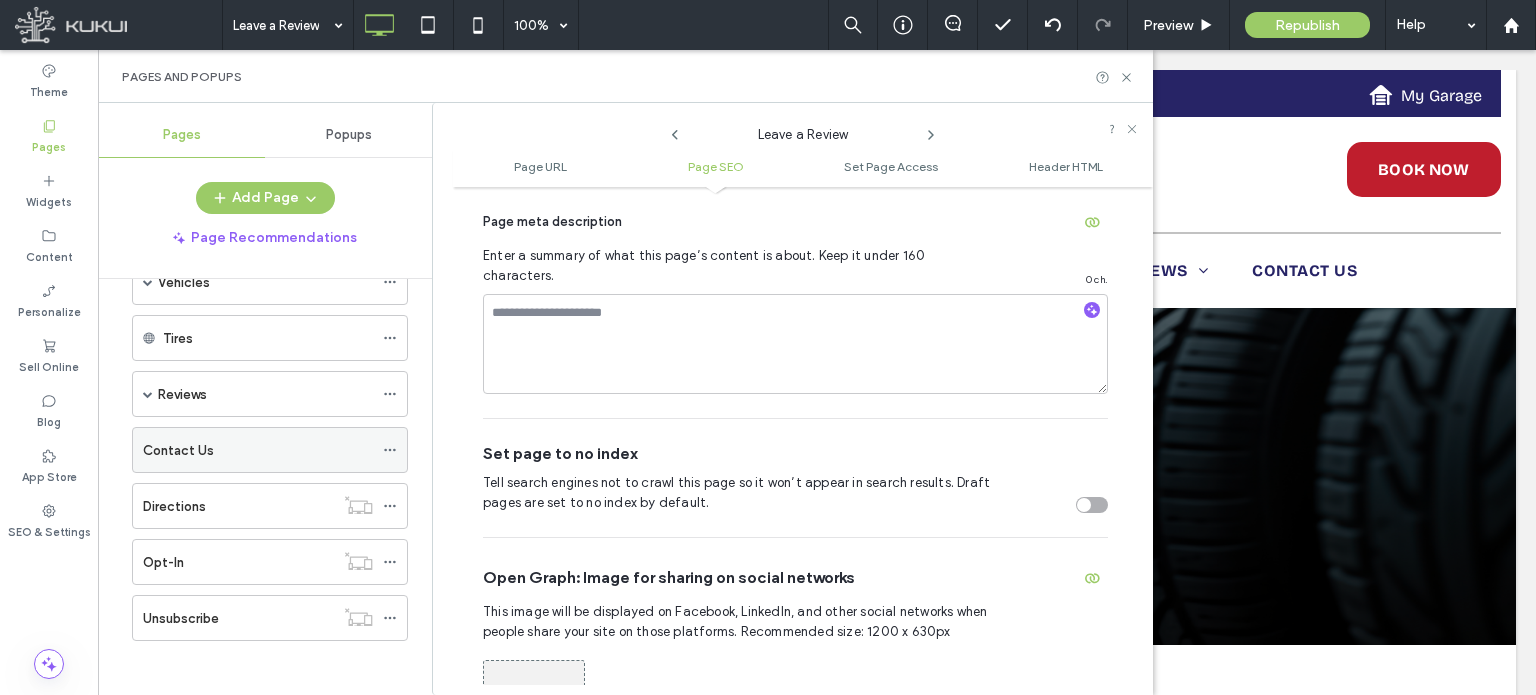 click on "Contact Us" at bounding box center [258, 450] 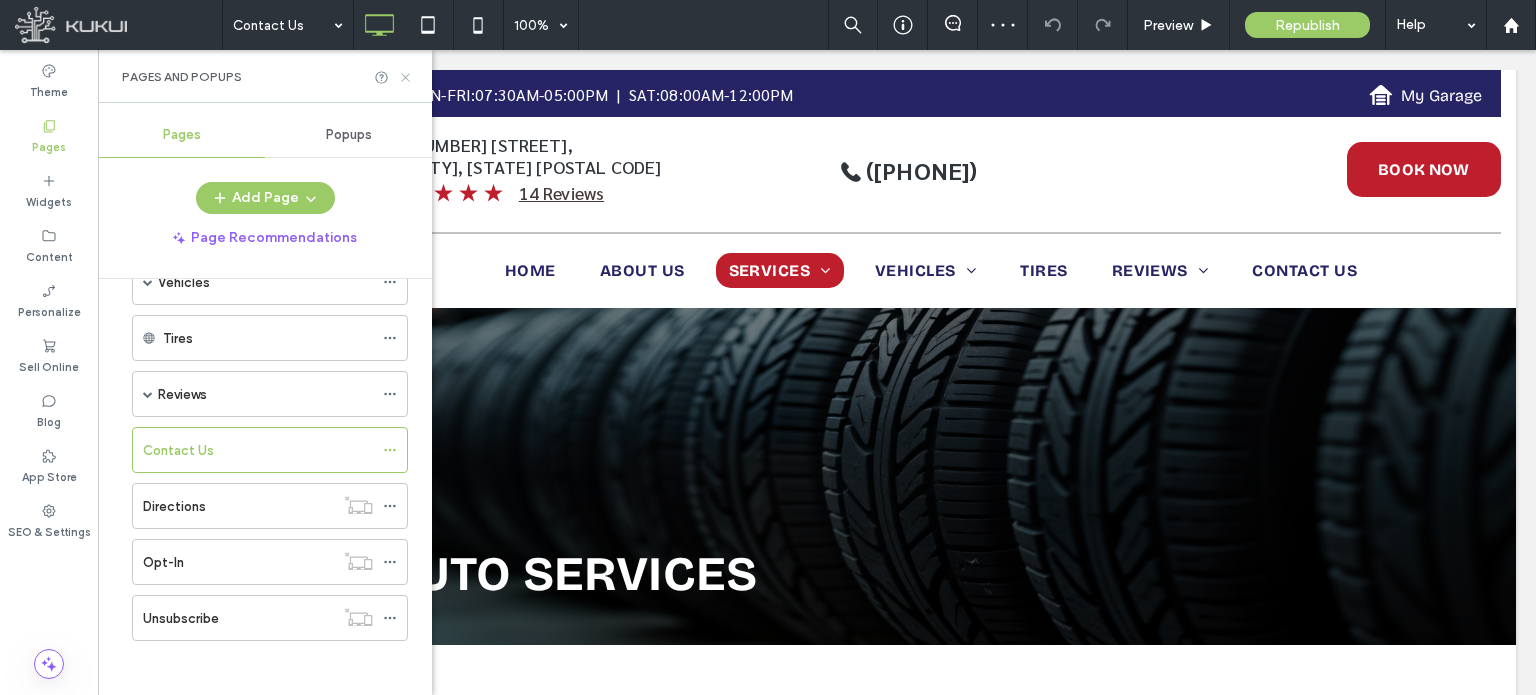 click 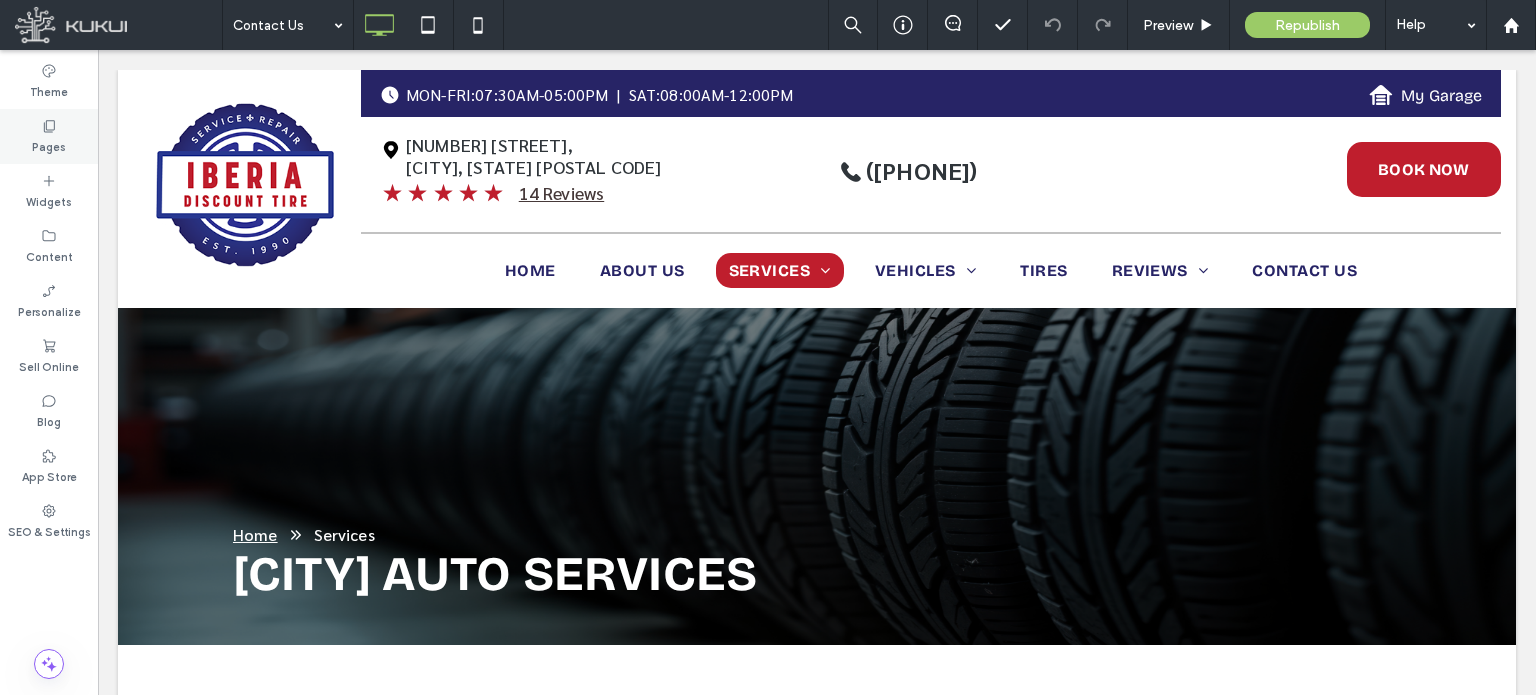 click 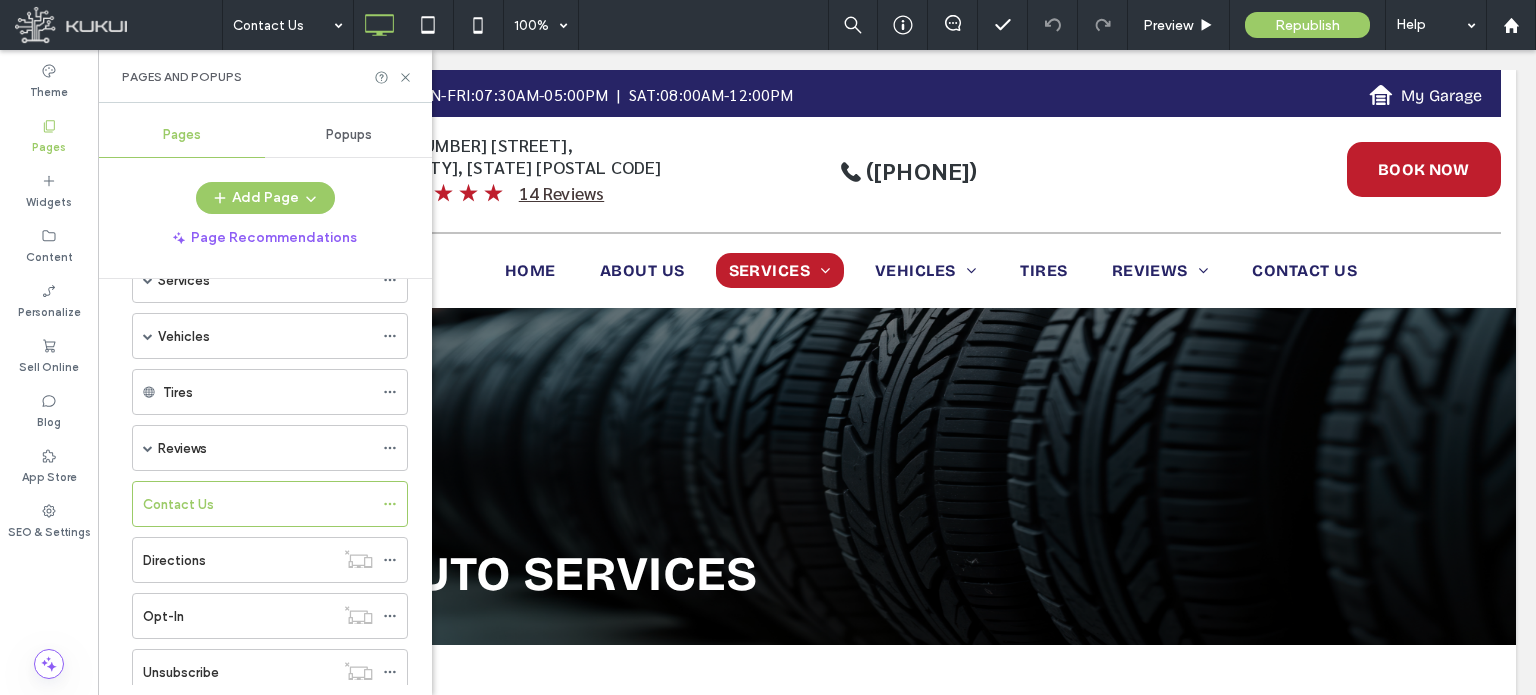 scroll, scrollTop: 278, scrollLeft: 0, axis: vertical 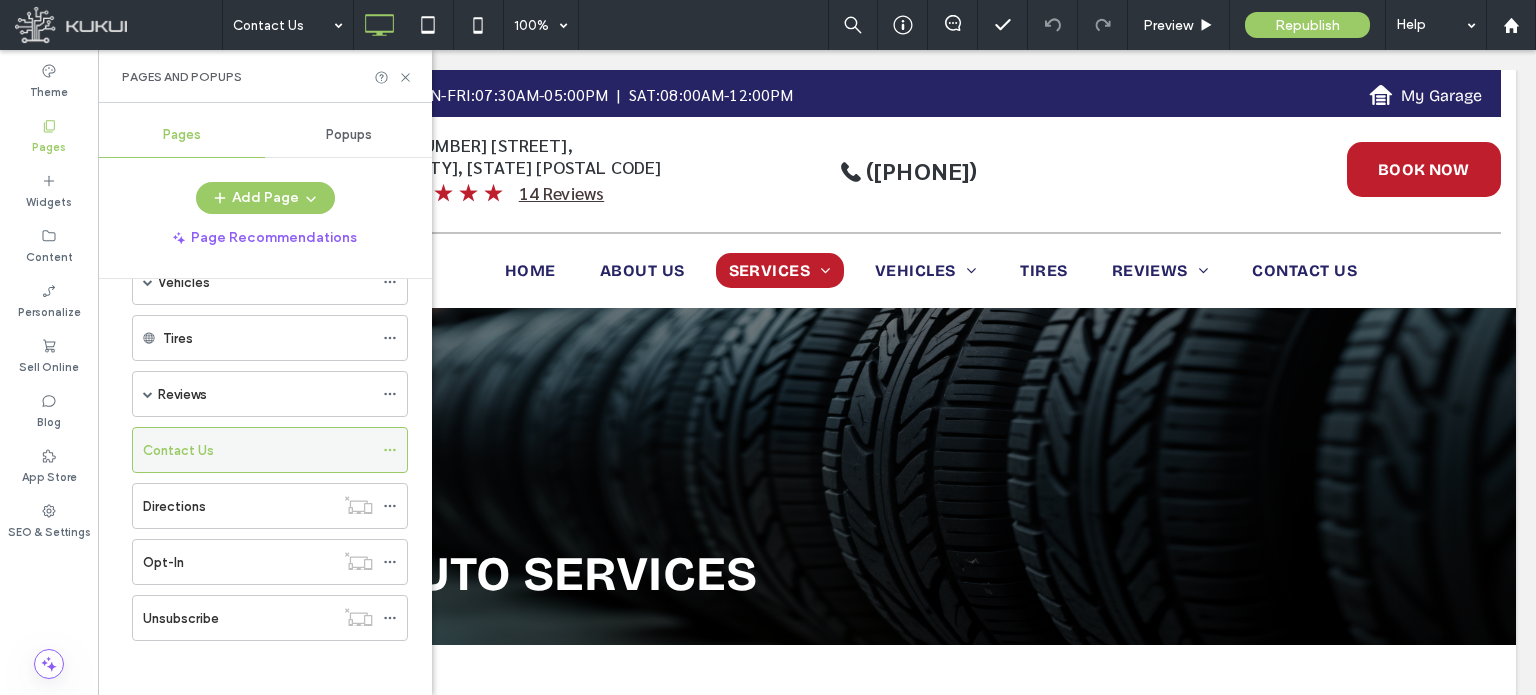 click 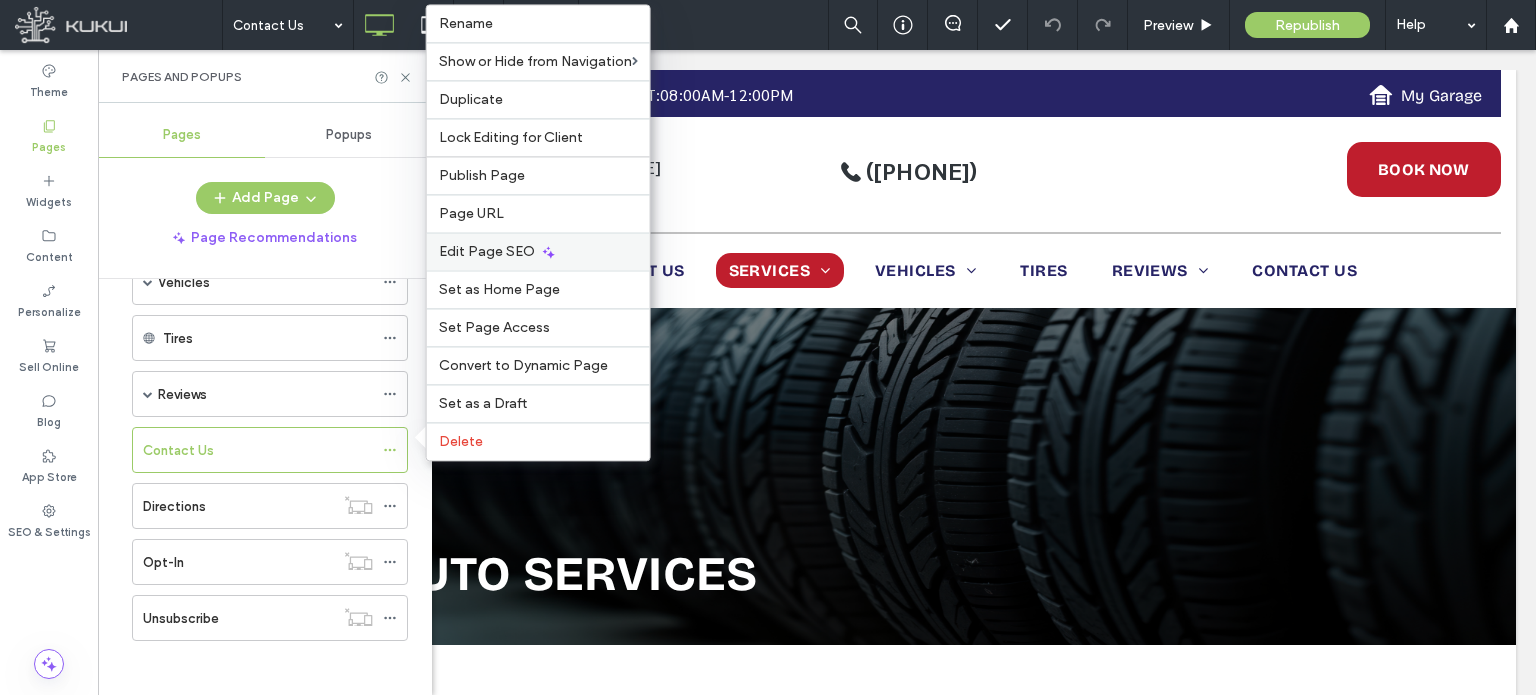 click on "Edit Page SEO" at bounding box center (487, 251) 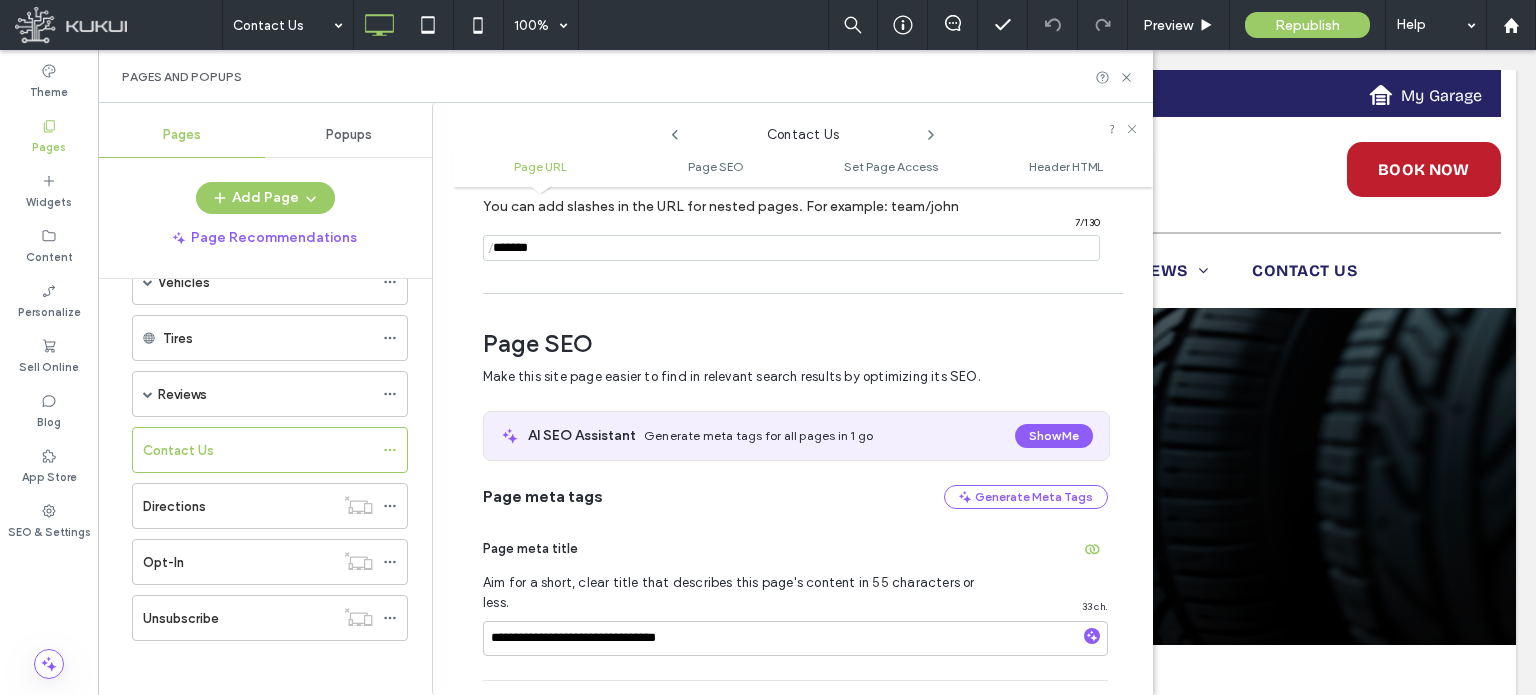 scroll, scrollTop: 274, scrollLeft: 0, axis: vertical 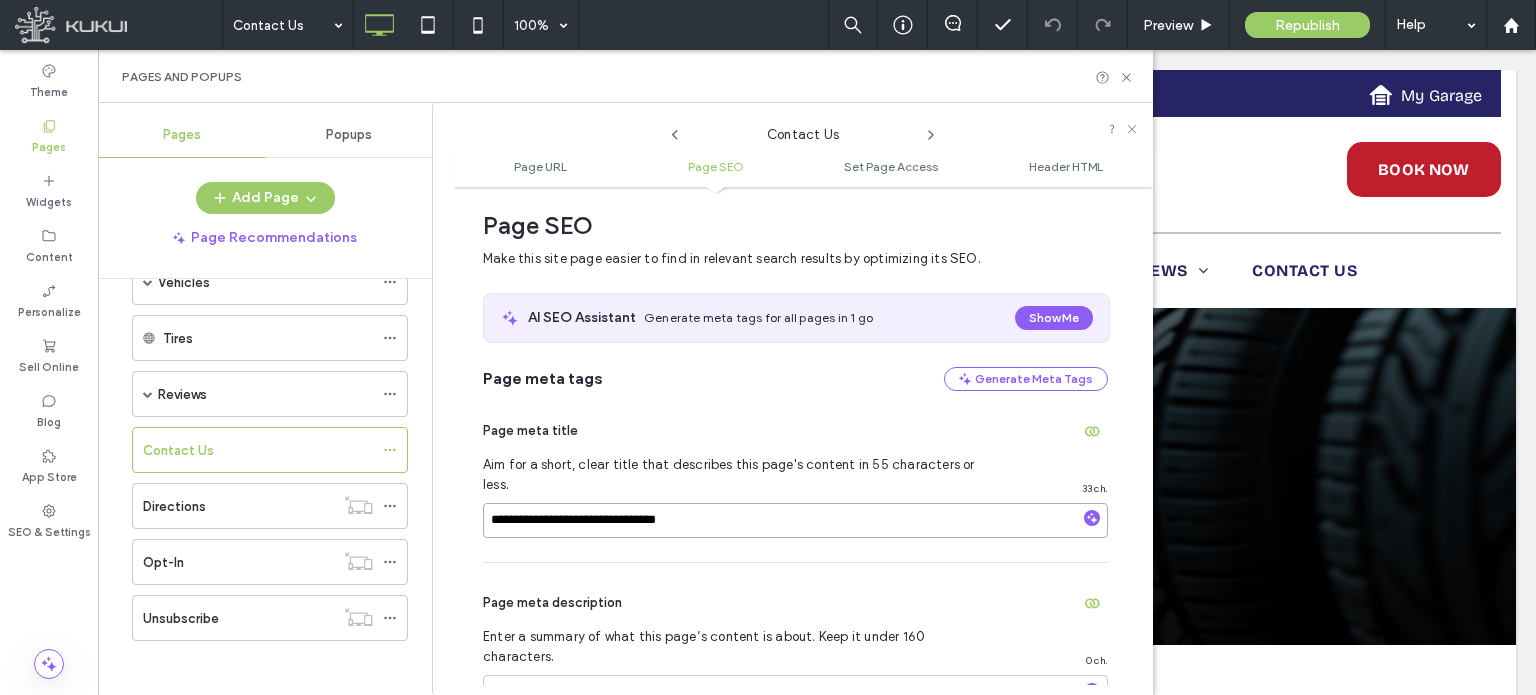 click on "**********" at bounding box center [795, 520] 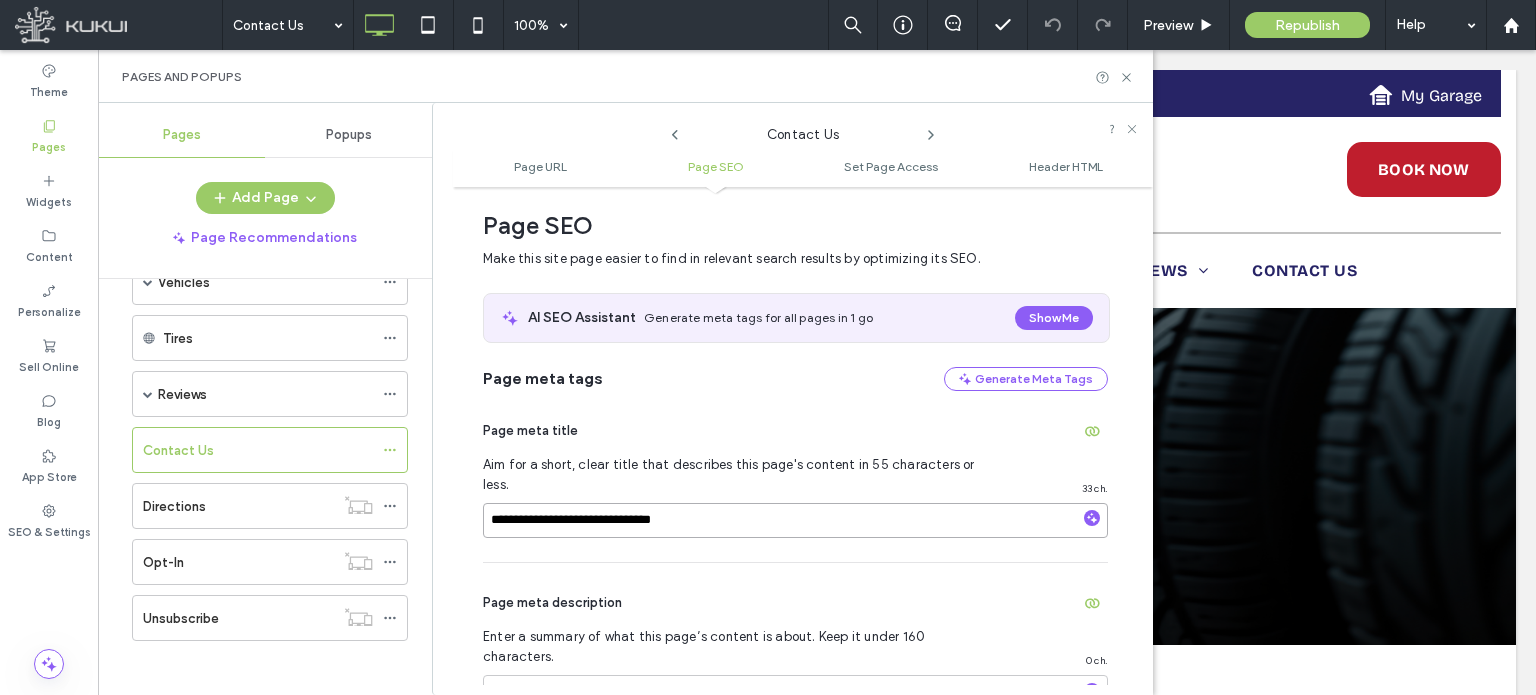 type on "**********" 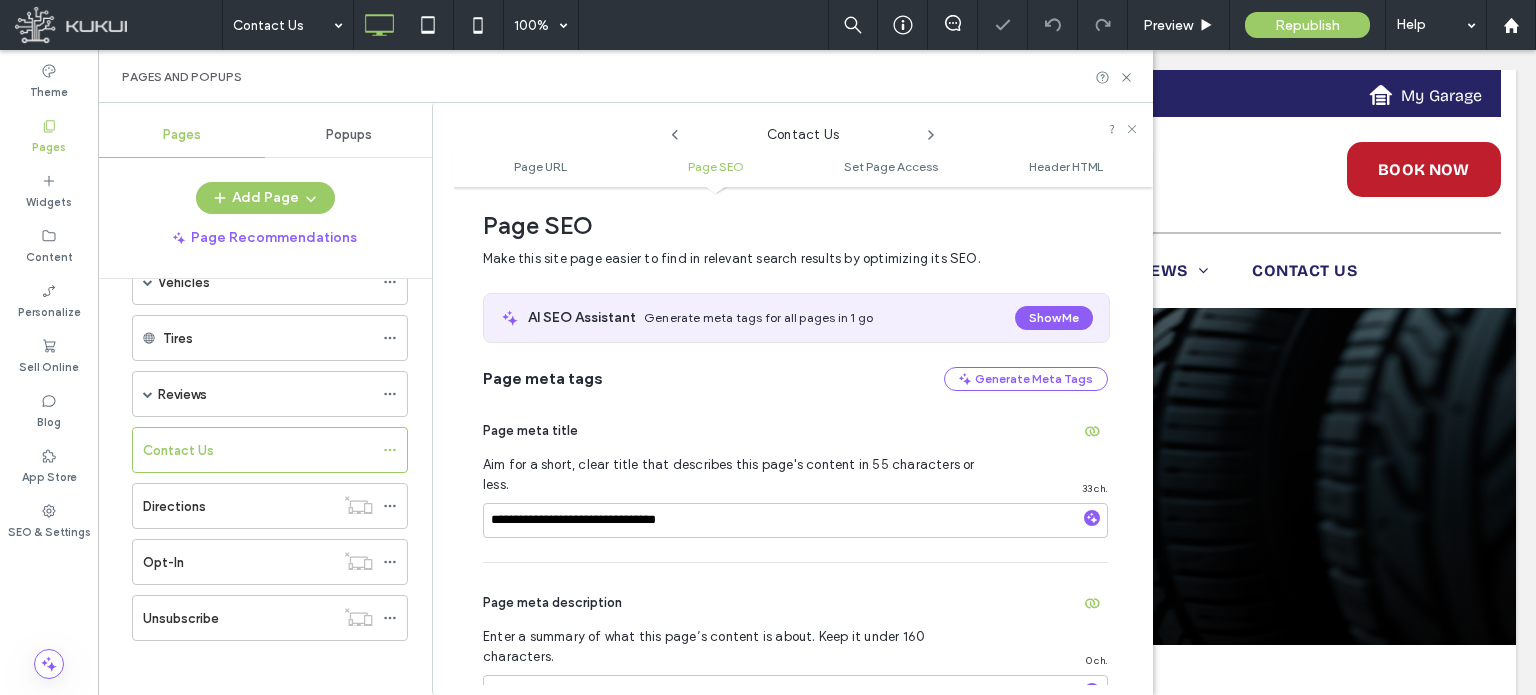 click on "Page meta description Enter a summary of what this page’s content is about. Keep it under 160 characters. 0   ch." at bounding box center [795, 681] 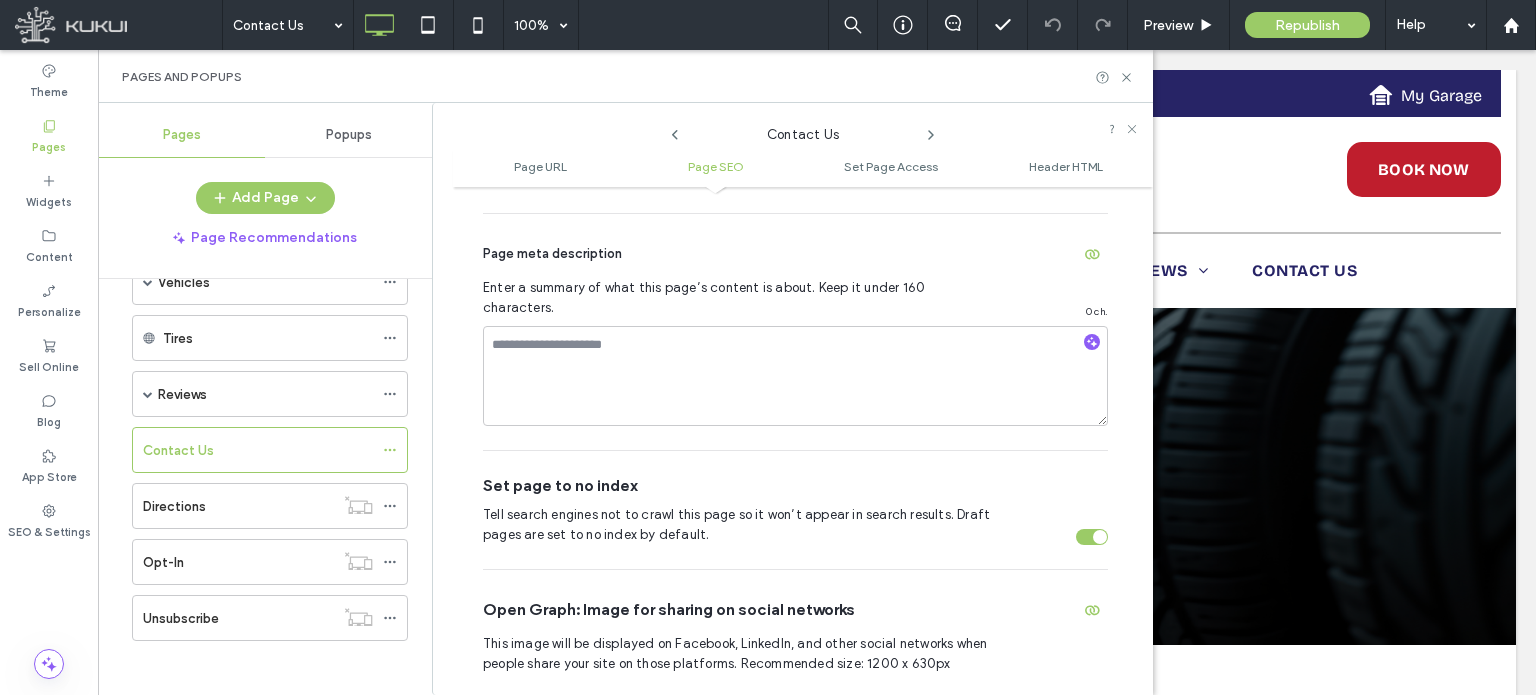 scroll, scrollTop: 640, scrollLeft: 0, axis: vertical 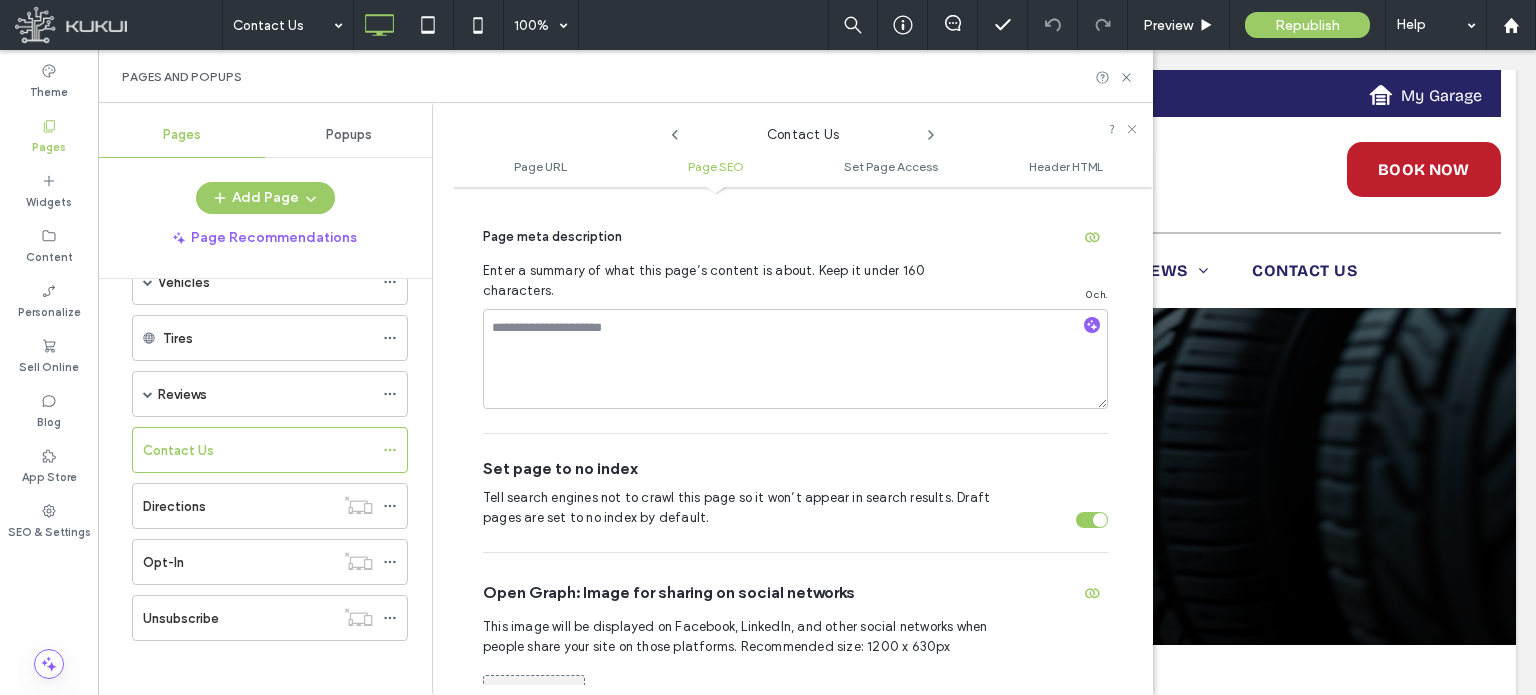 click at bounding box center [1092, 520] 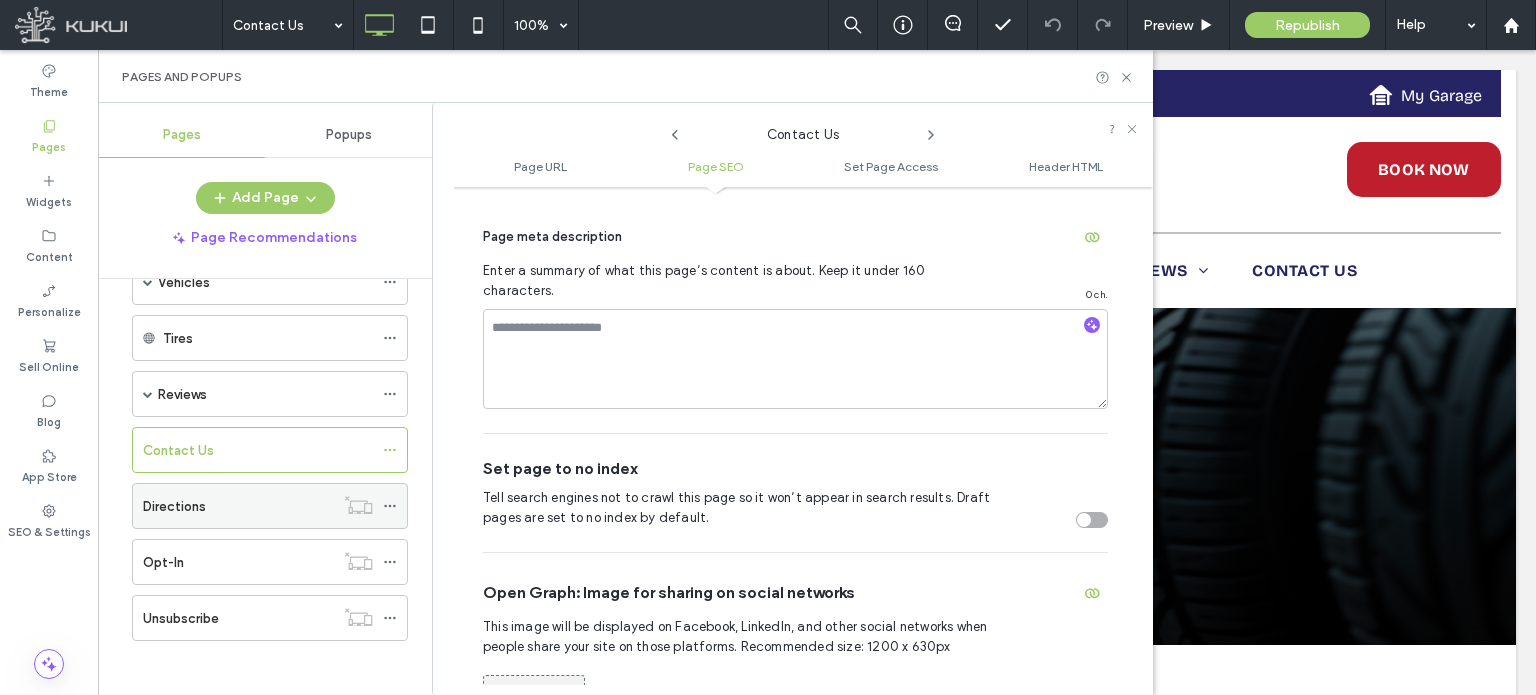 click on "Directions" at bounding box center [238, 506] 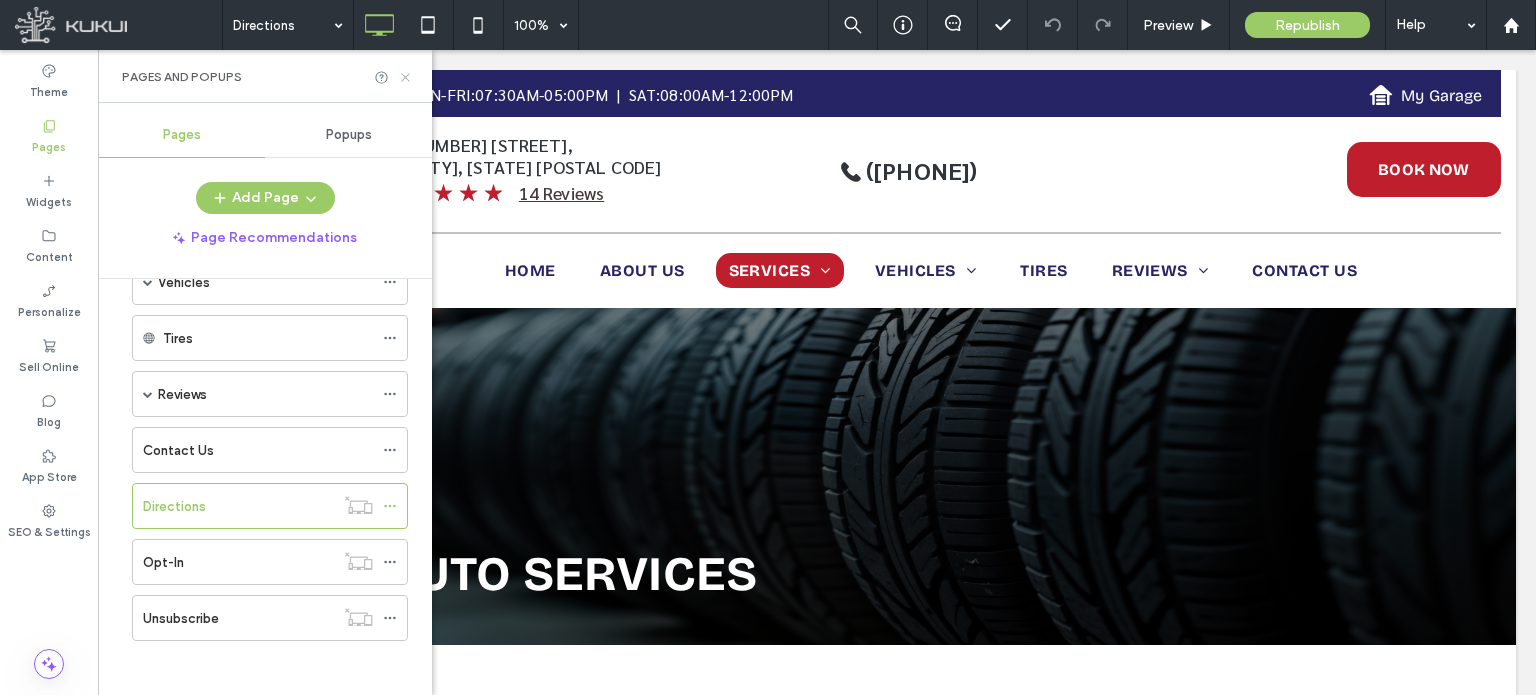 click 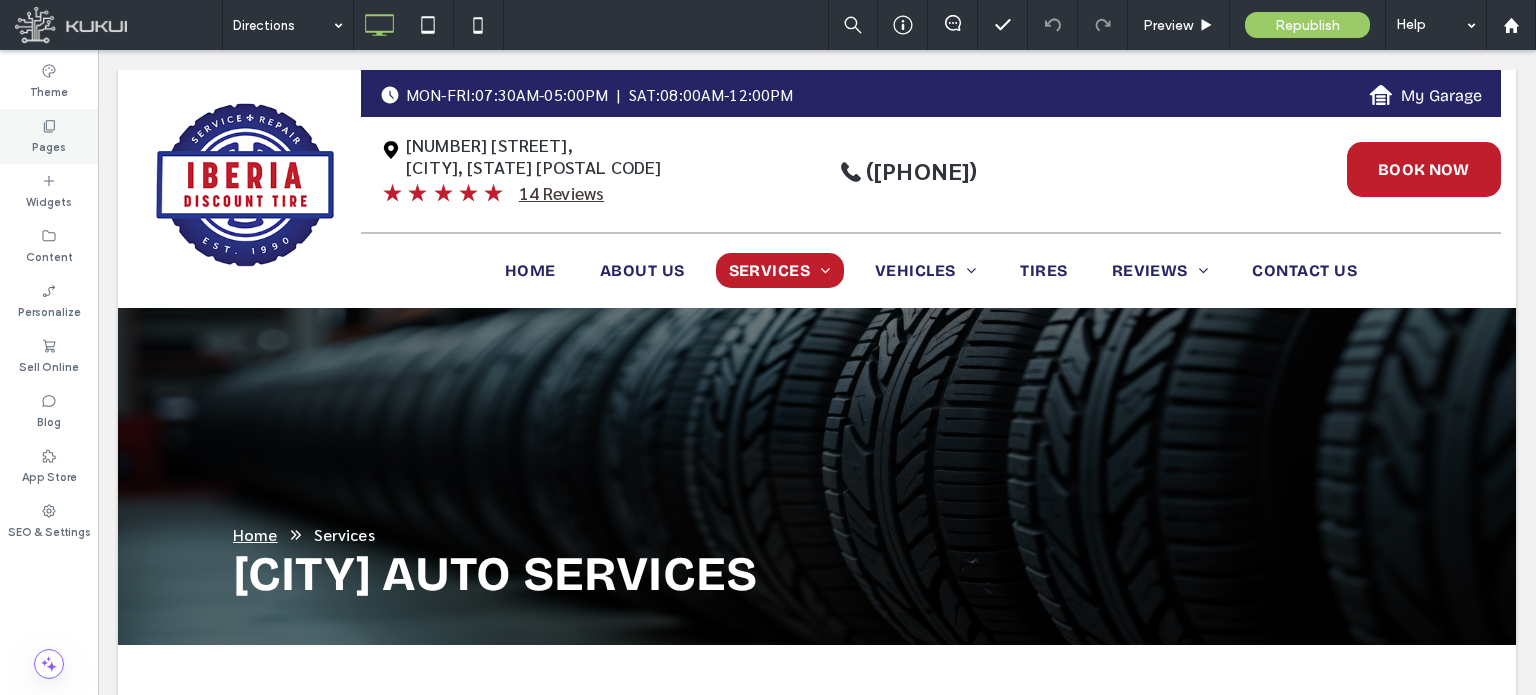 click 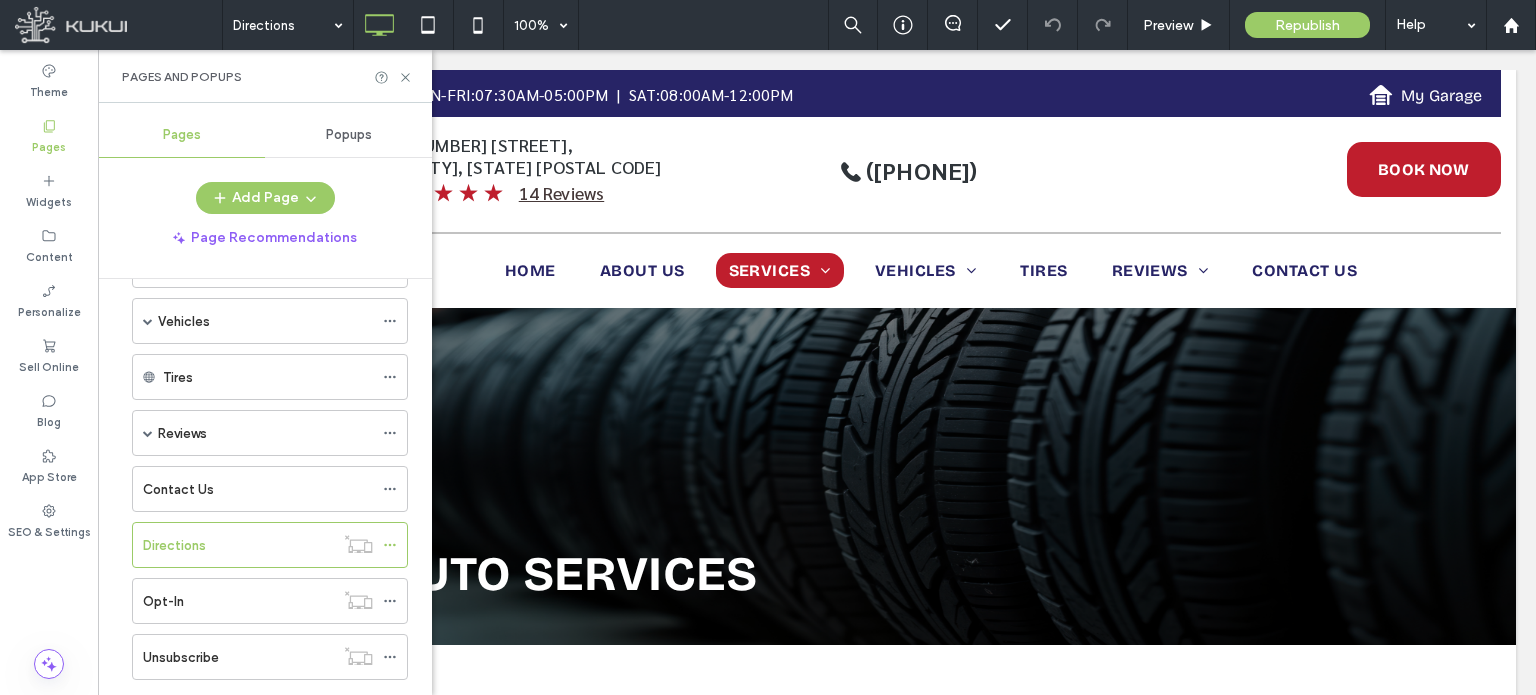 scroll, scrollTop: 278, scrollLeft: 0, axis: vertical 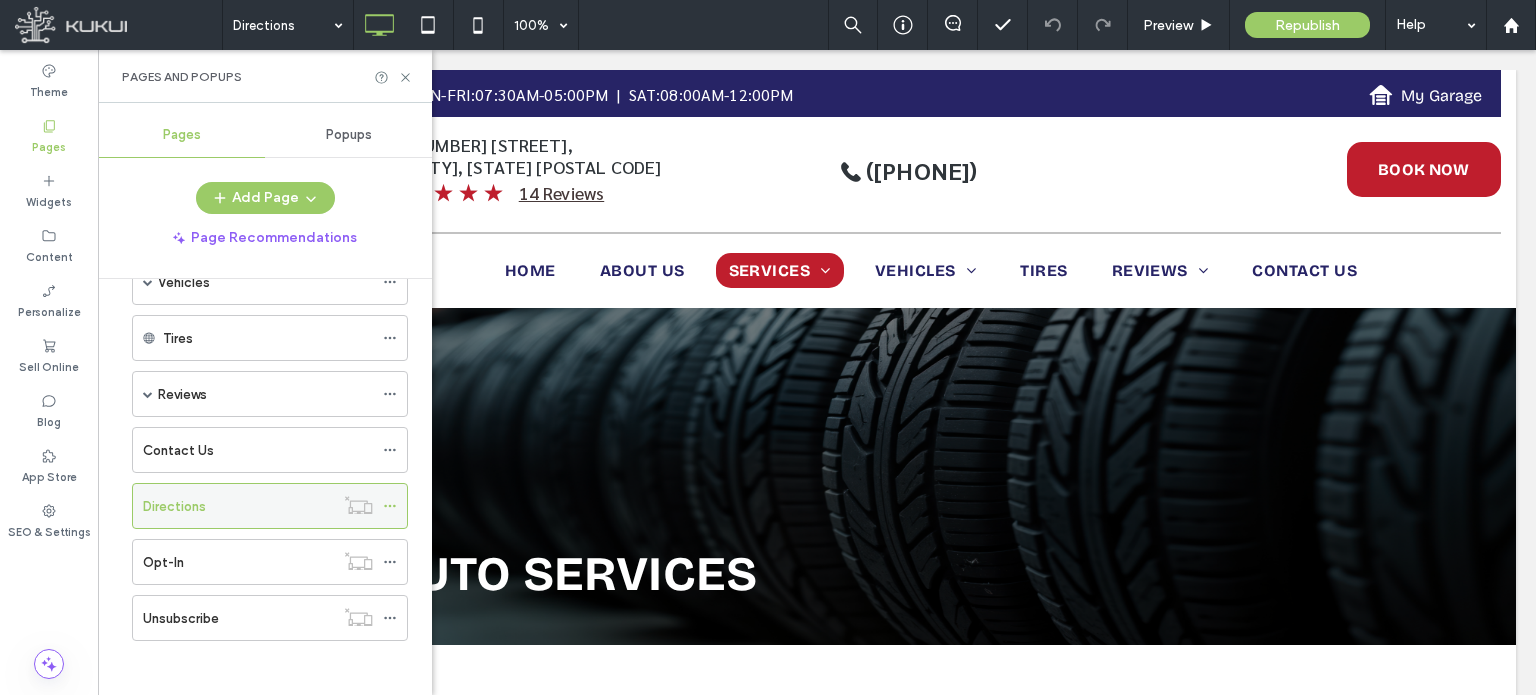 click 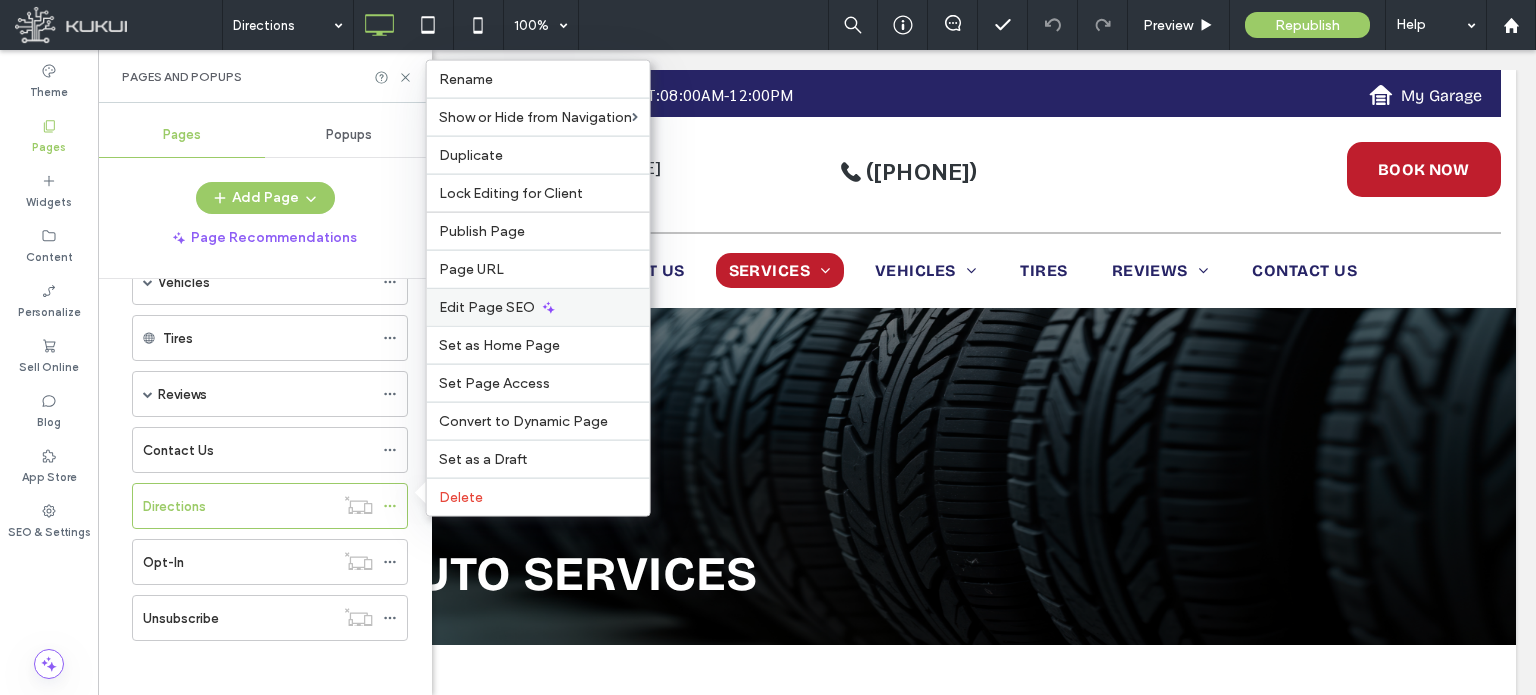 click on "Edit Page SEO" at bounding box center (487, 307) 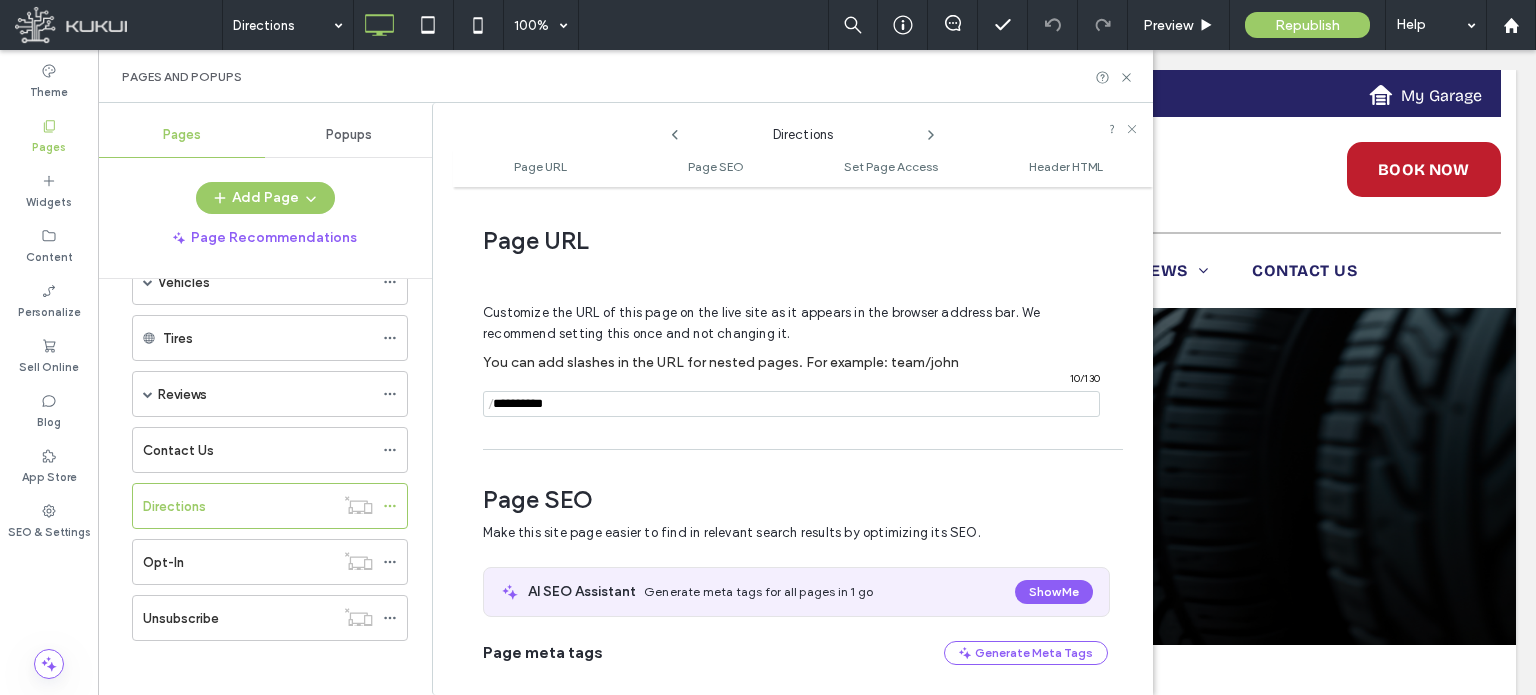 scroll, scrollTop: 274, scrollLeft: 0, axis: vertical 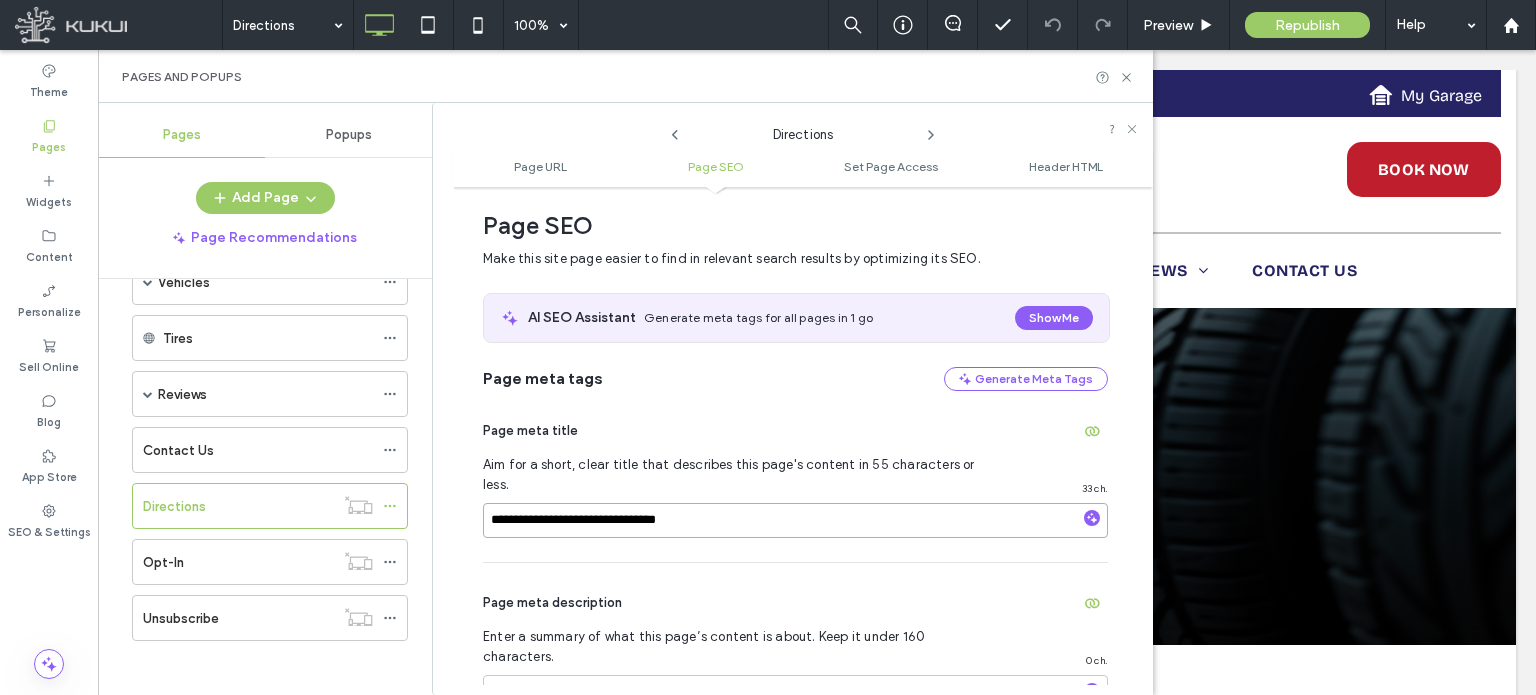 click on "**********" at bounding box center (795, 520) 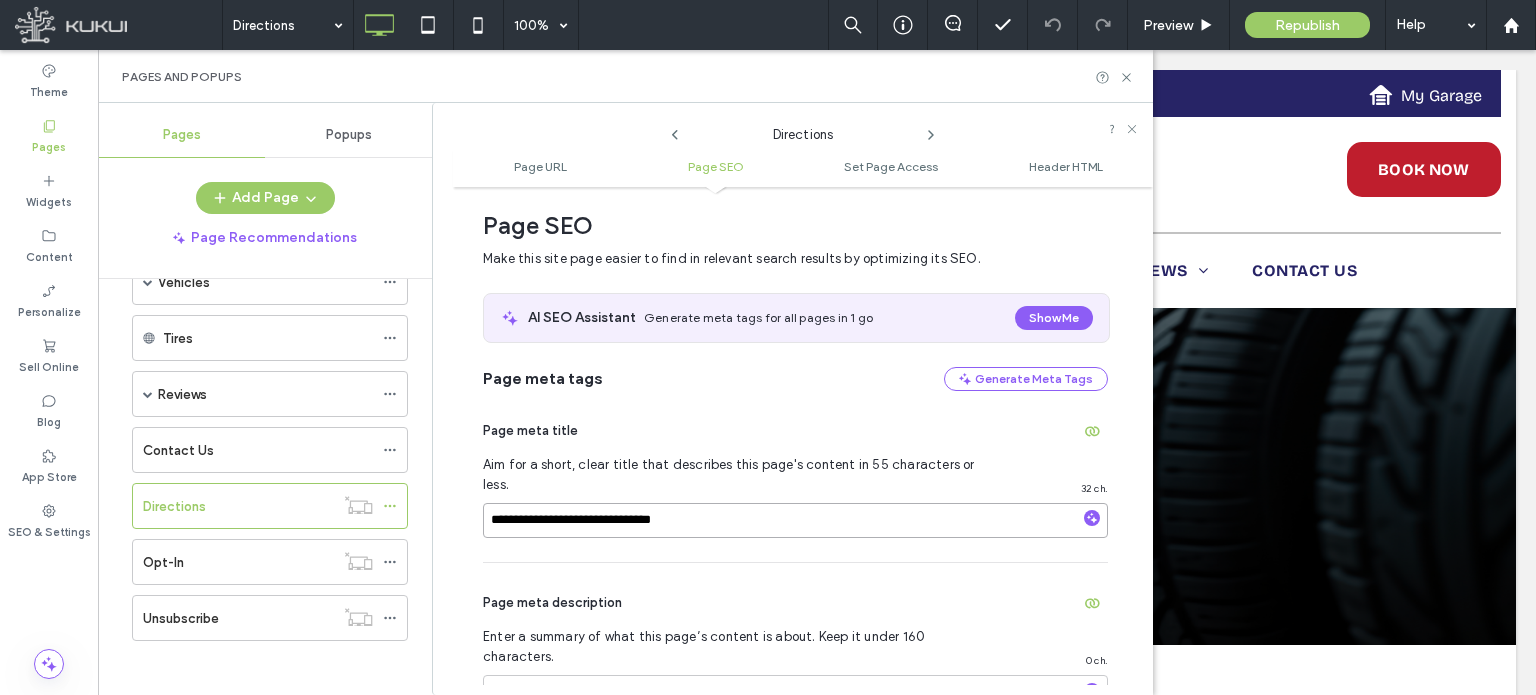 type on "**********" 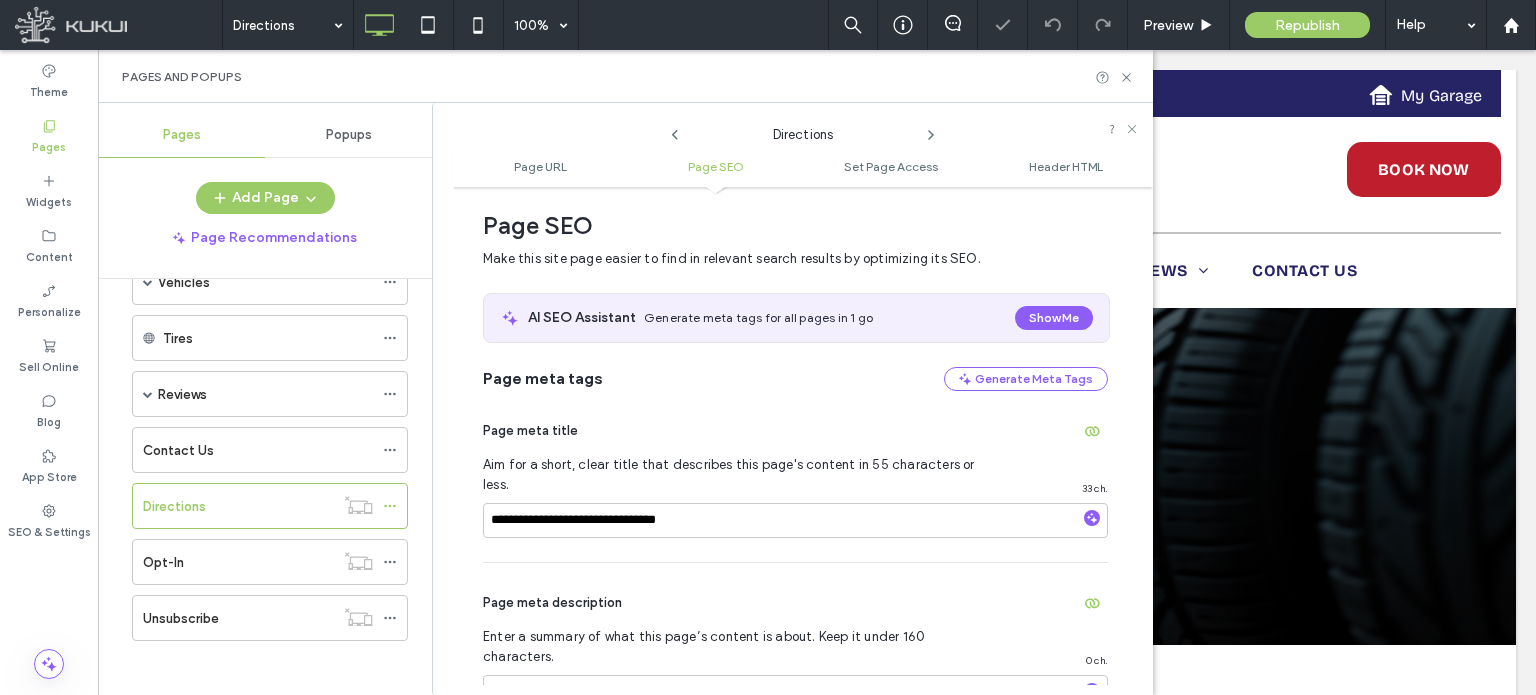 click on "Page meta description Enter a summary of what this page’s content is about. Keep it under 160 characters. 0   ch." at bounding box center (795, 681) 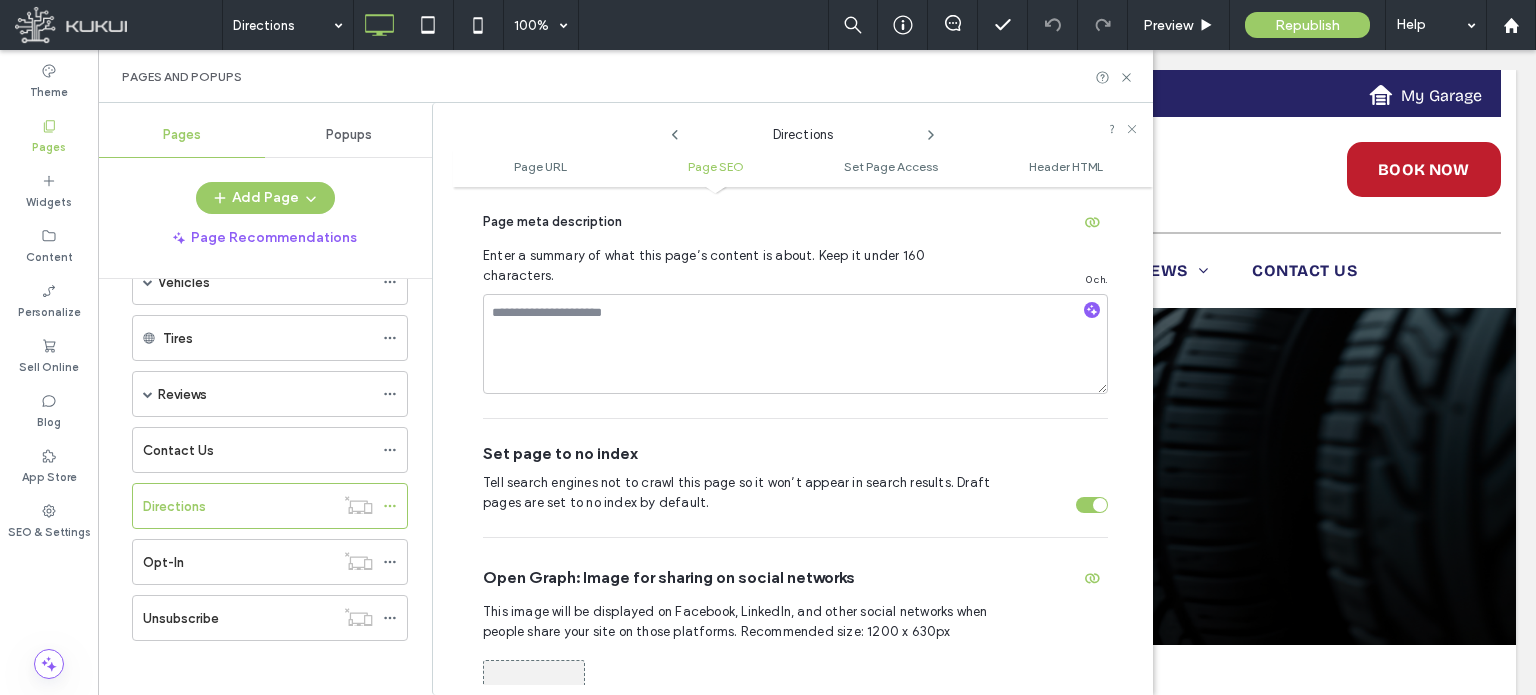 scroll, scrollTop: 668, scrollLeft: 0, axis: vertical 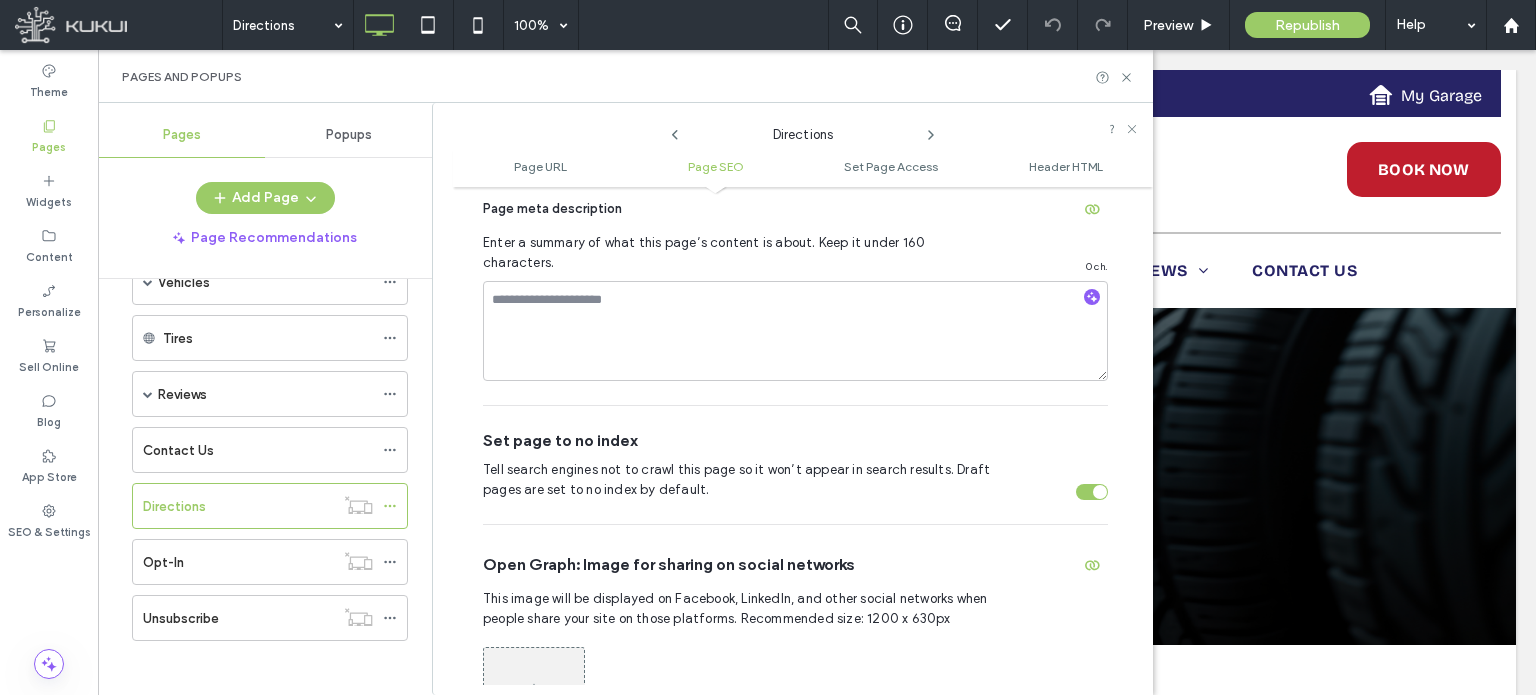 click at bounding box center (1092, 492) 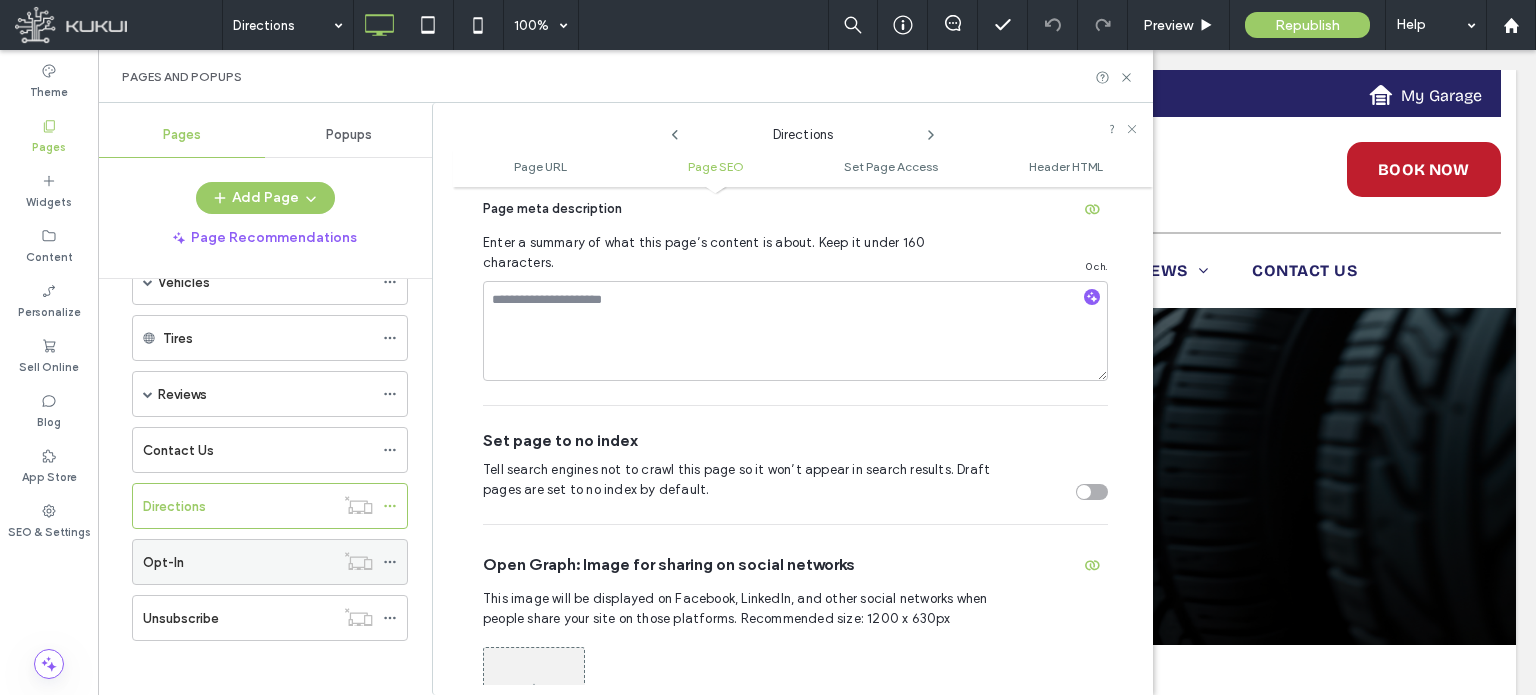 click on "Opt-In" at bounding box center (238, 562) 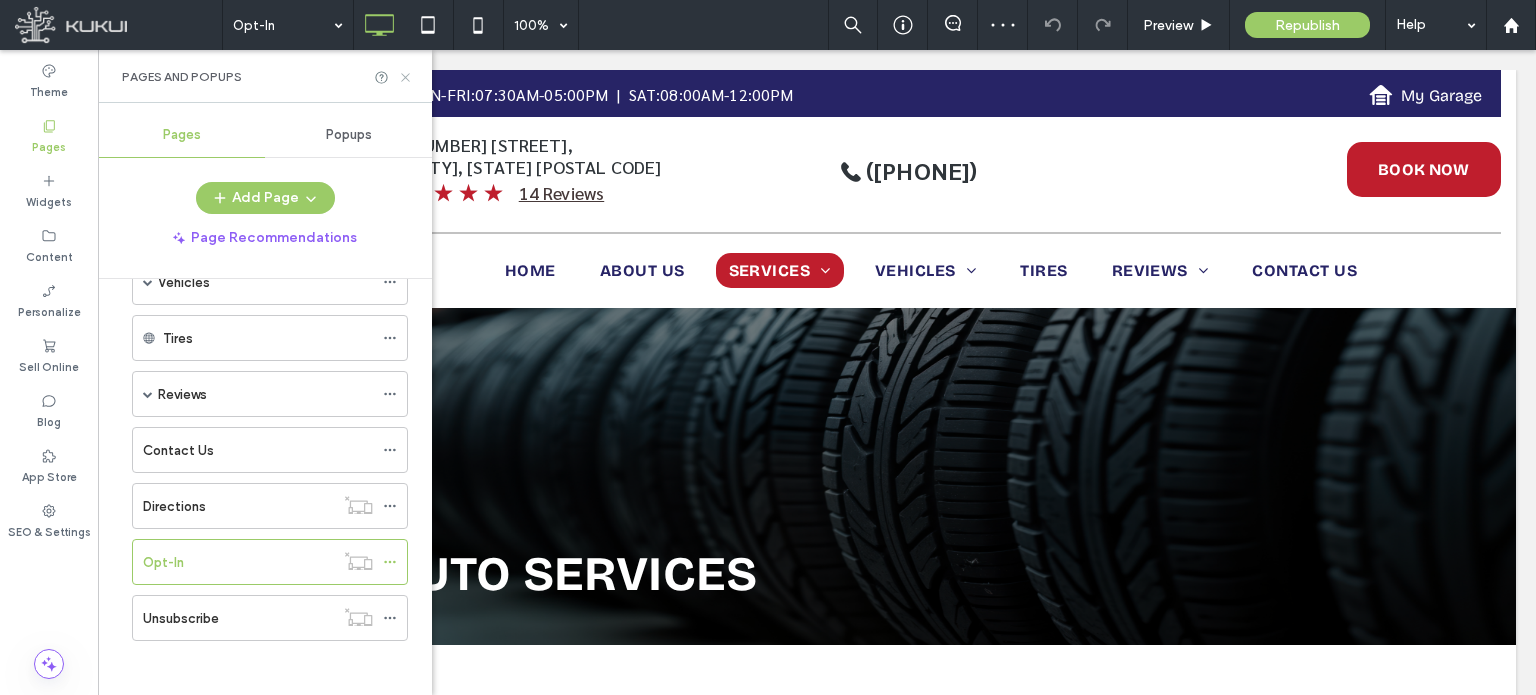 click 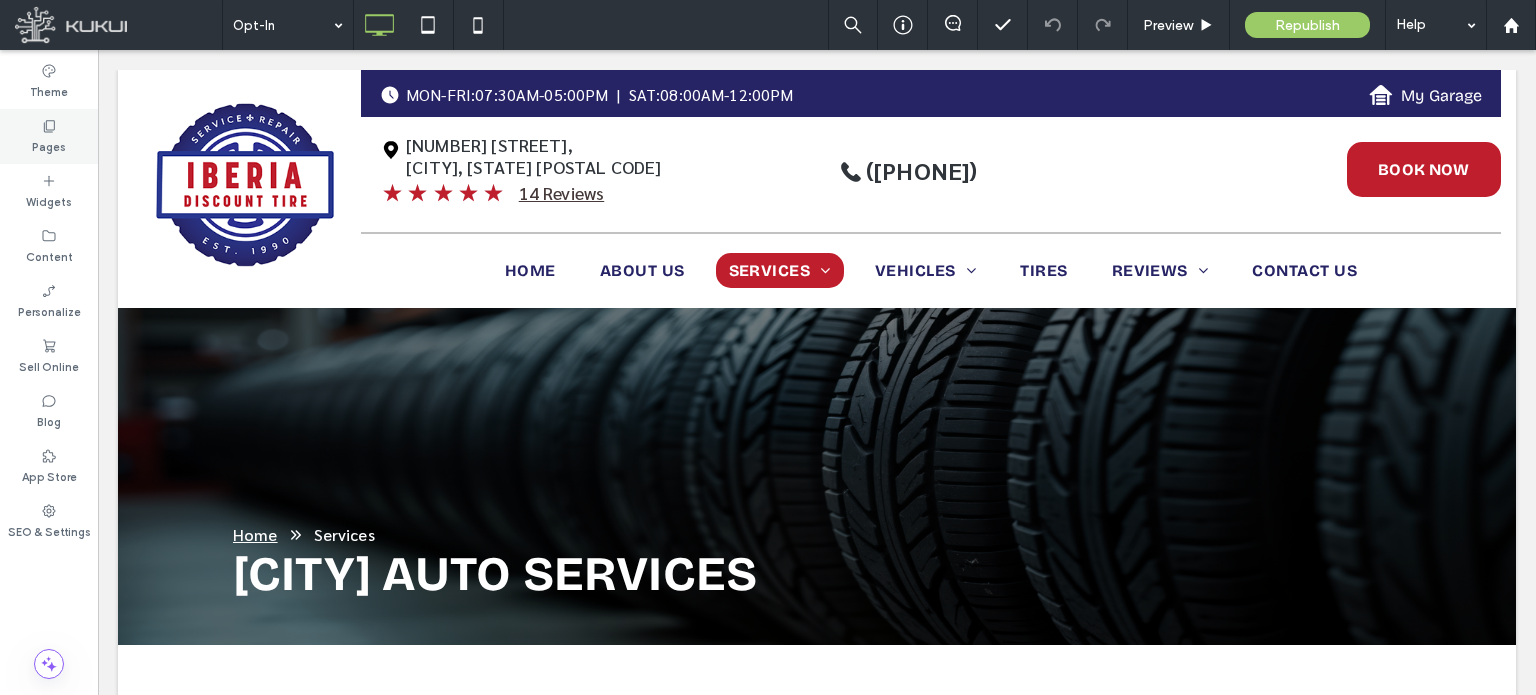 click 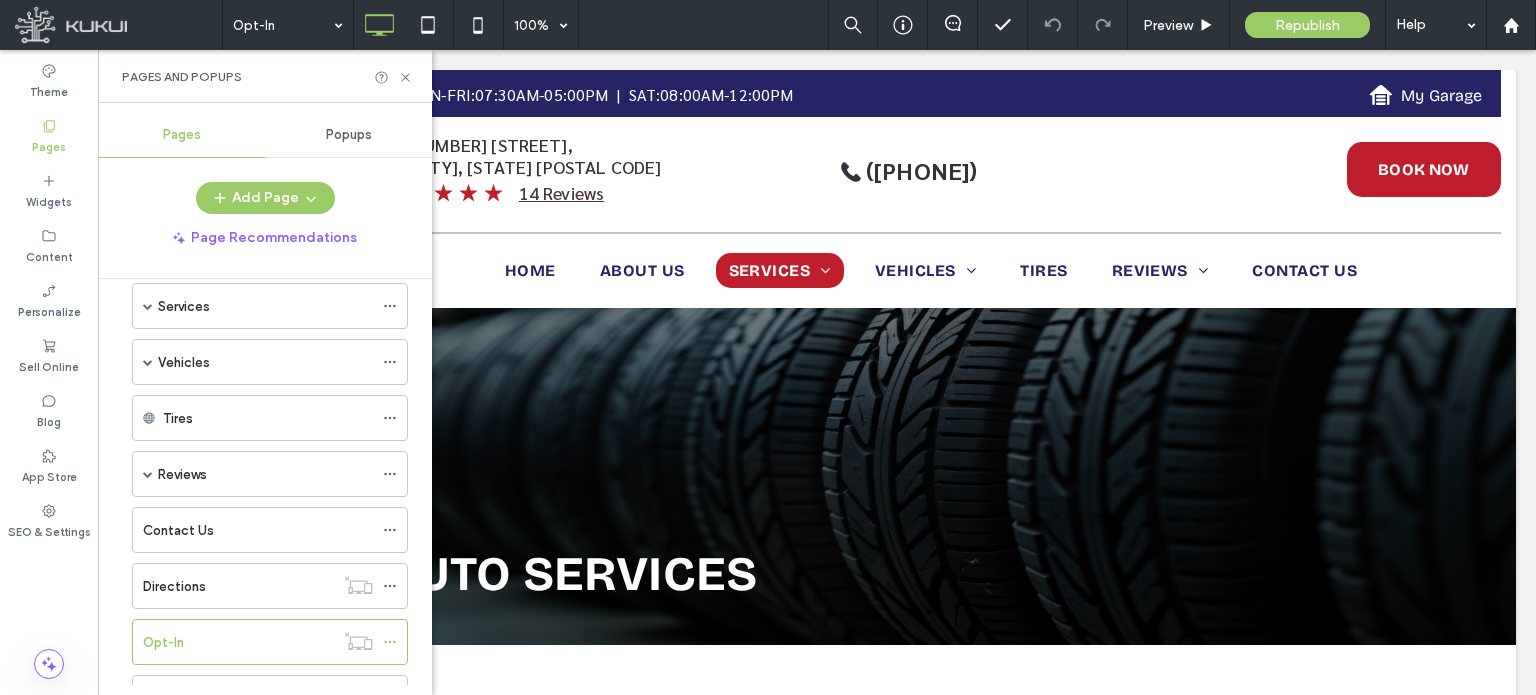 scroll, scrollTop: 278, scrollLeft: 0, axis: vertical 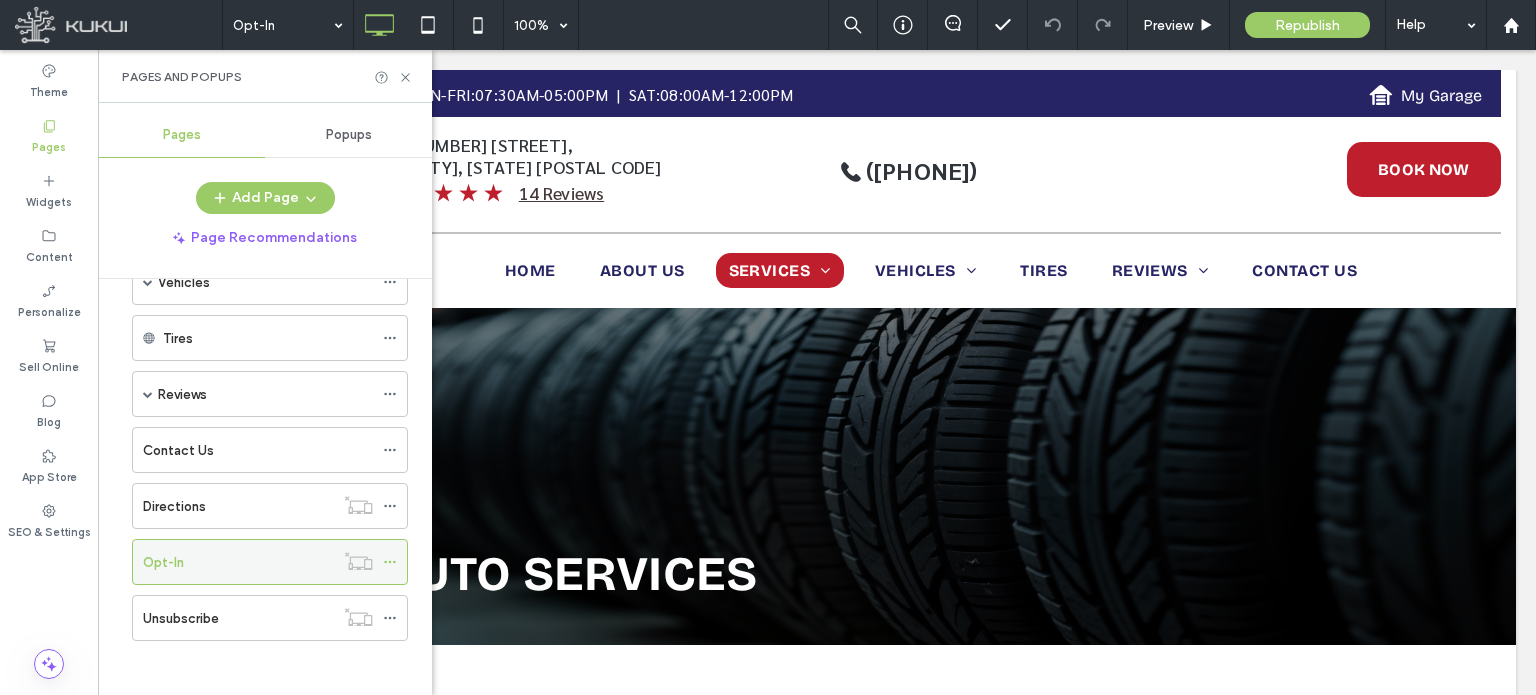 click 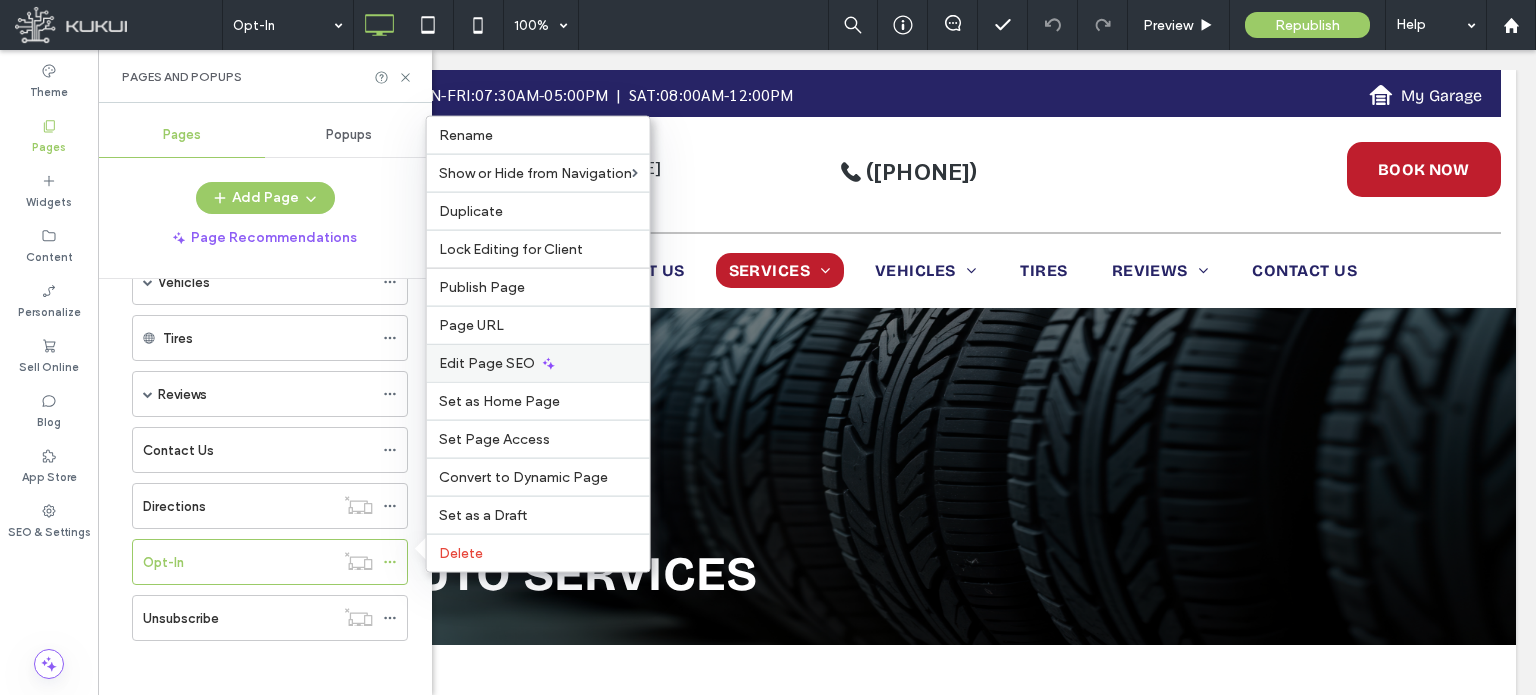 click on "Edit Page SEO" at bounding box center [487, 363] 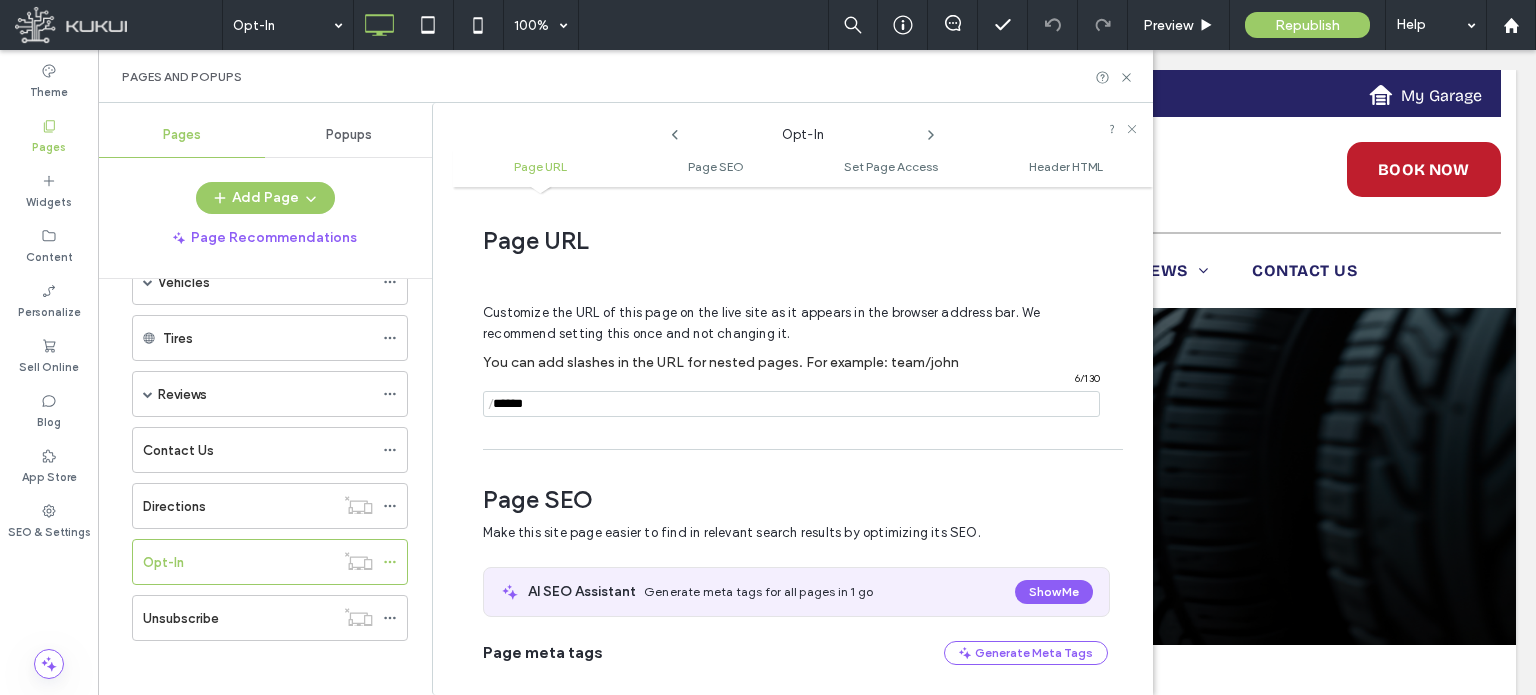 scroll, scrollTop: 274, scrollLeft: 0, axis: vertical 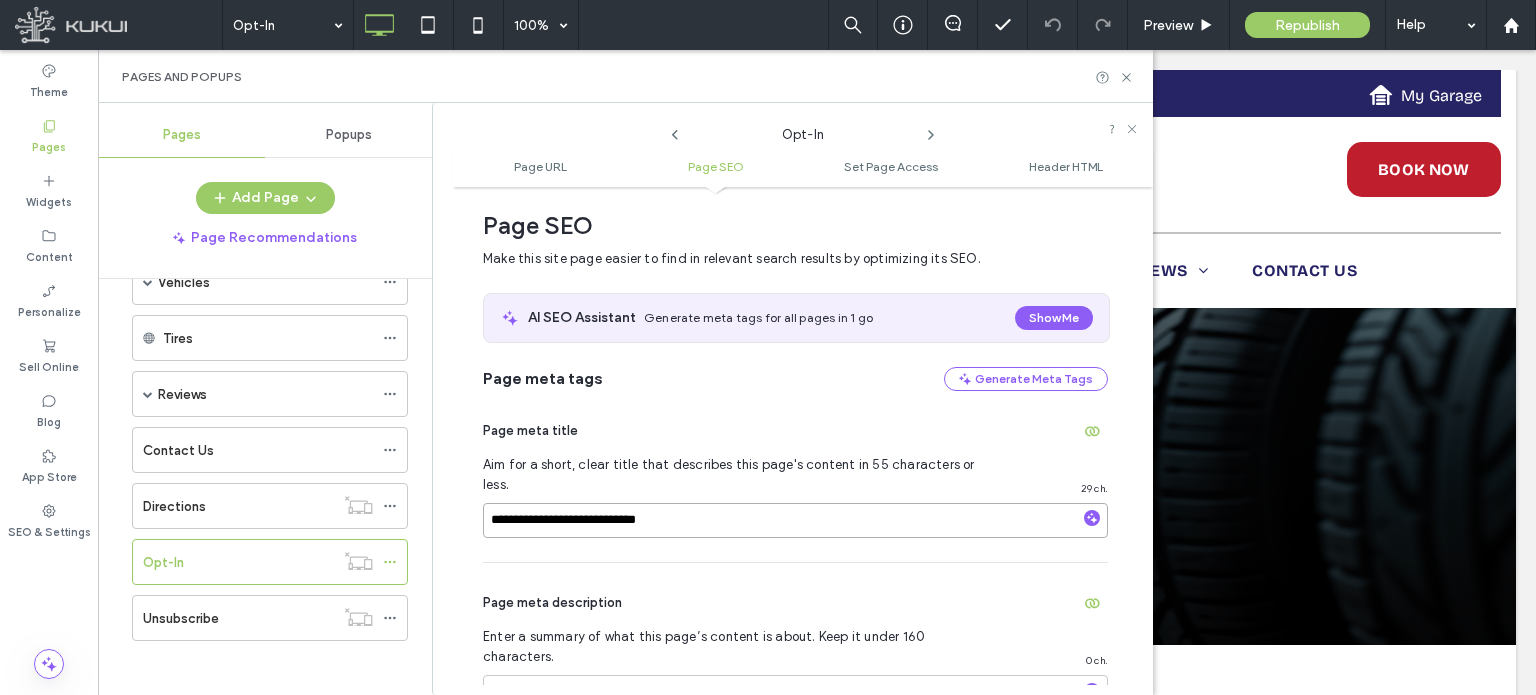click on "**********" at bounding box center (795, 520) 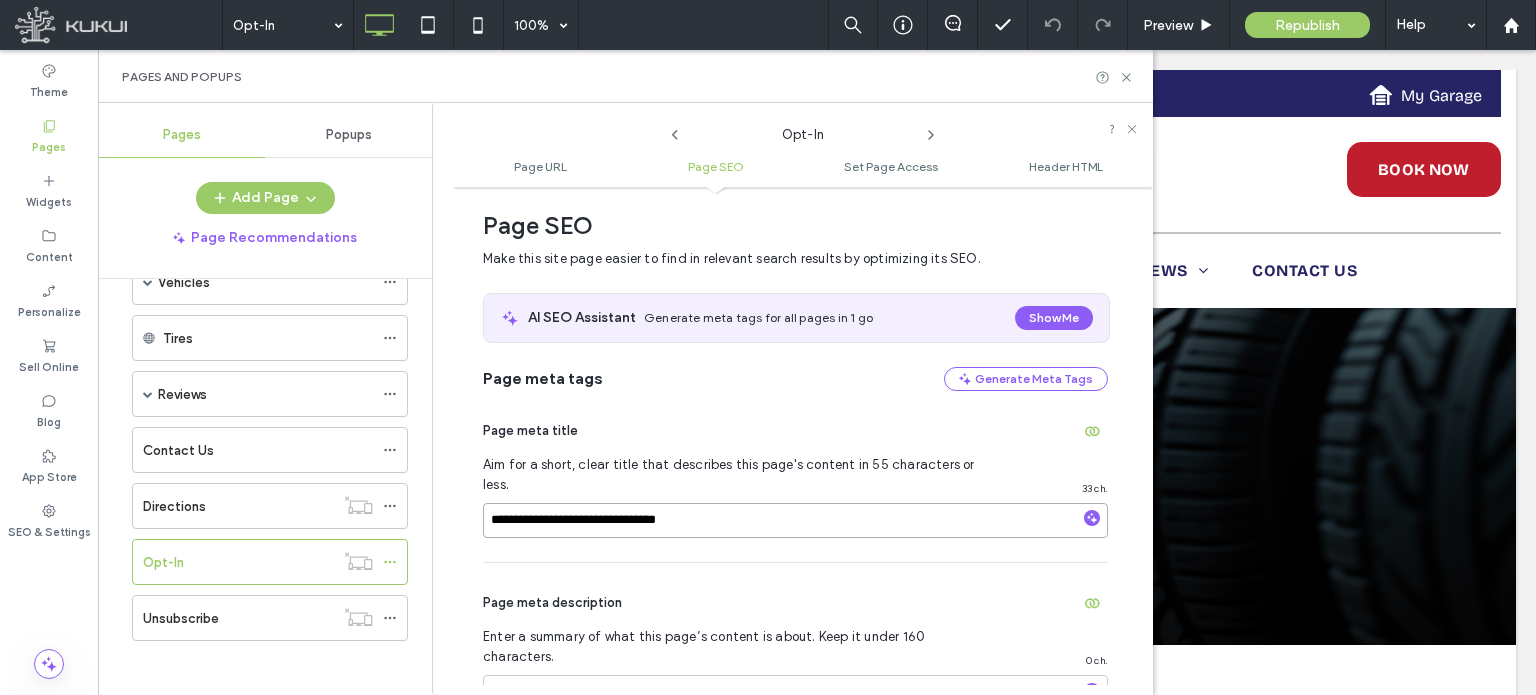 type on "**********" 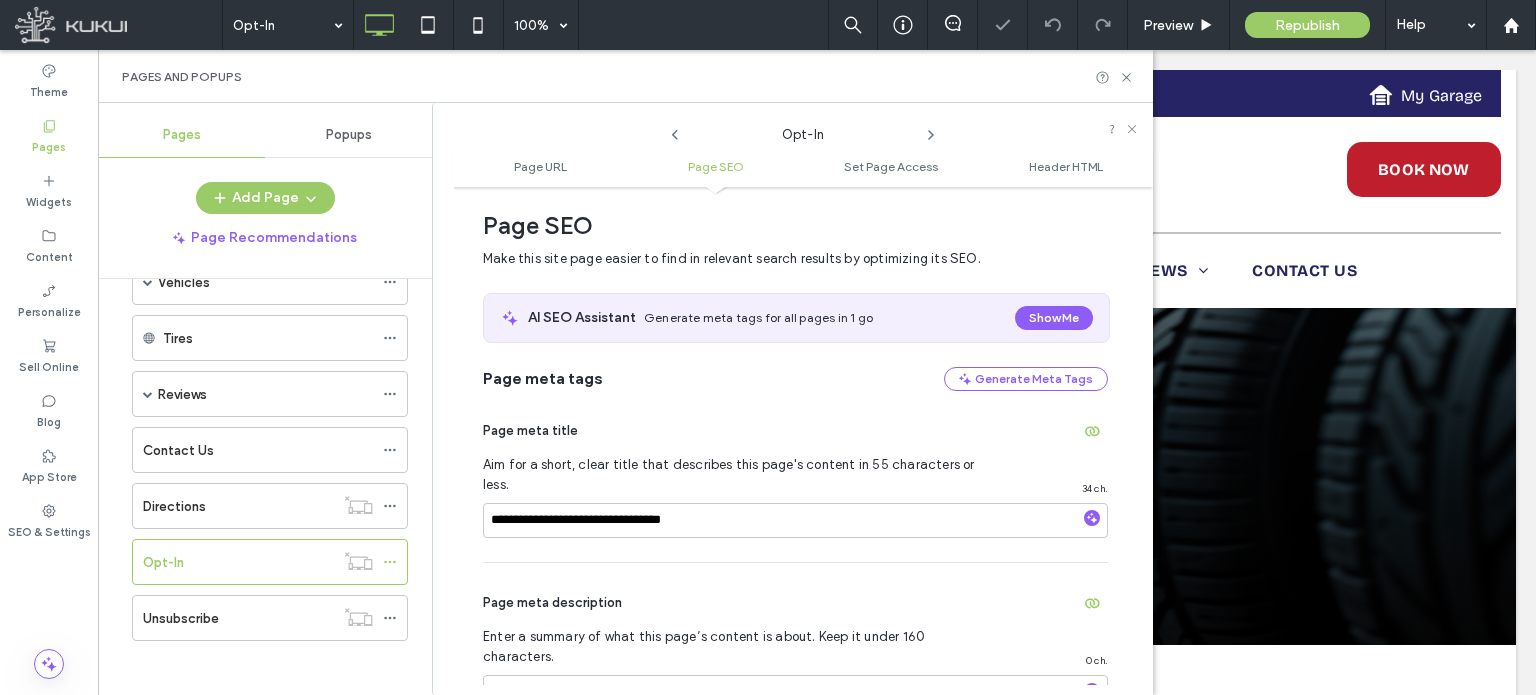 click on "Page meta description Enter a summary of what this page’s content is about. Keep it under 160 characters. 0   ch." at bounding box center [795, 681] 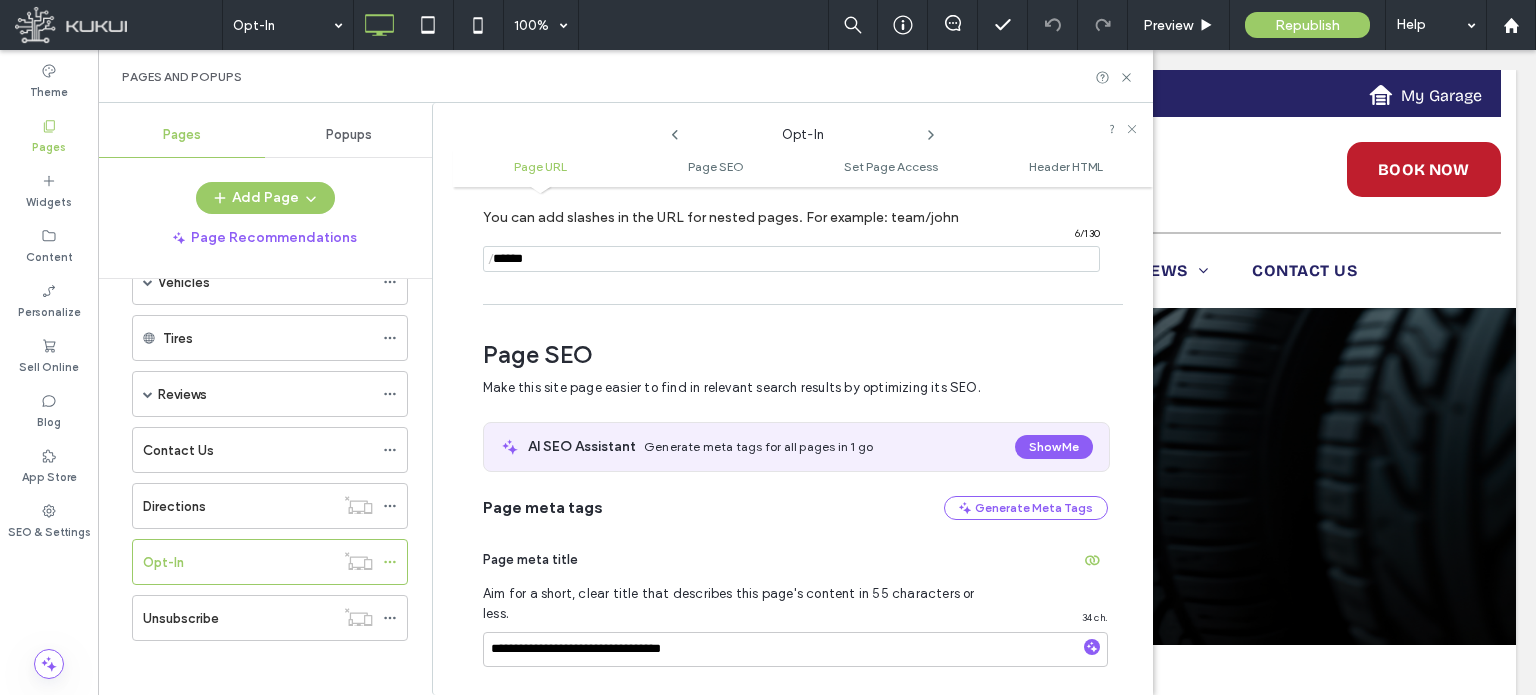 scroll, scrollTop: 92, scrollLeft: 0, axis: vertical 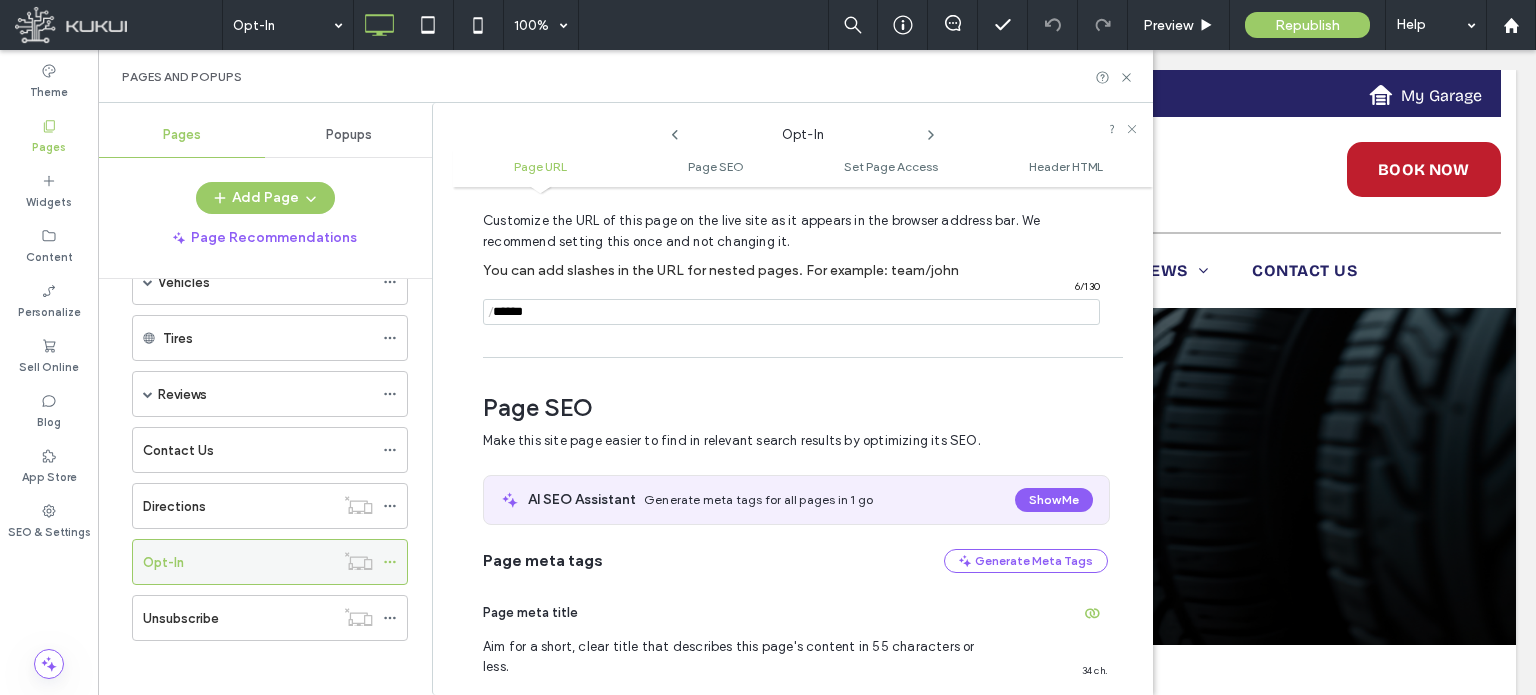 click 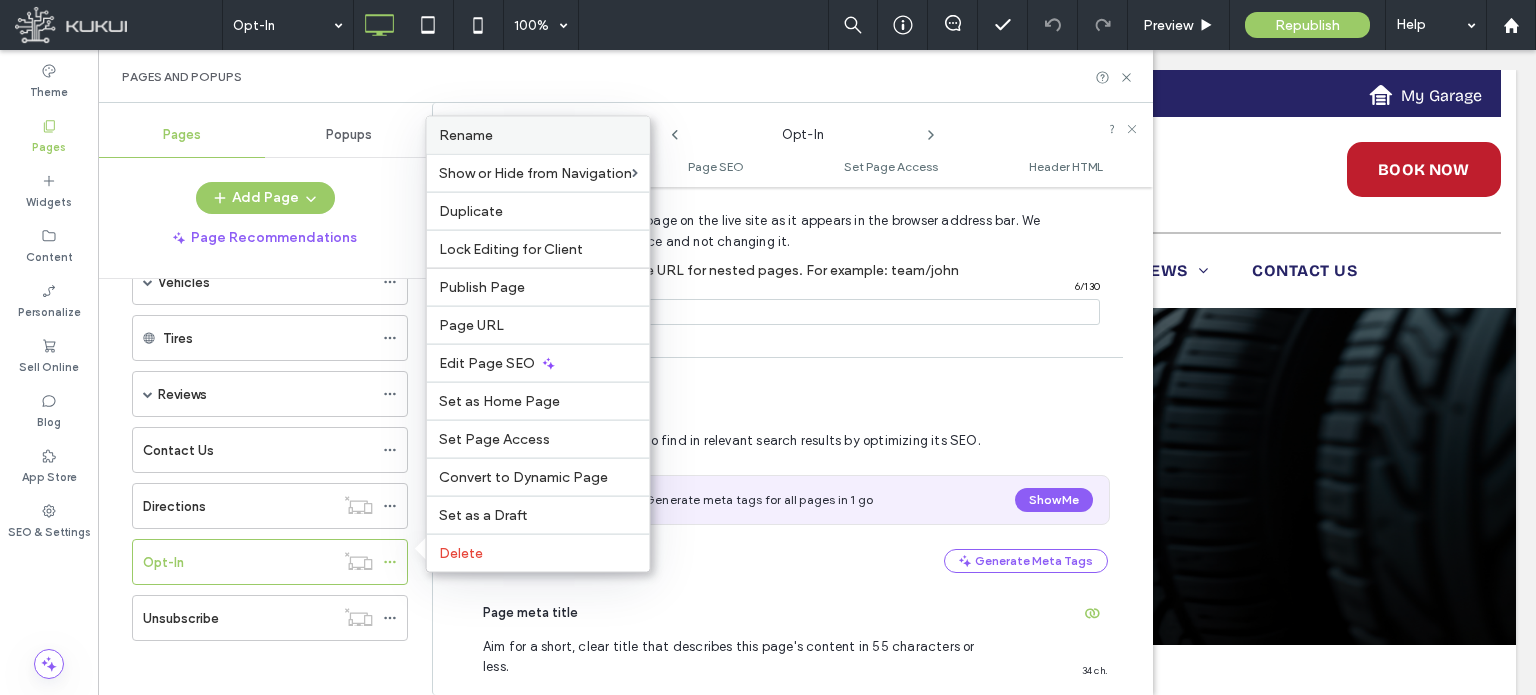 click on "Rename" at bounding box center [466, 135] 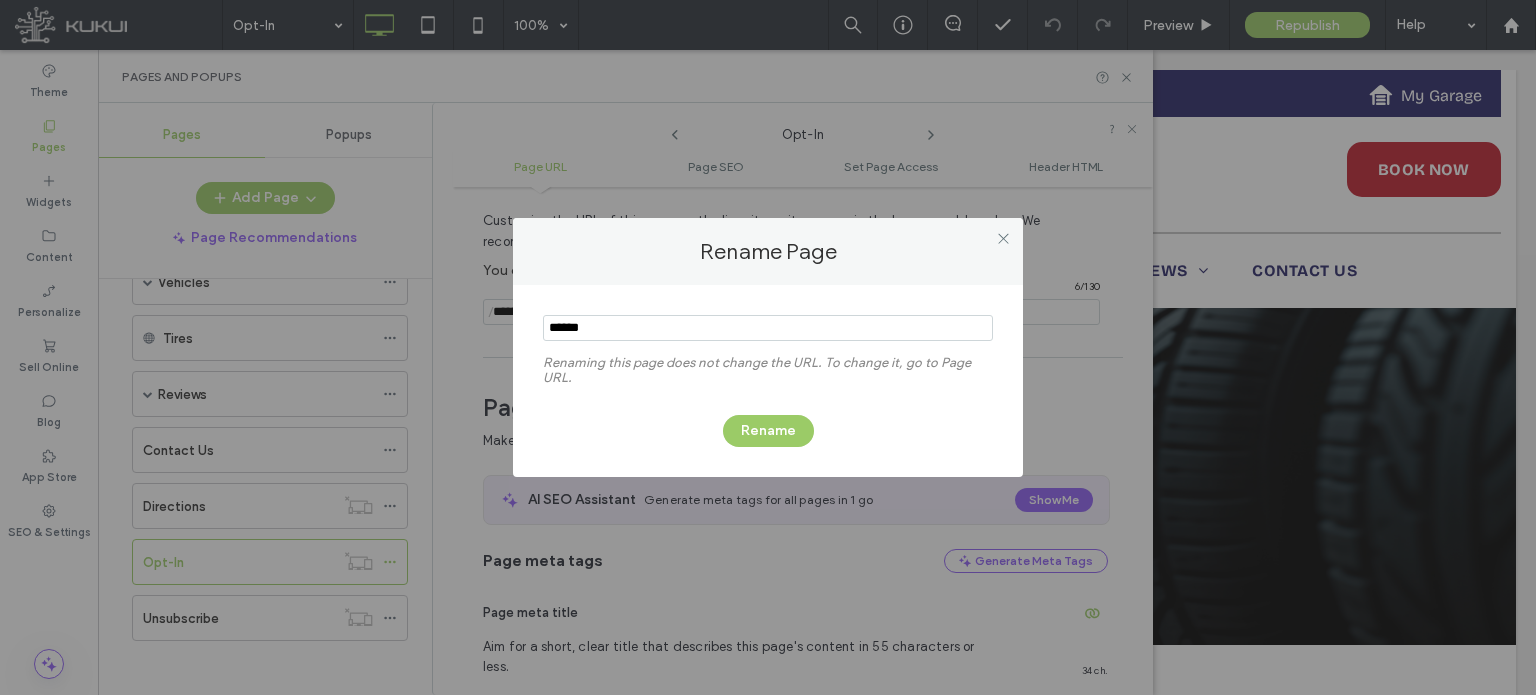 type on "******" 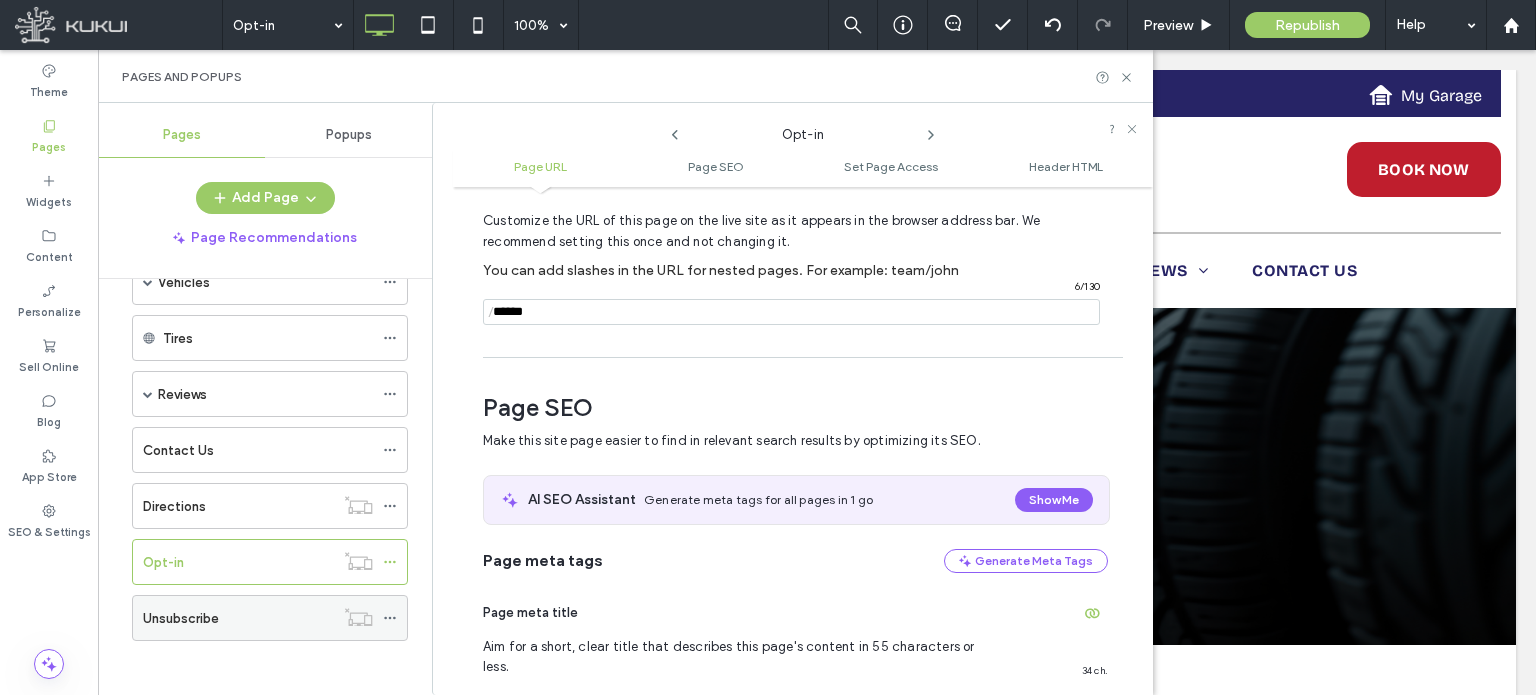 click on "Unsubscribe" at bounding box center [238, 618] 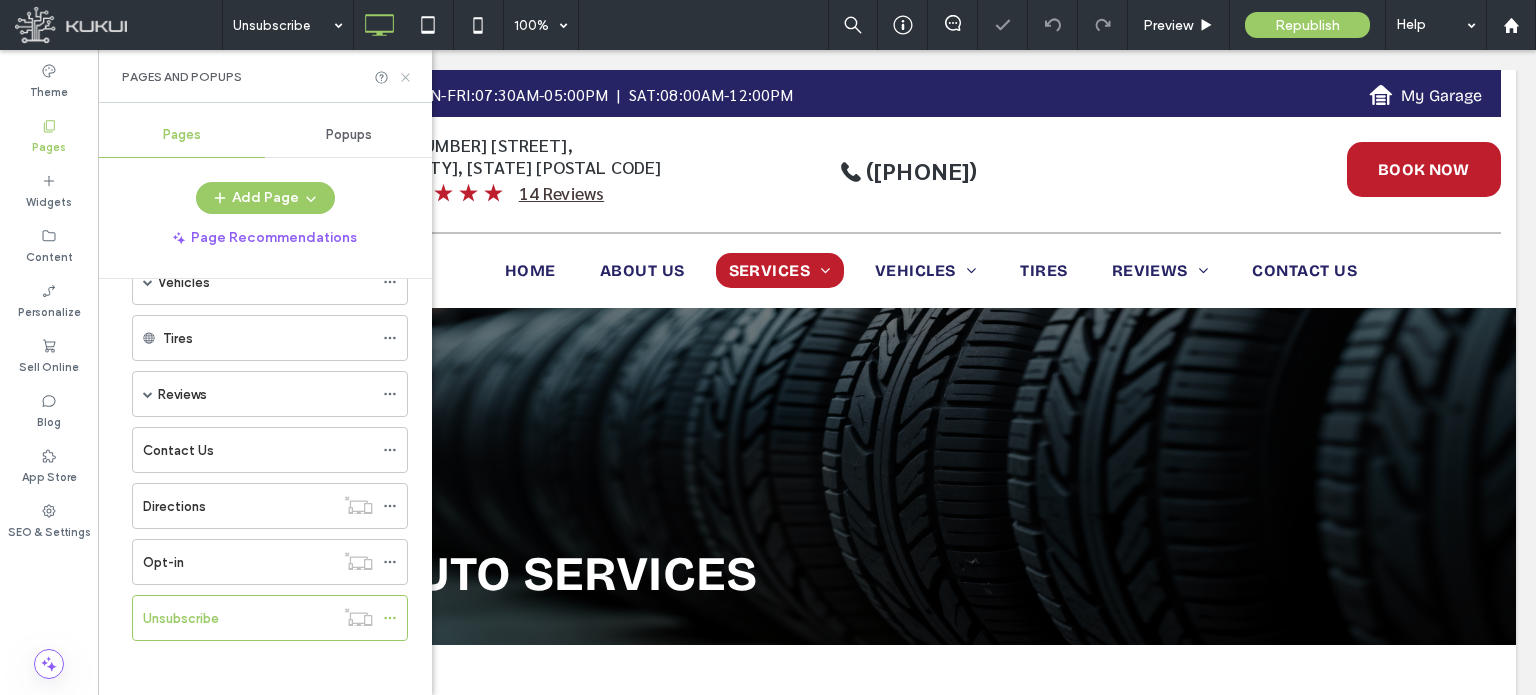 click 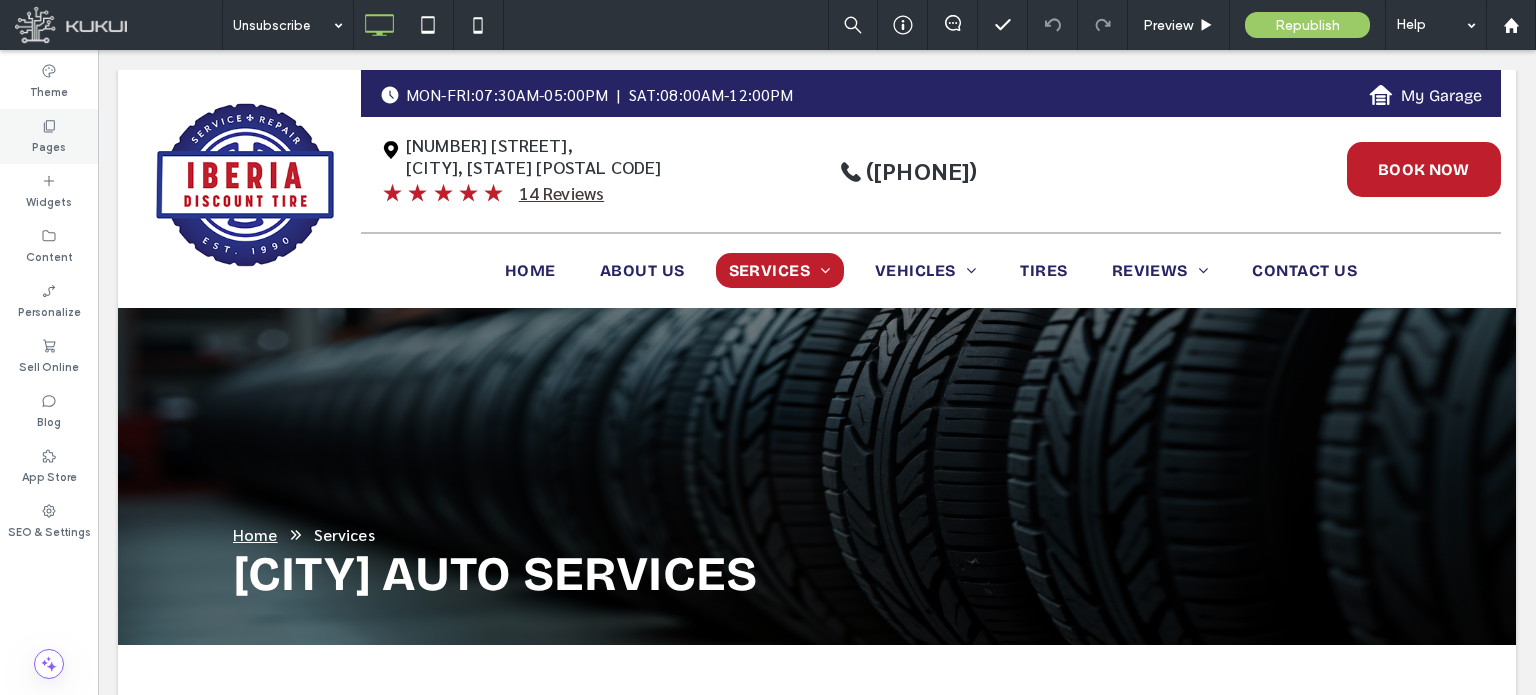 click 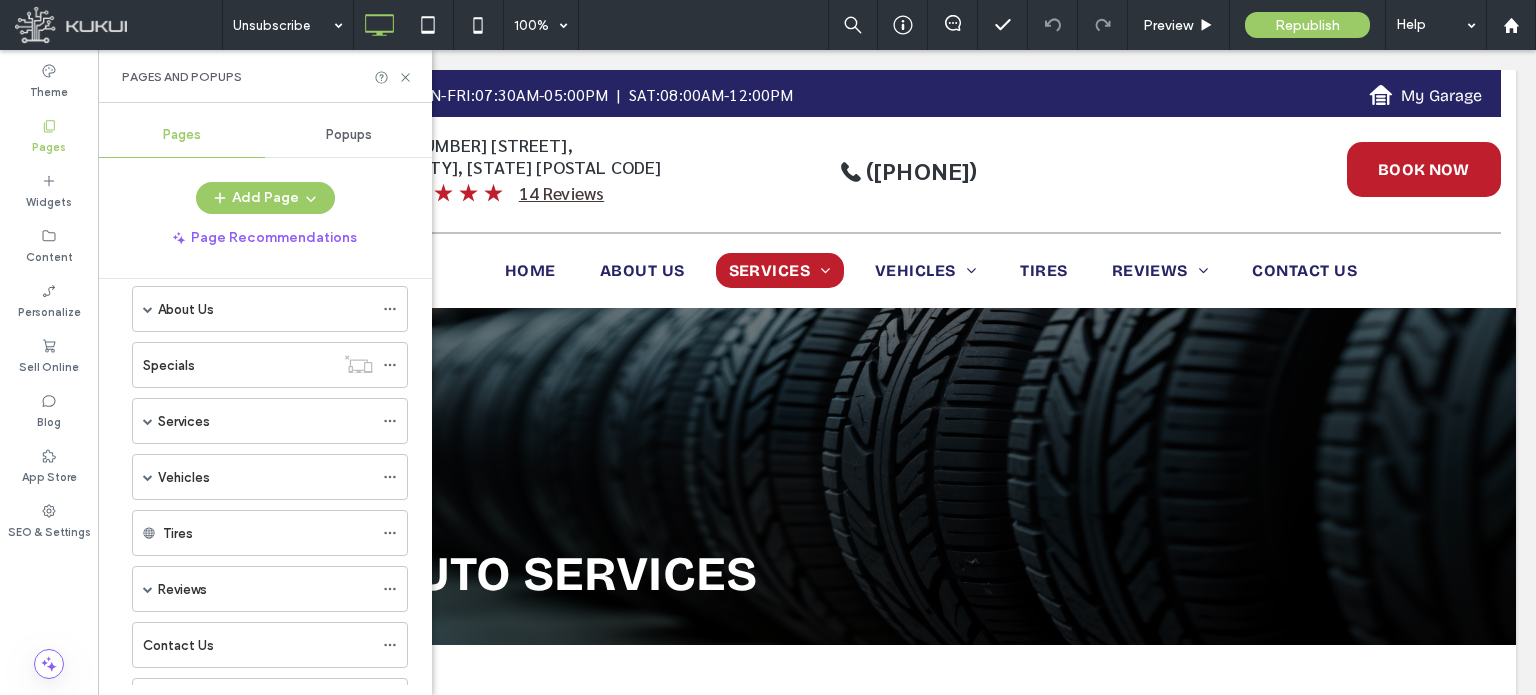 scroll, scrollTop: 278, scrollLeft: 0, axis: vertical 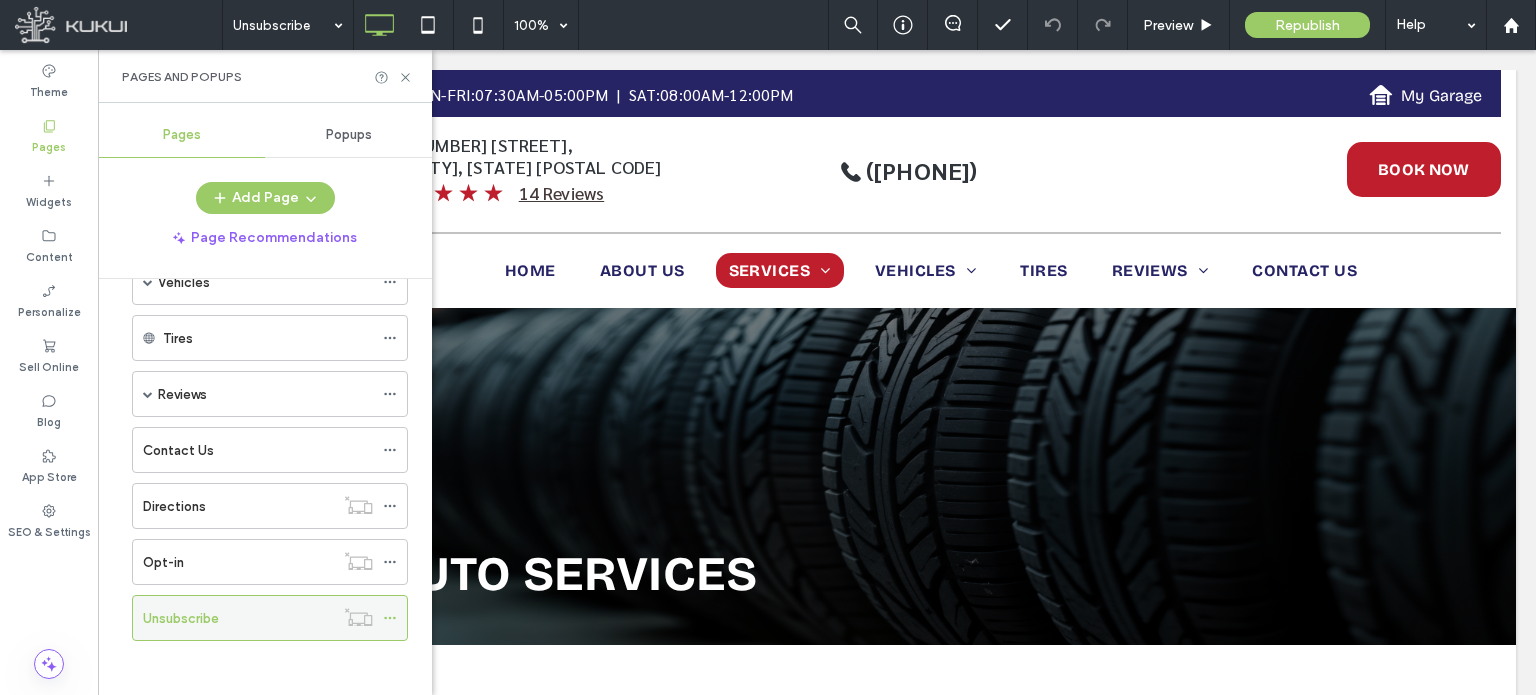 click 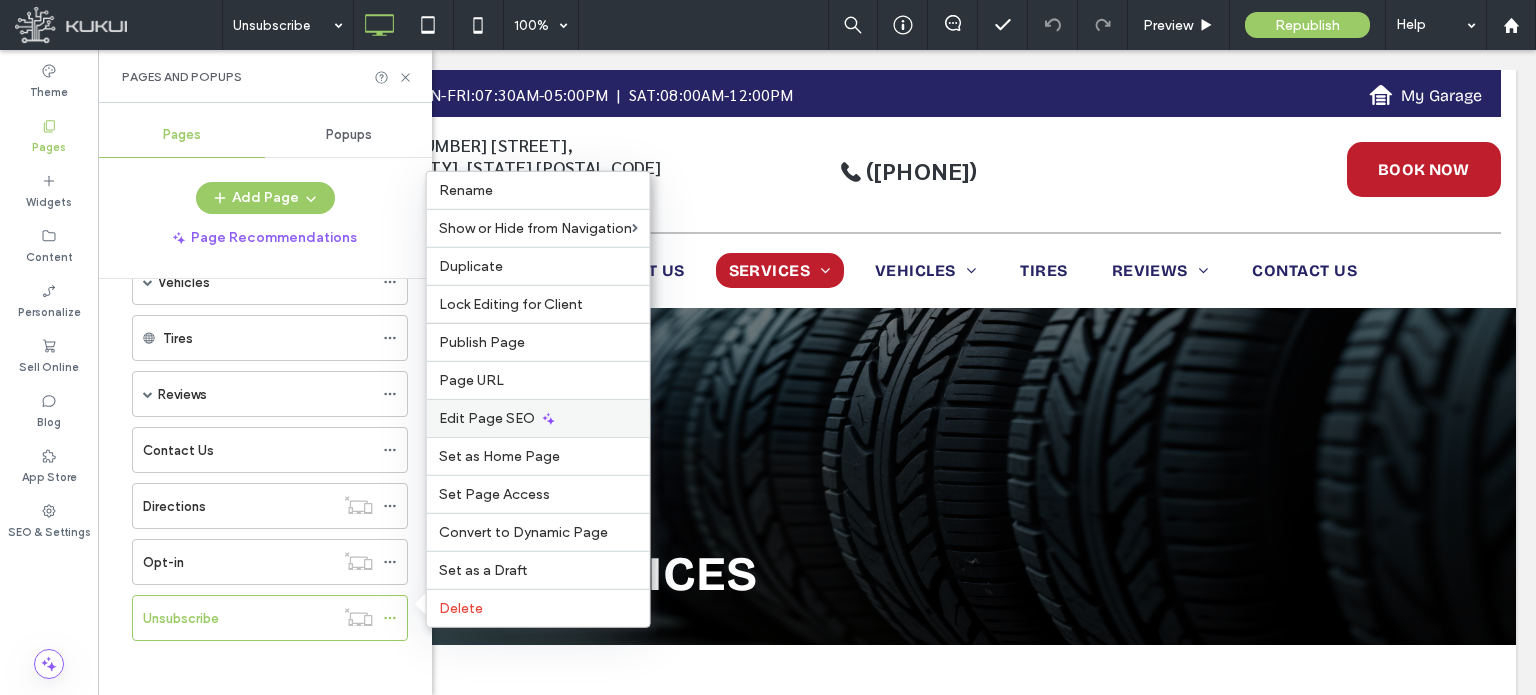click on "Edit Page SEO" at bounding box center (487, 418) 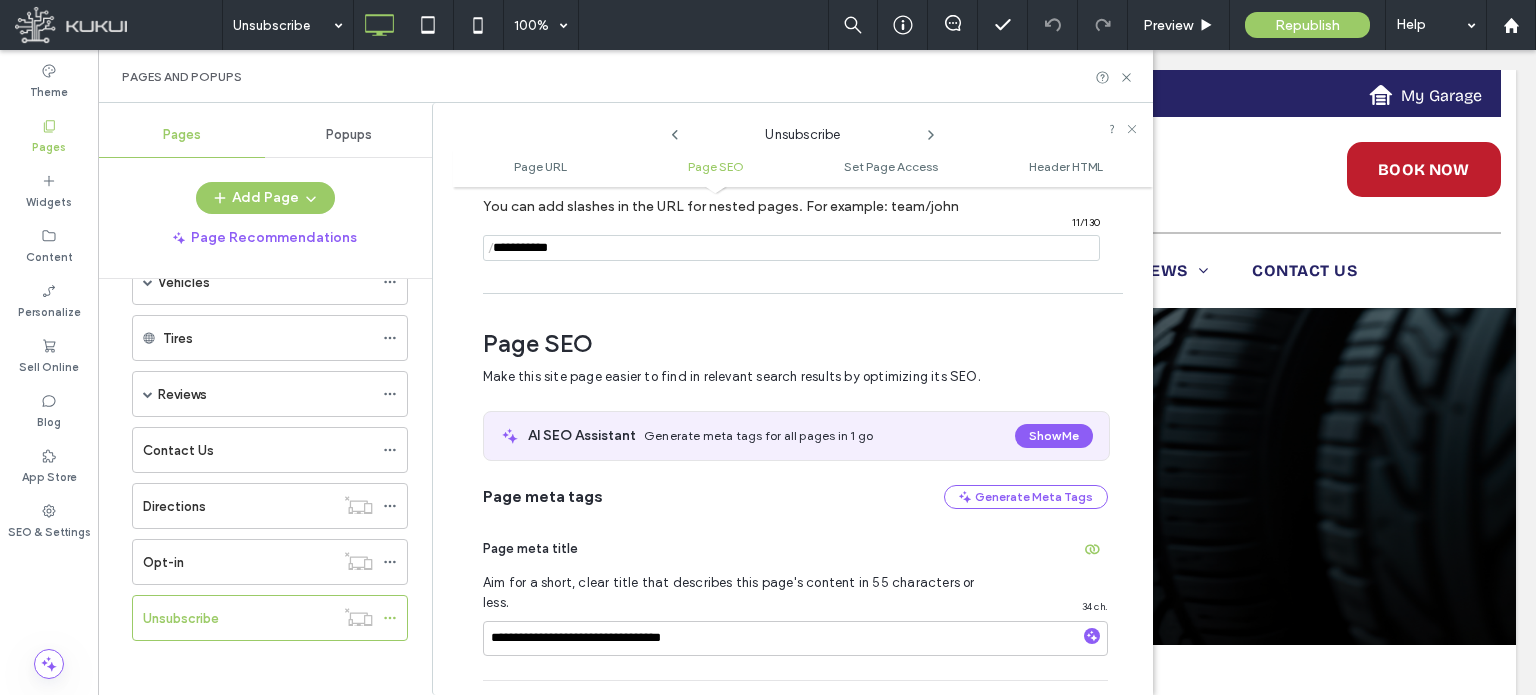 scroll, scrollTop: 274, scrollLeft: 0, axis: vertical 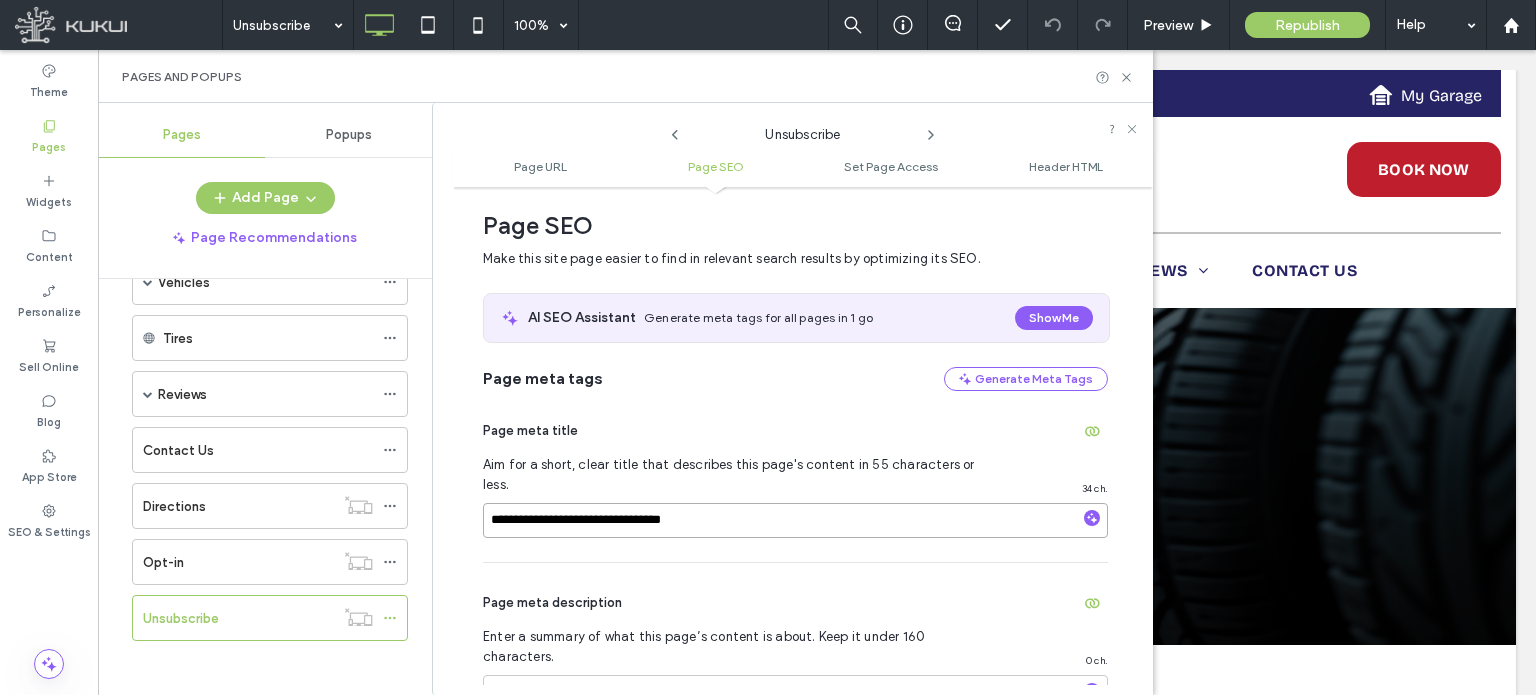 click on "**********" at bounding box center [795, 520] 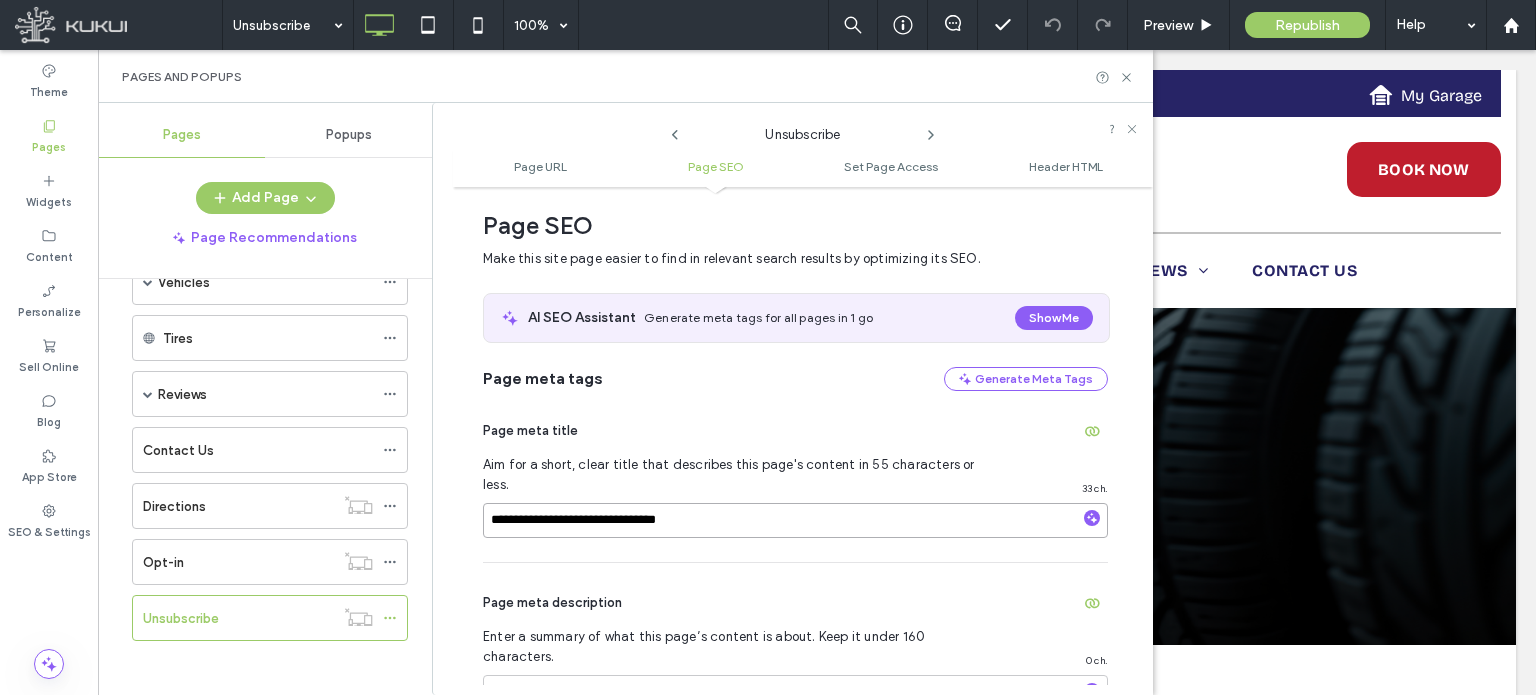 type on "**********" 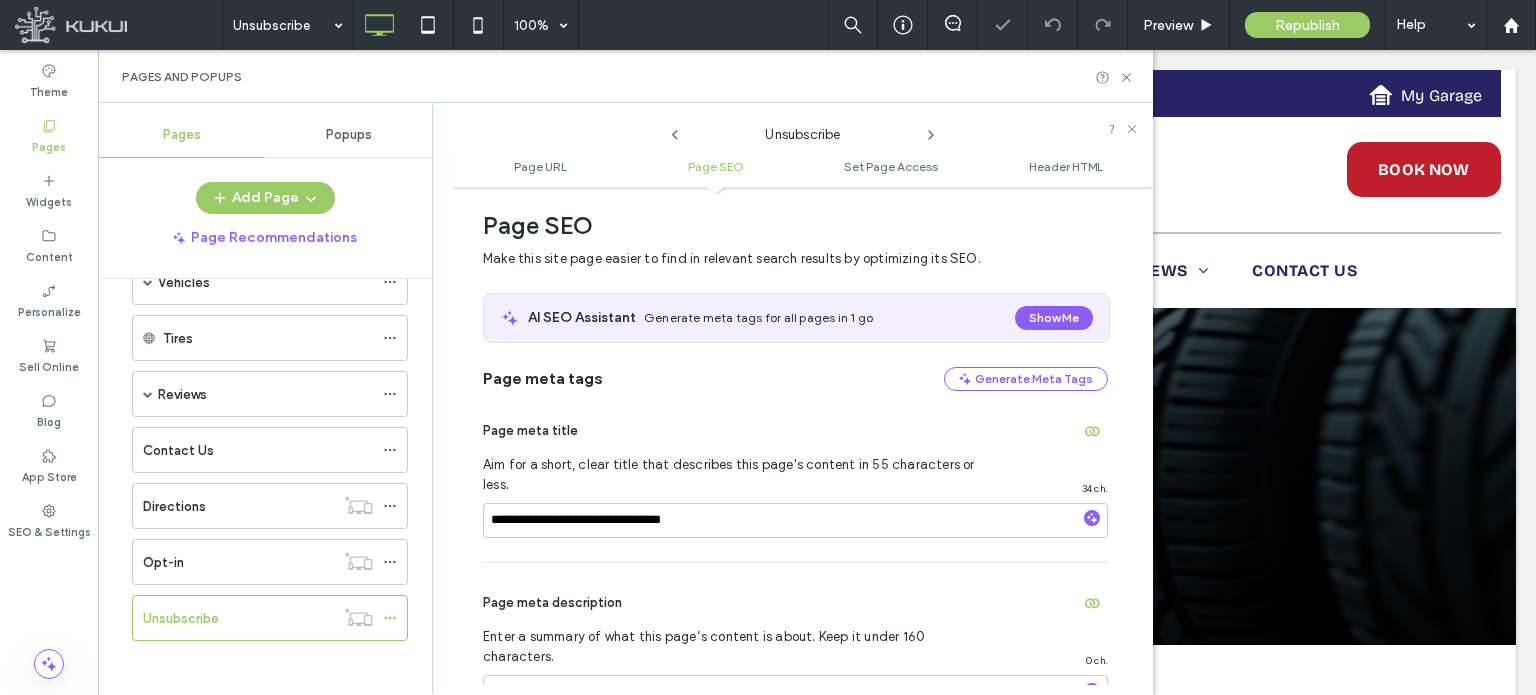 click on "Page meta description Enter a summary of what this page’s content is about. Keep it under 160 characters. 0   ch." at bounding box center (795, 681) 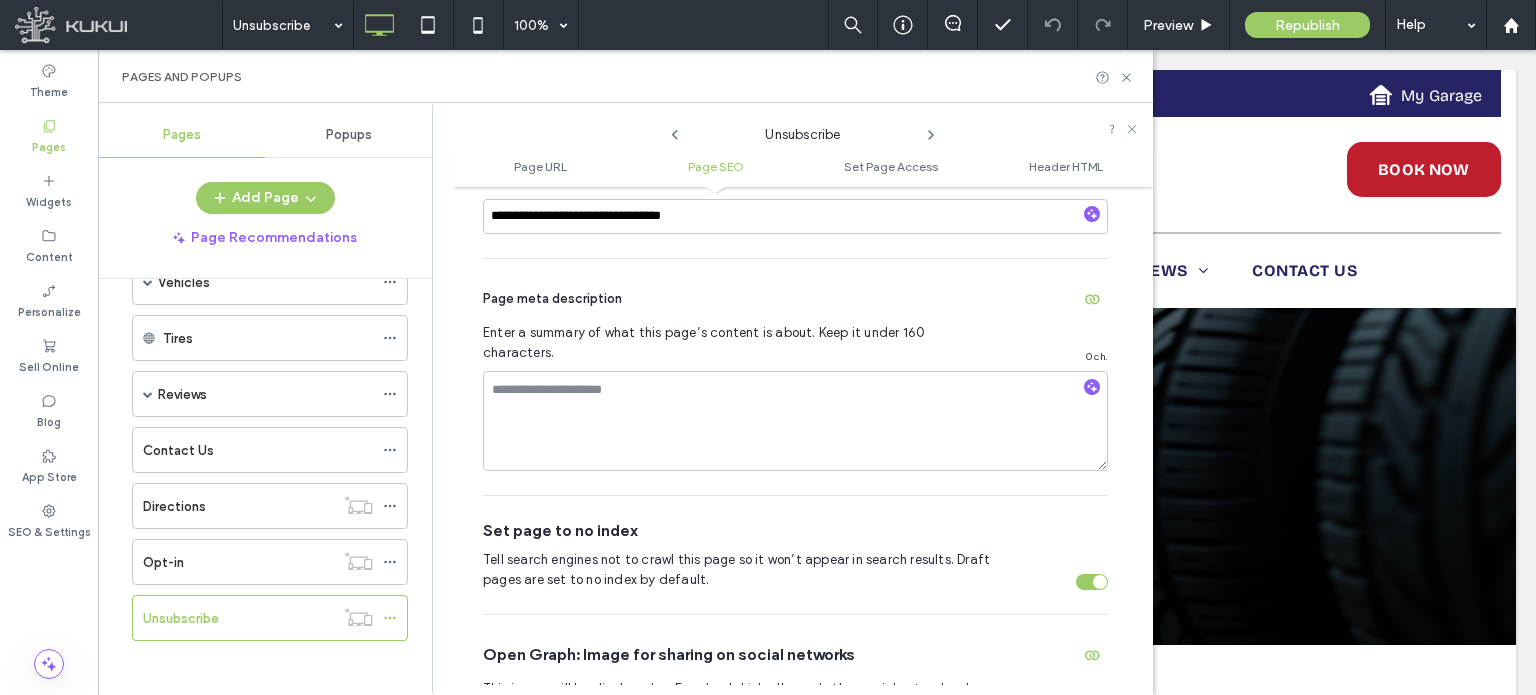 scroll, scrollTop: 599, scrollLeft: 0, axis: vertical 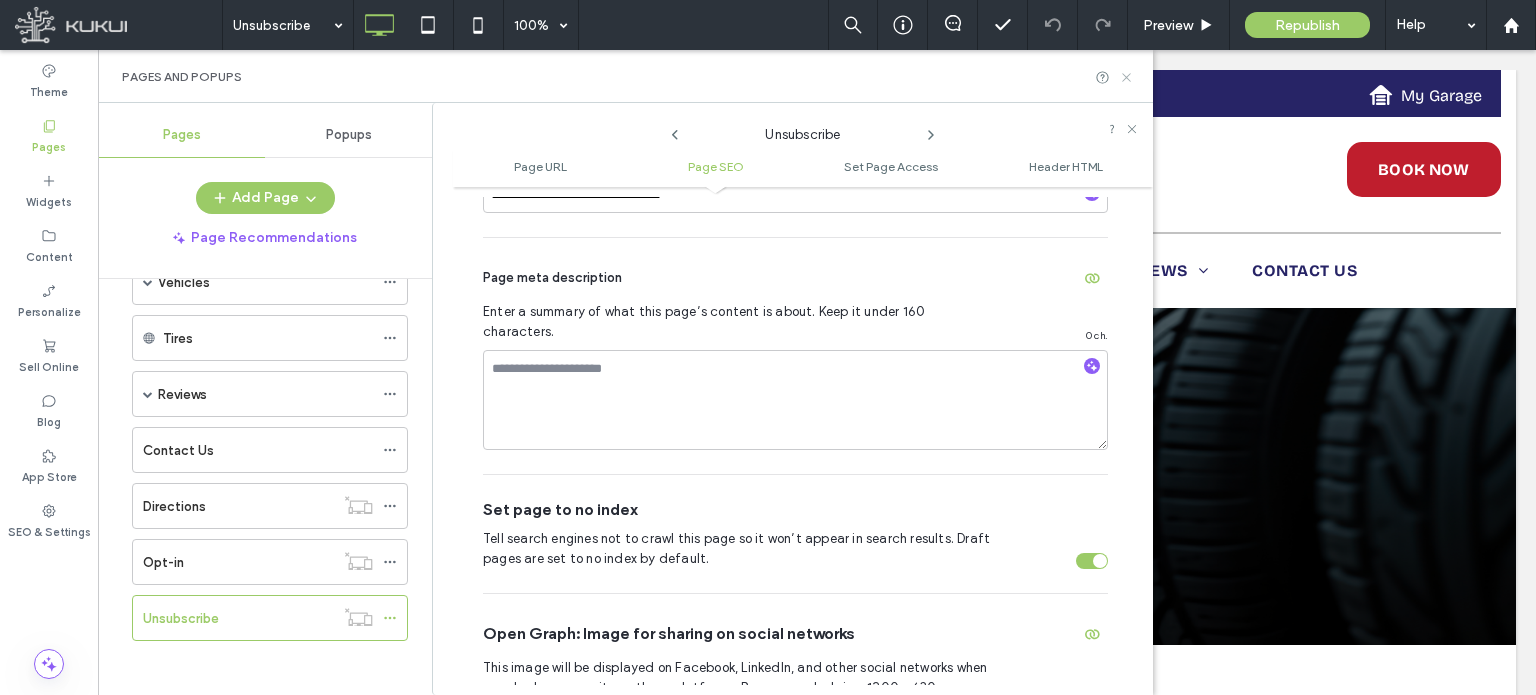 click 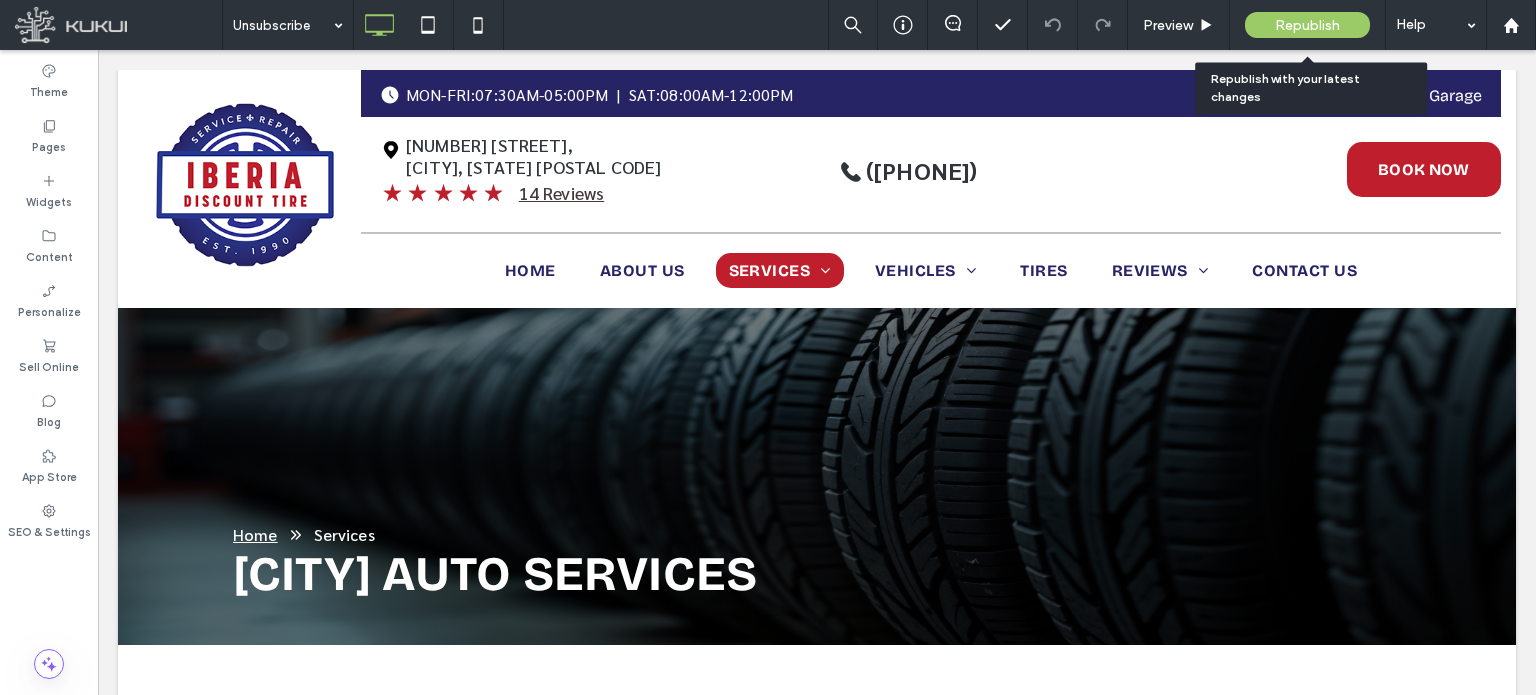 click on "Republish" at bounding box center (1307, 25) 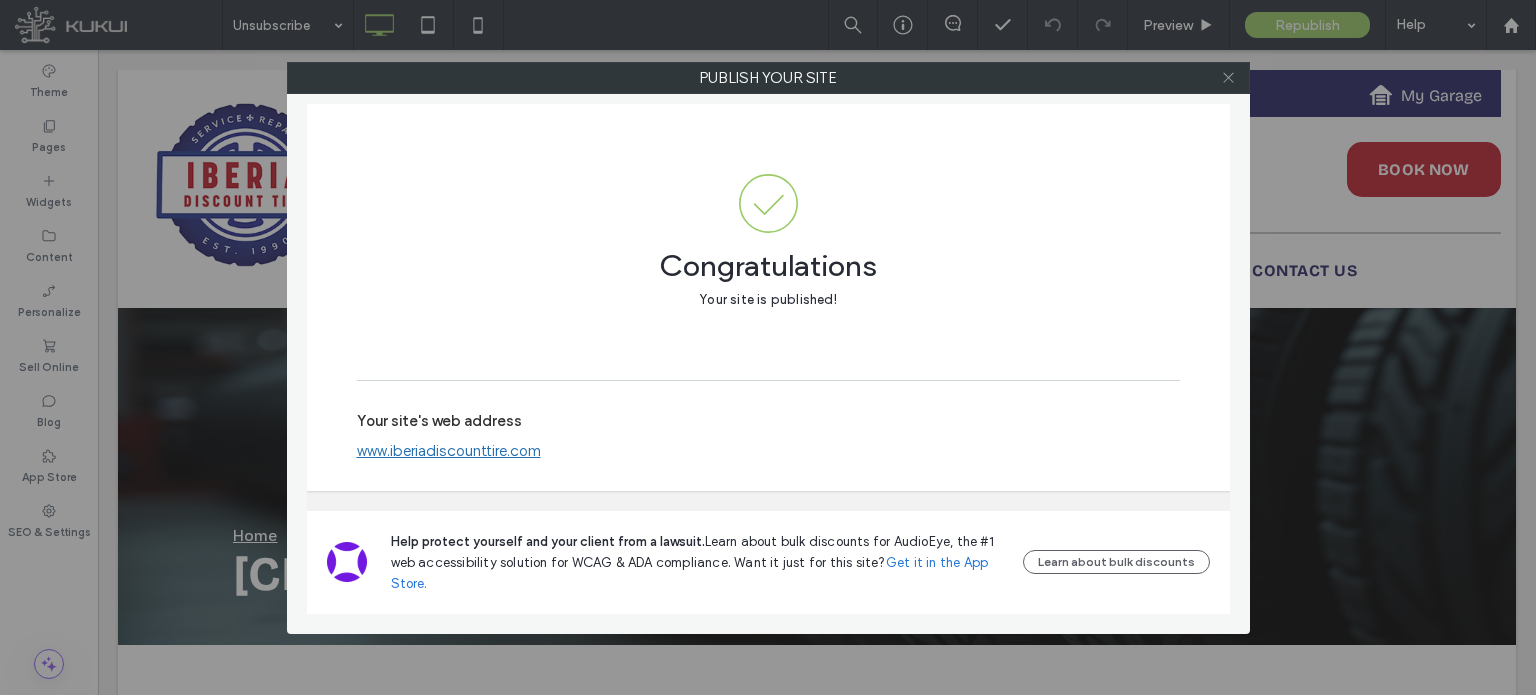 click 